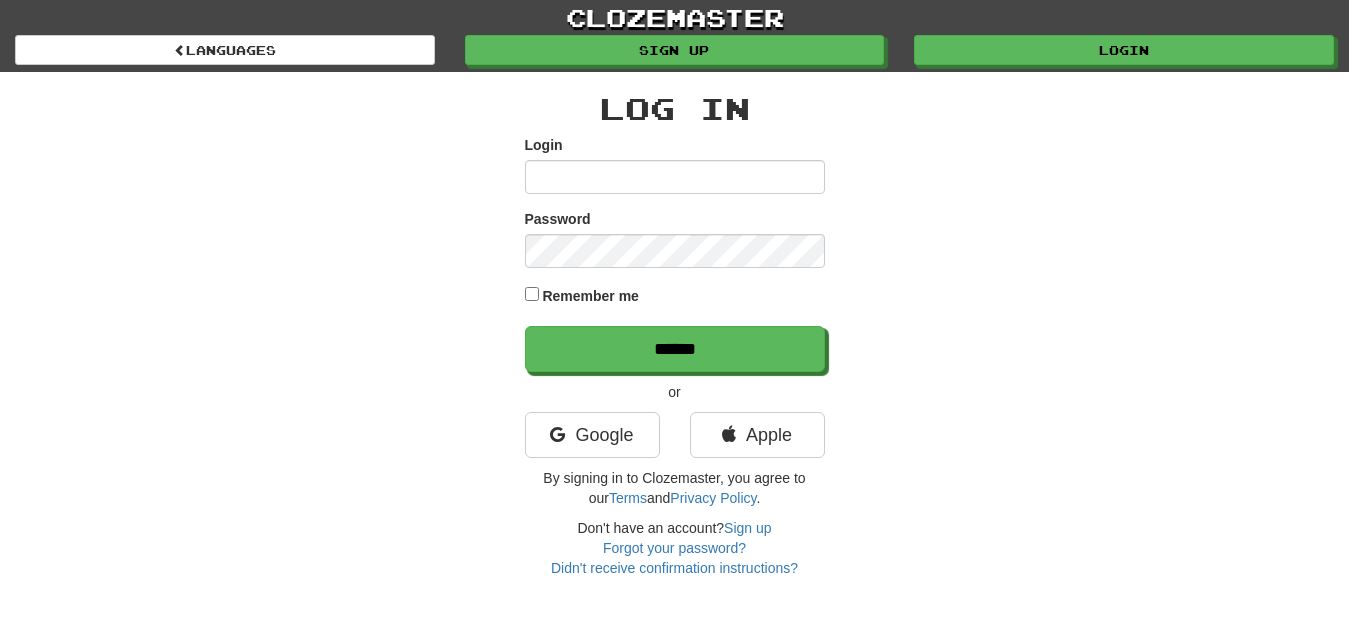 scroll, scrollTop: 0, scrollLeft: 0, axis: both 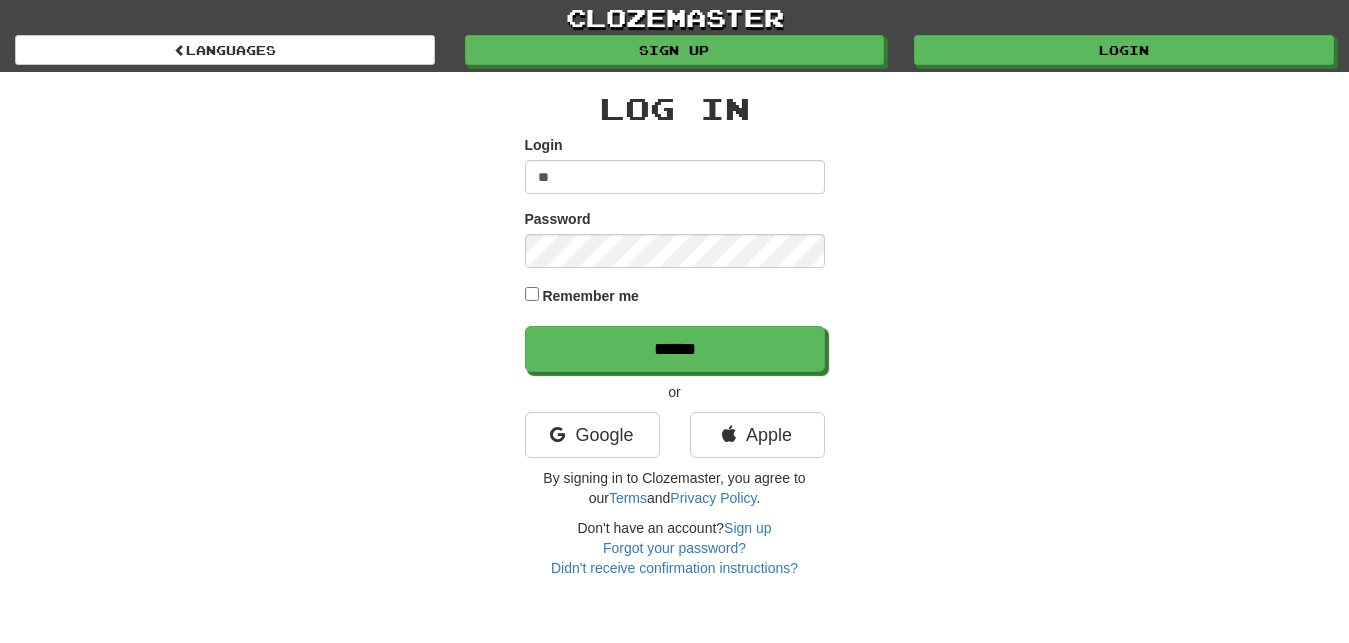 type on "*" 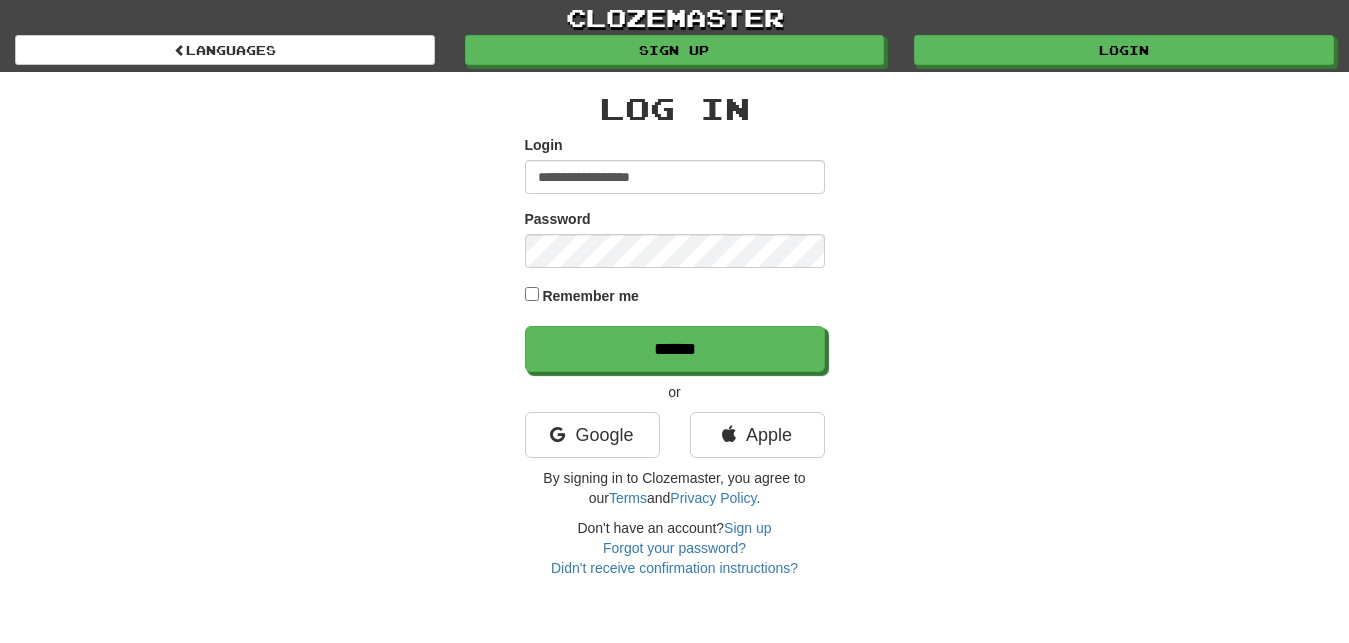 type on "**********" 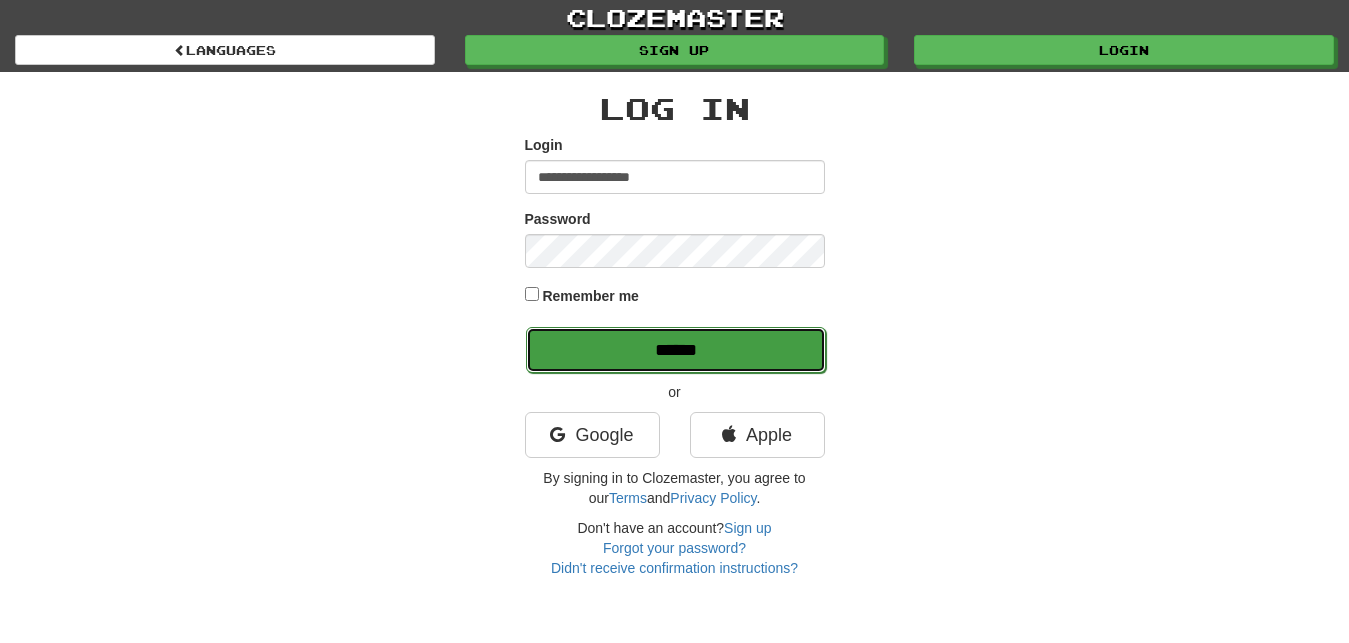 click on "******" at bounding box center [676, 350] 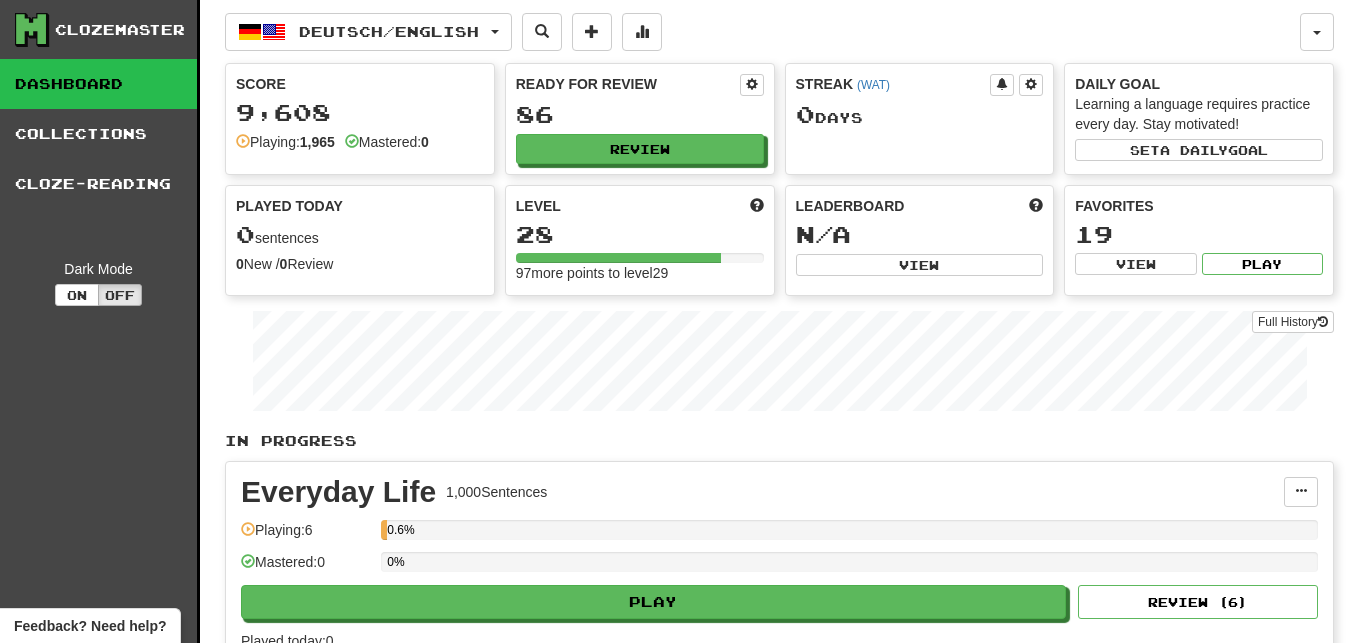 scroll, scrollTop: 0, scrollLeft: 0, axis: both 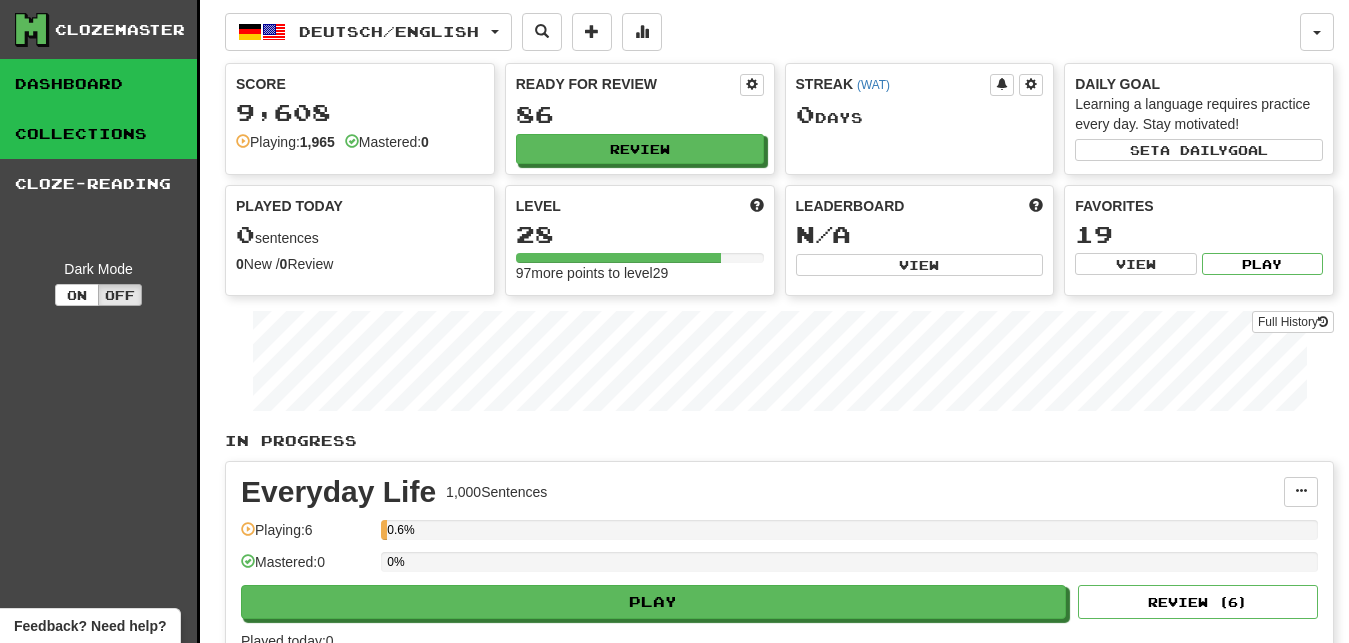 click on "Collections" at bounding box center (98, 134) 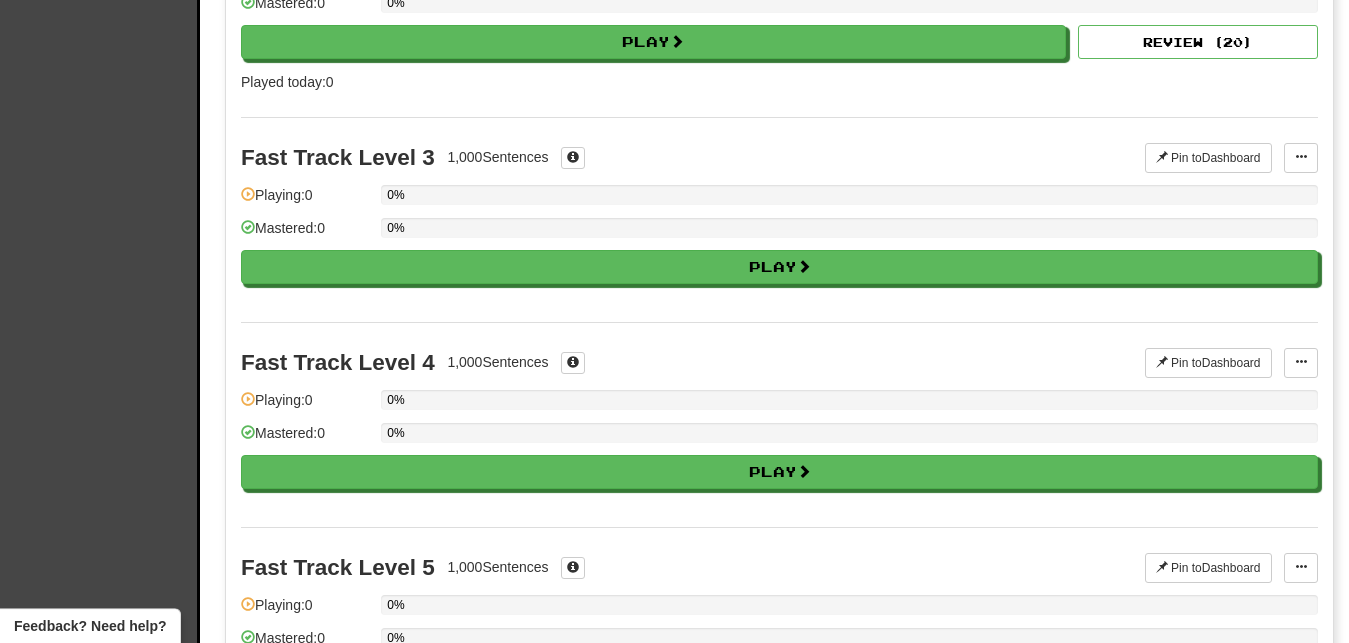 scroll, scrollTop: 0, scrollLeft: 0, axis: both 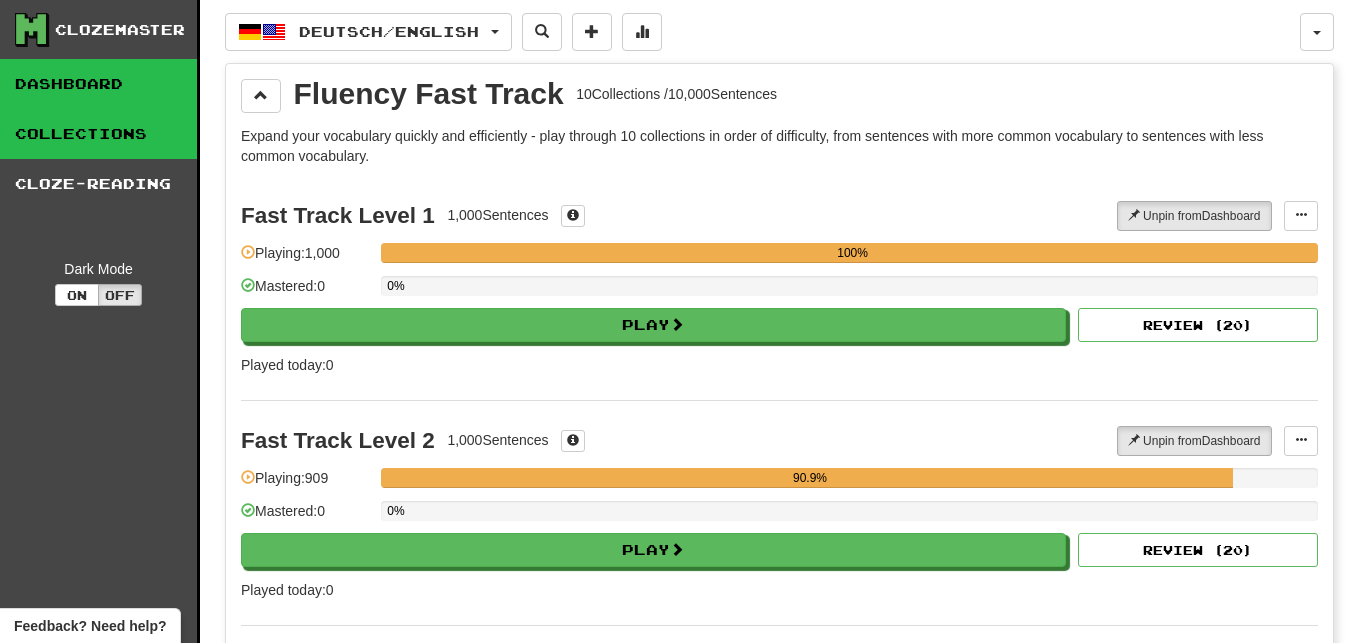 click on "Dashboard" at bounding box center (98, 84) 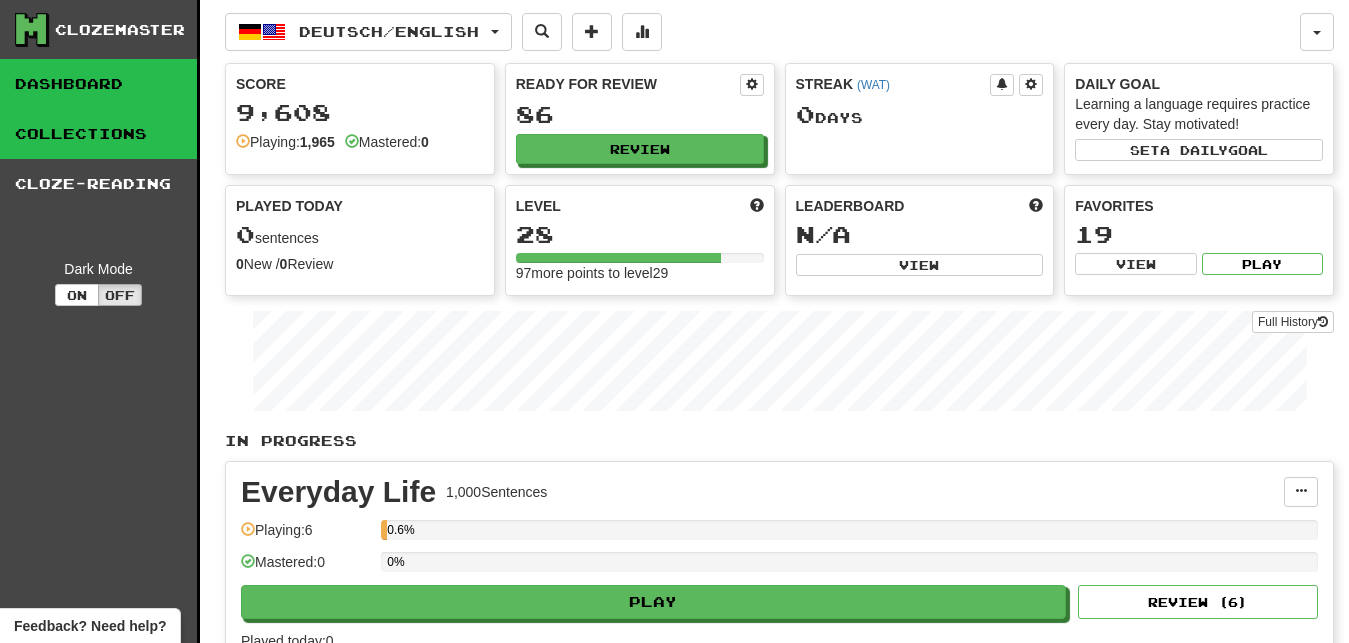click on "Collections" at bounding box center [98, 134] 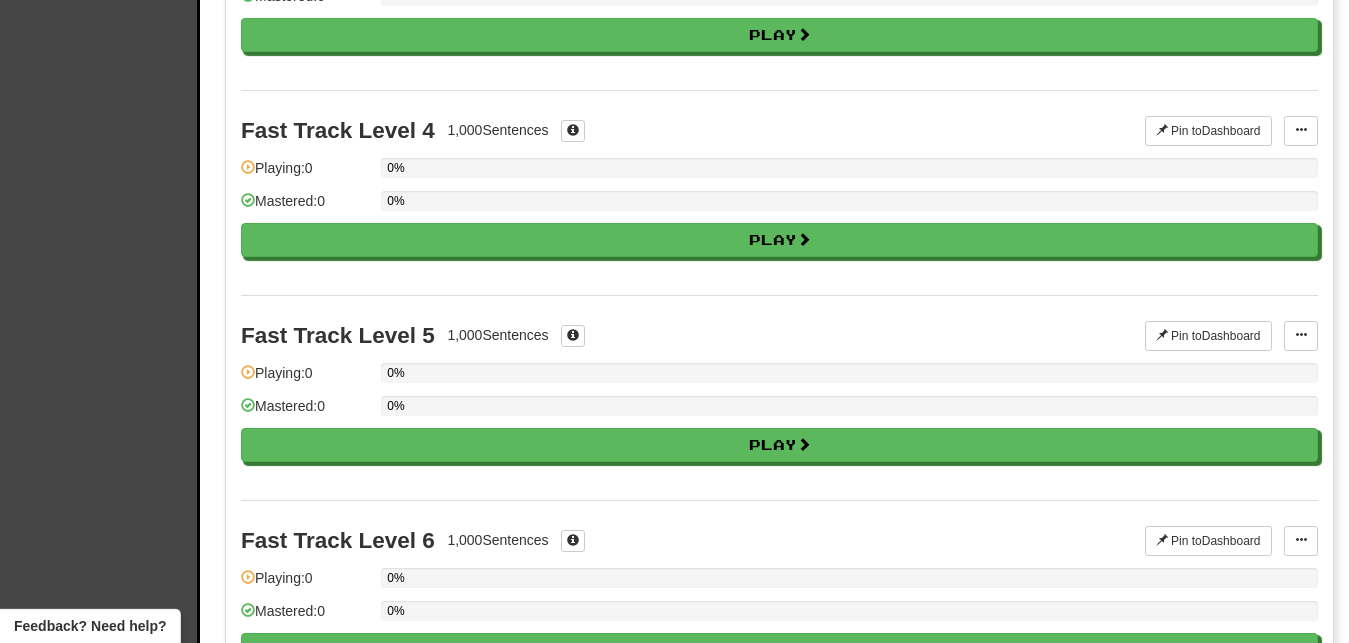 scroll, scrollTop: 0, scrollLeft: 0, axis: both 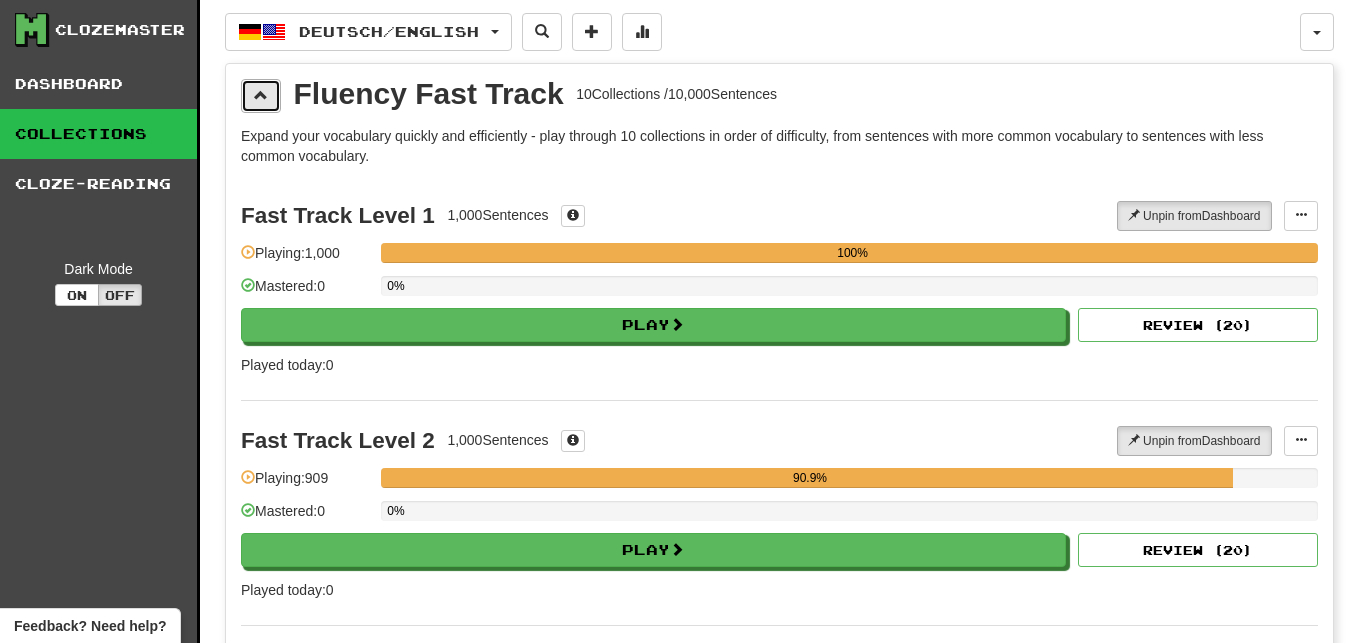 click at bounding box center (261, 96) 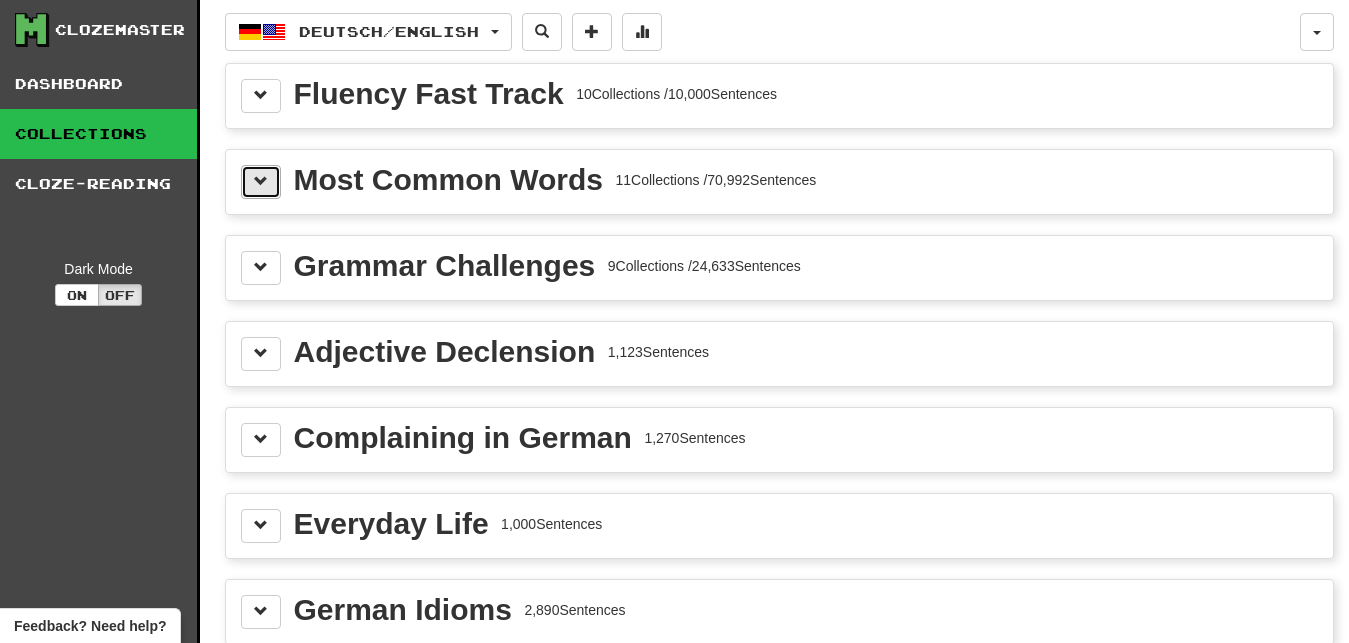 click at bounding box center [261, 181] 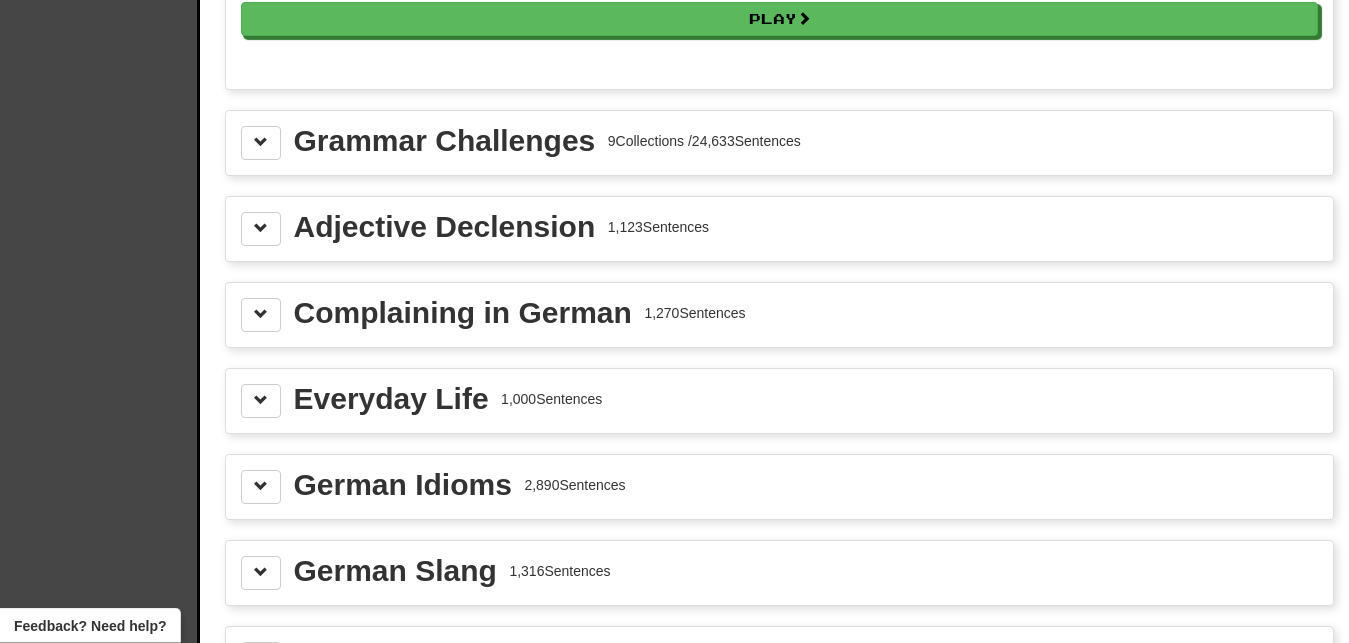 scroll, scrollTop: 2438, scrollLeft: 0, axis: vertical 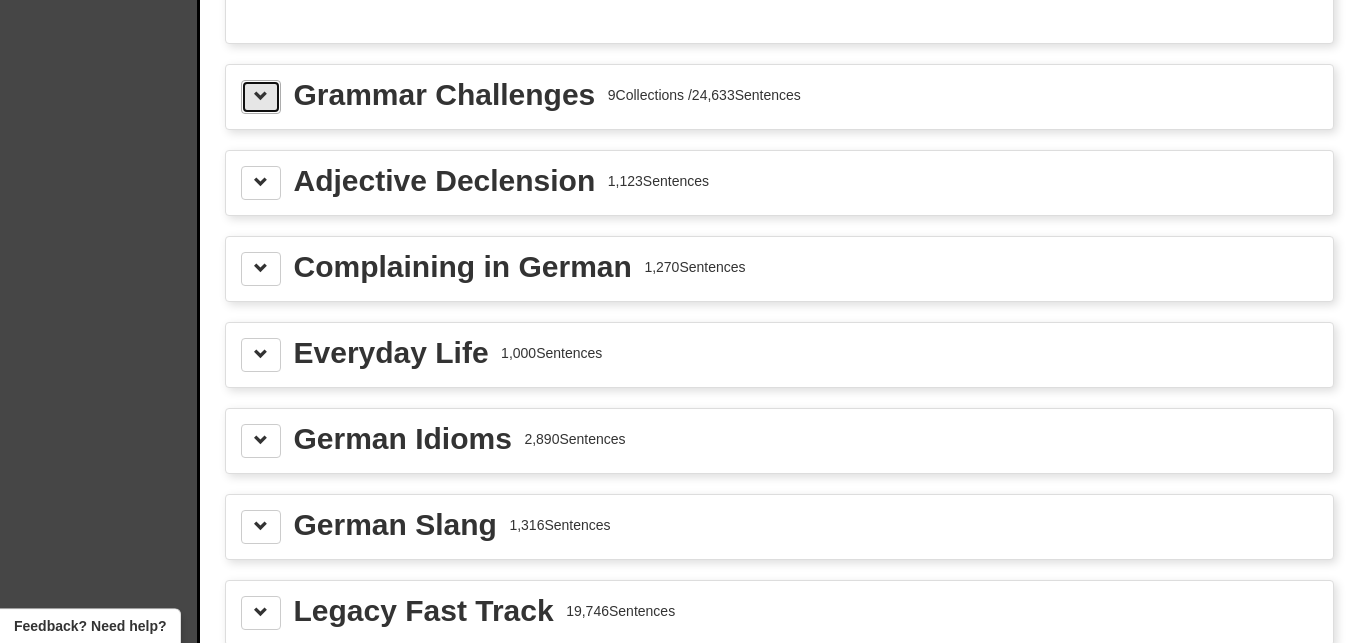 click at bounding box center (261, 96) 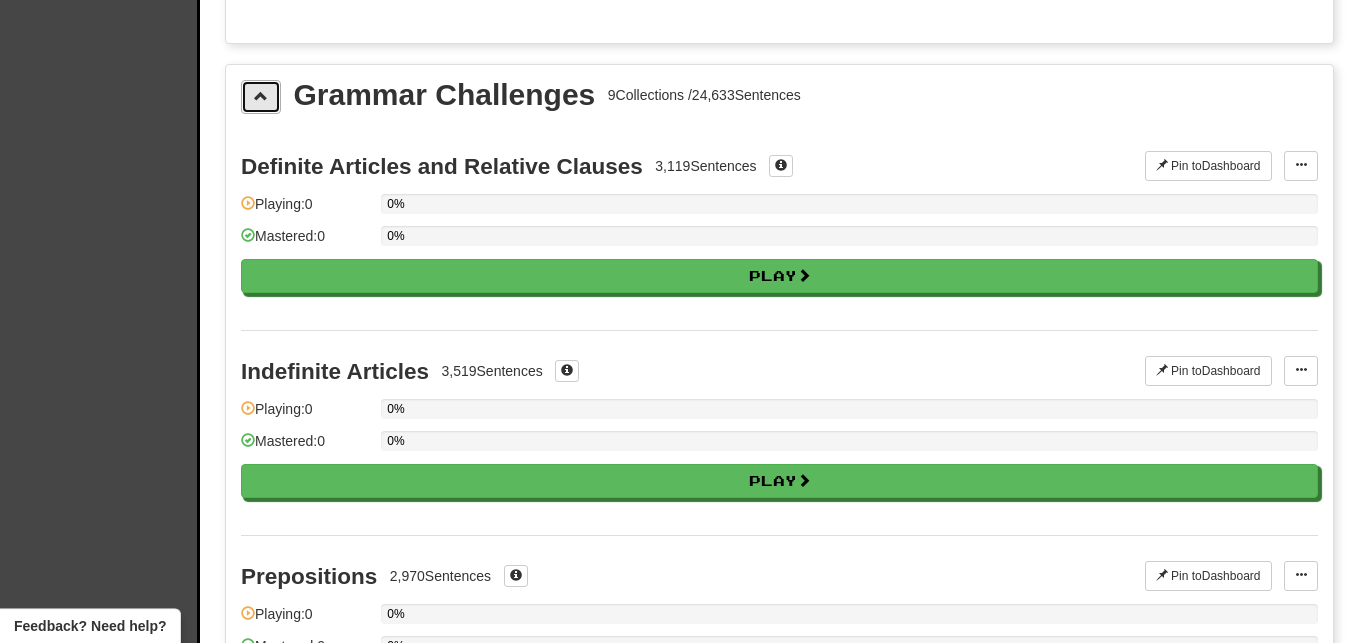 click at bounding box center (261, 96) 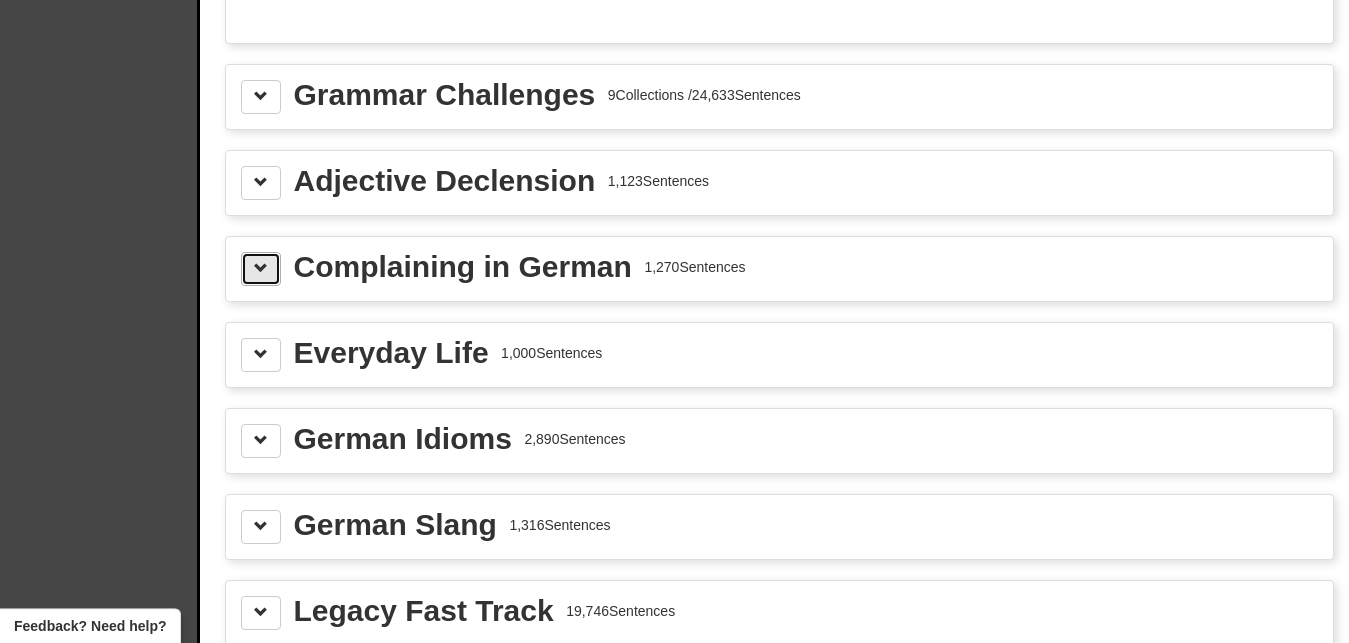 click at bounding box center (261, 268) 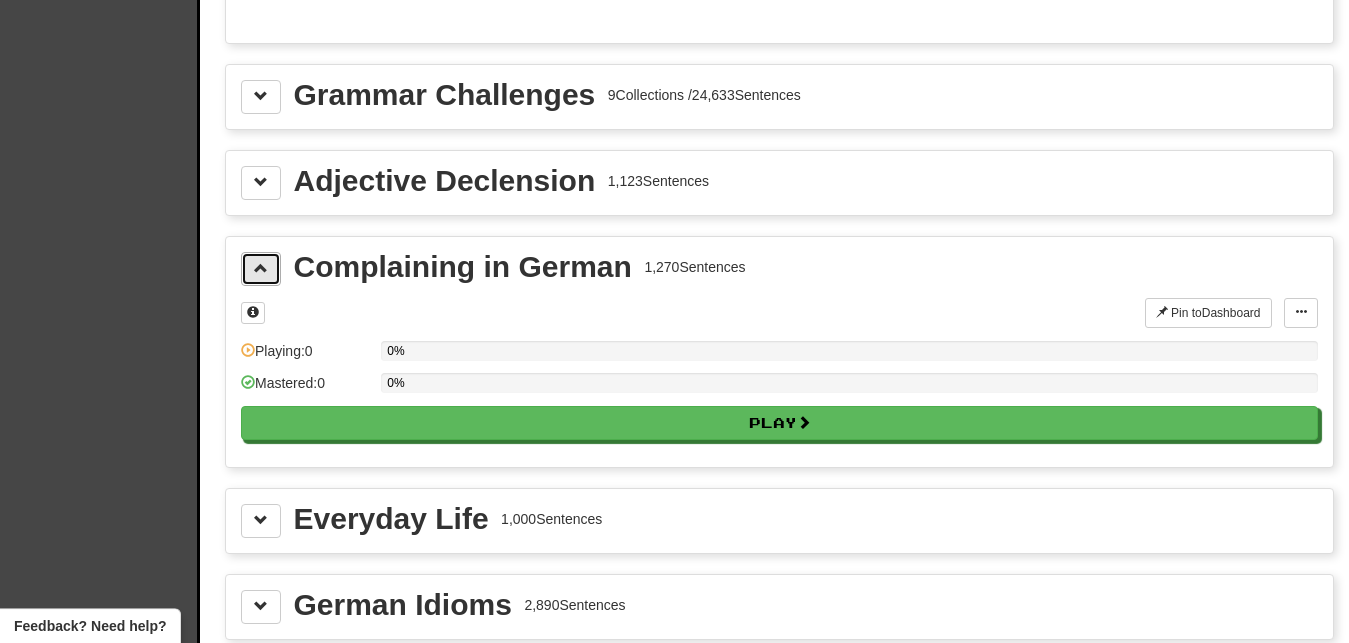 click at bounding box center (261, 268) 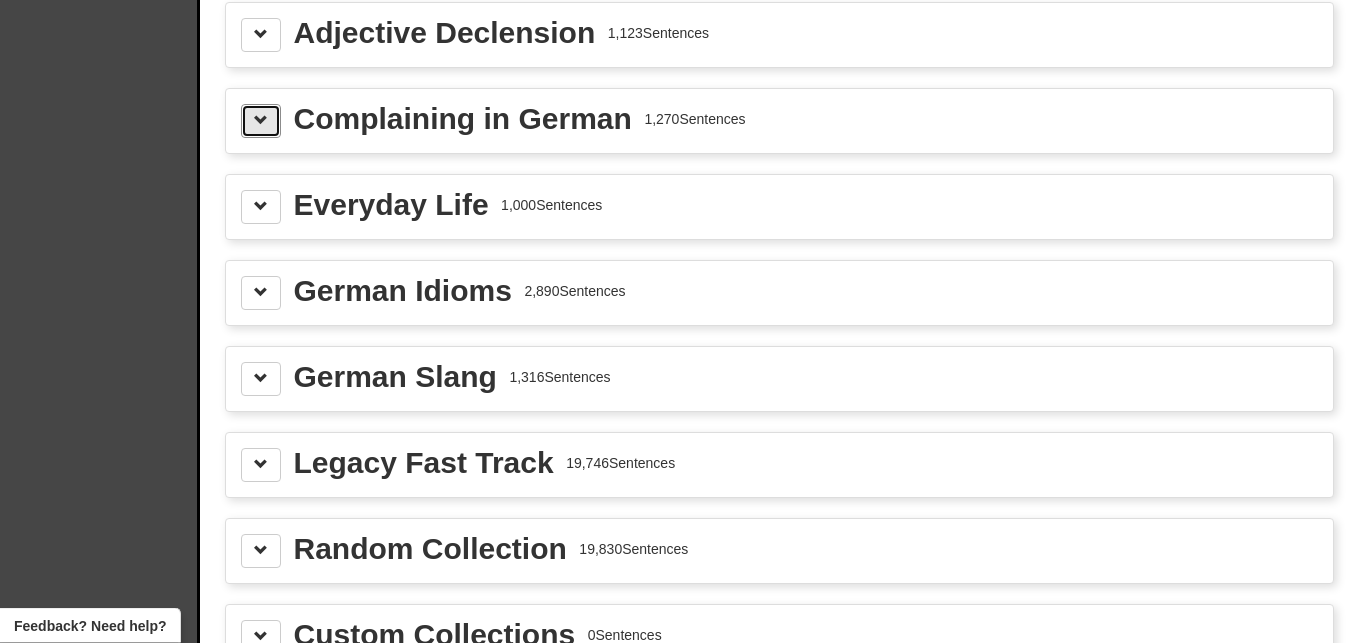 scroll, scrollTop: 2683, scrollLeft: 0, axis: vertical 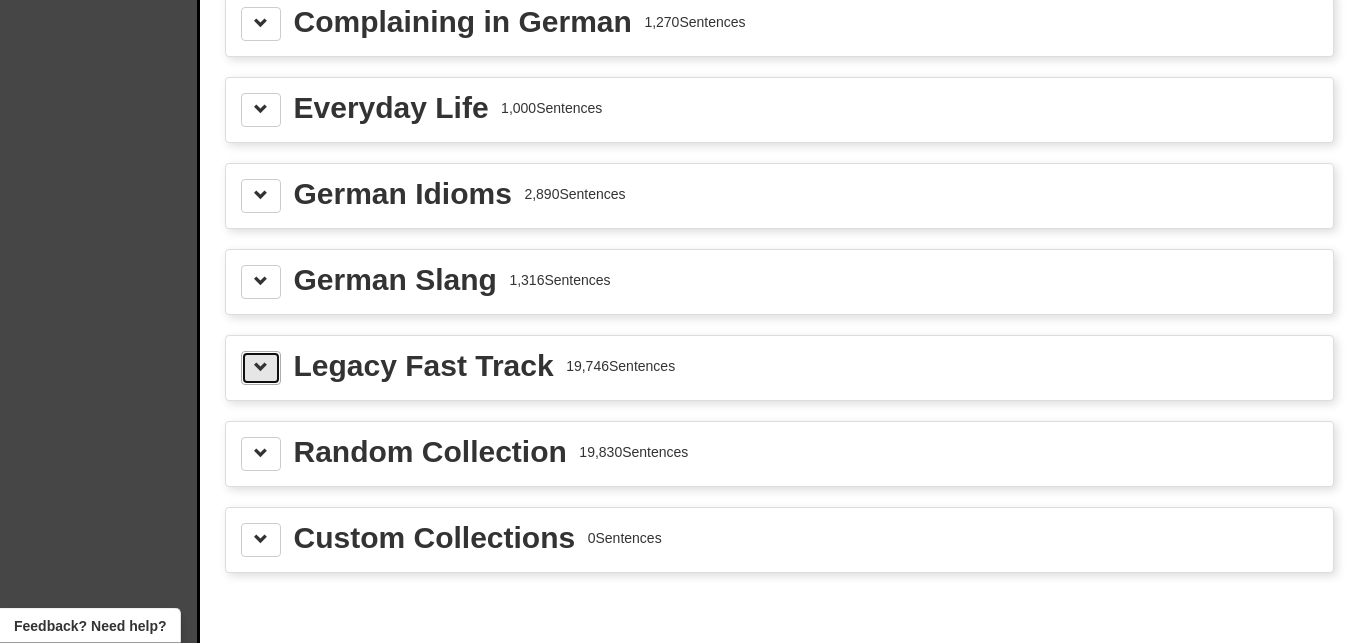 click at bounding box center [261, 367] 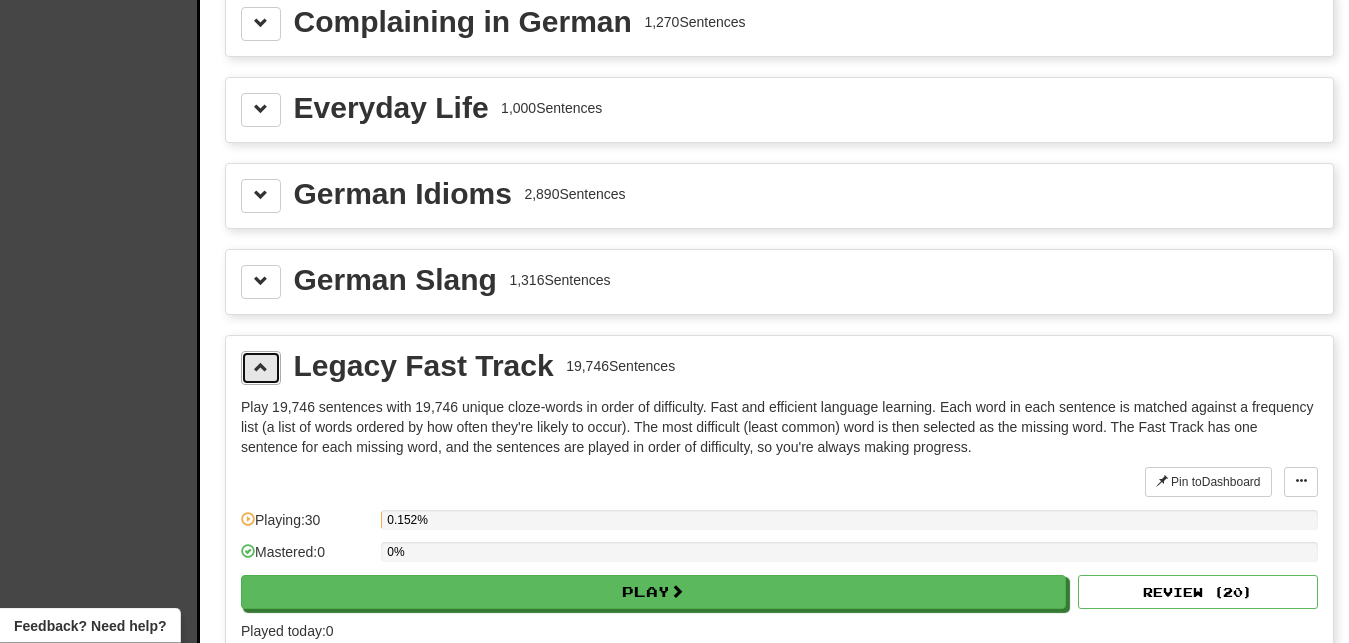 click at bounding box center (261, 367) 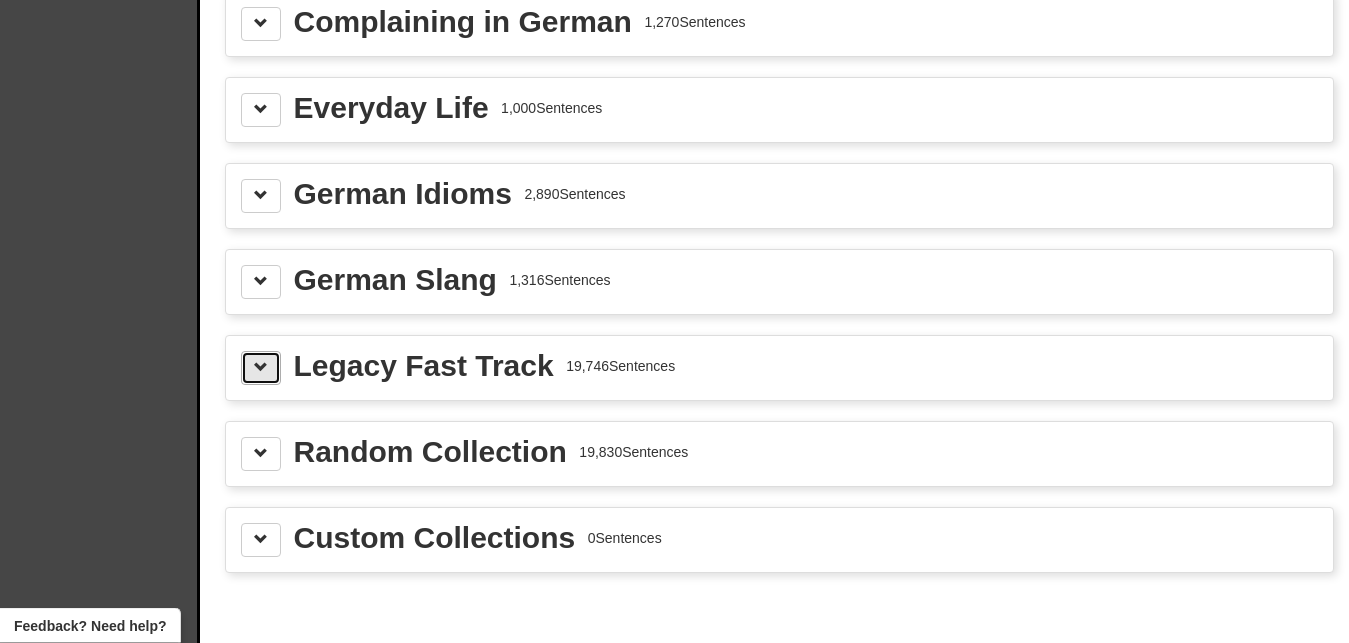 click at bounding box center [261, 368] 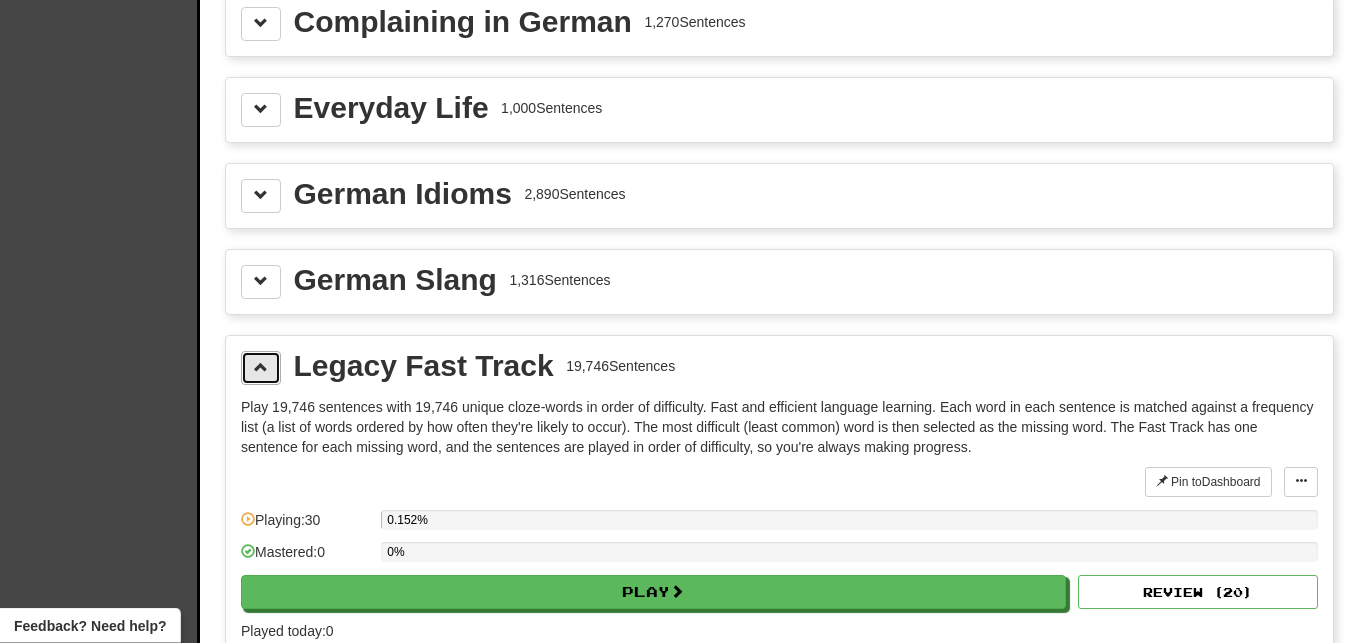 click at bounding box center (261, 368) 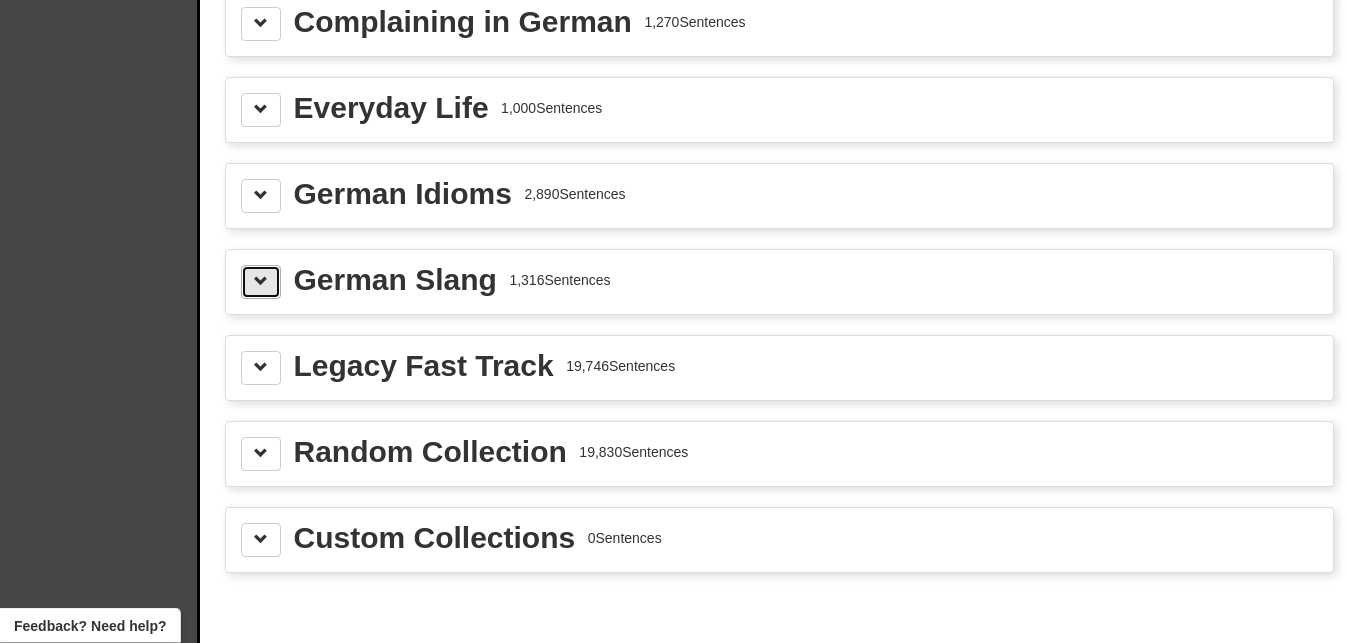 click at bounding box center [261, 282] 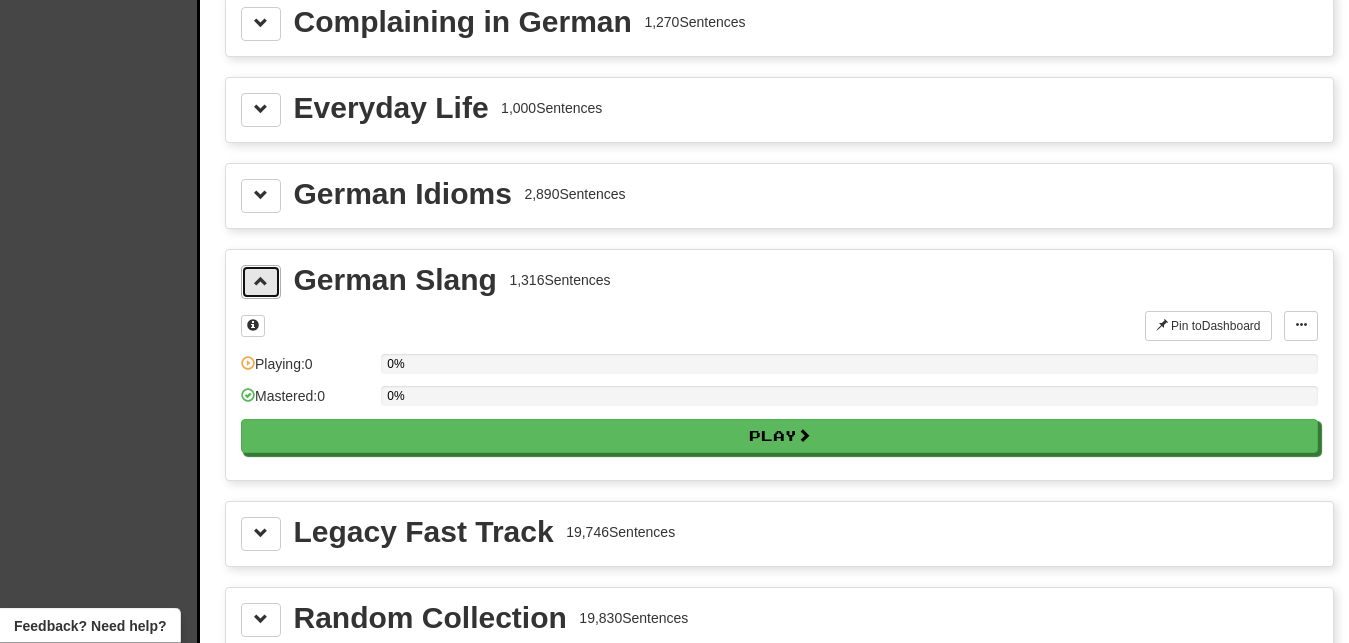 click at bounding box center [261, 282] 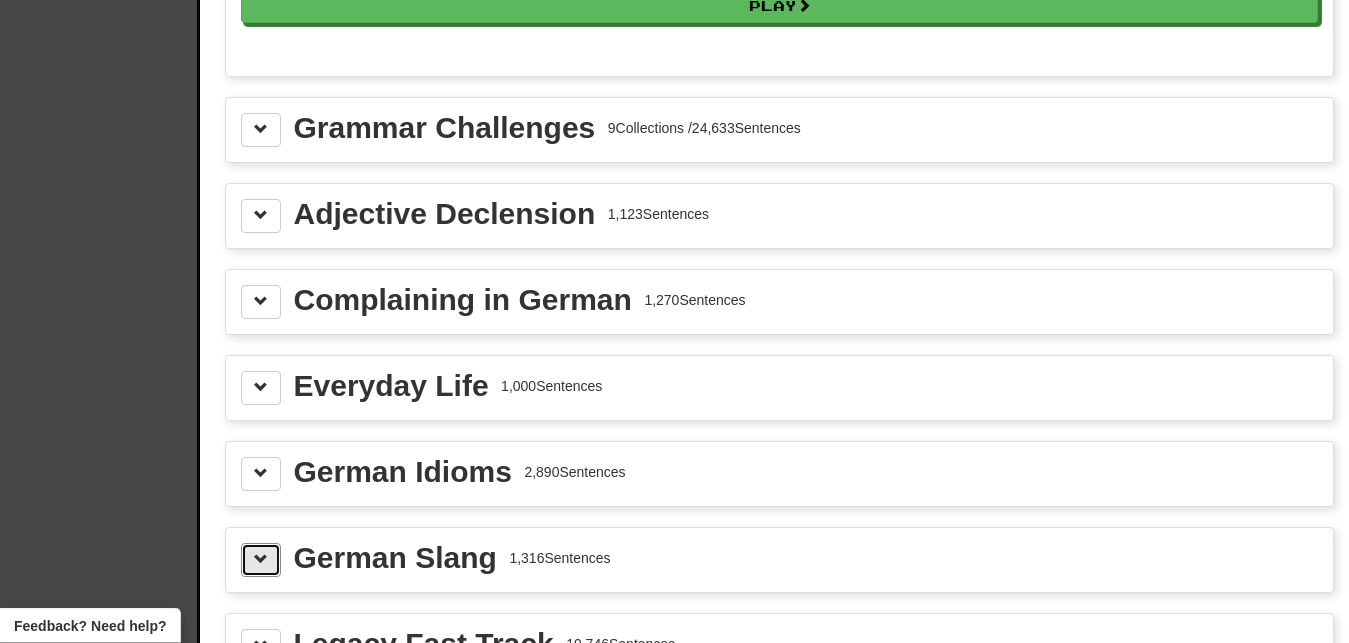 scroll, scrollTop: 2367, scrollLeft: 0, axis: vertical 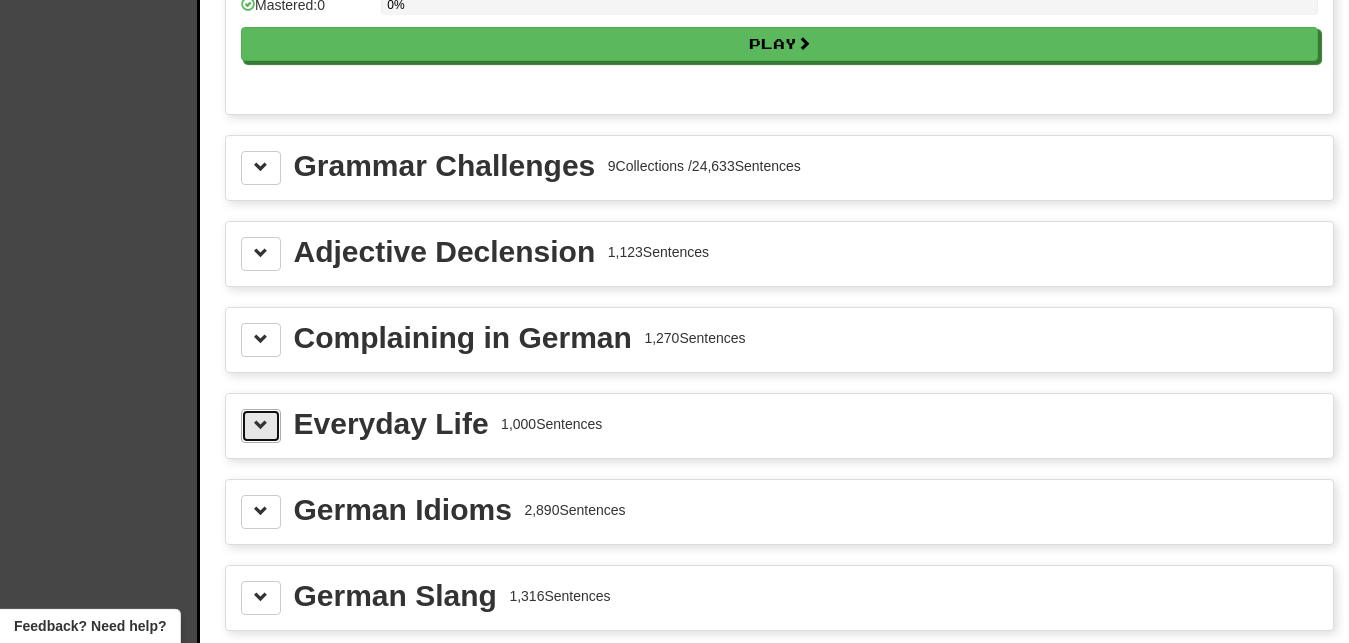 click at bounding box center (261, 426) 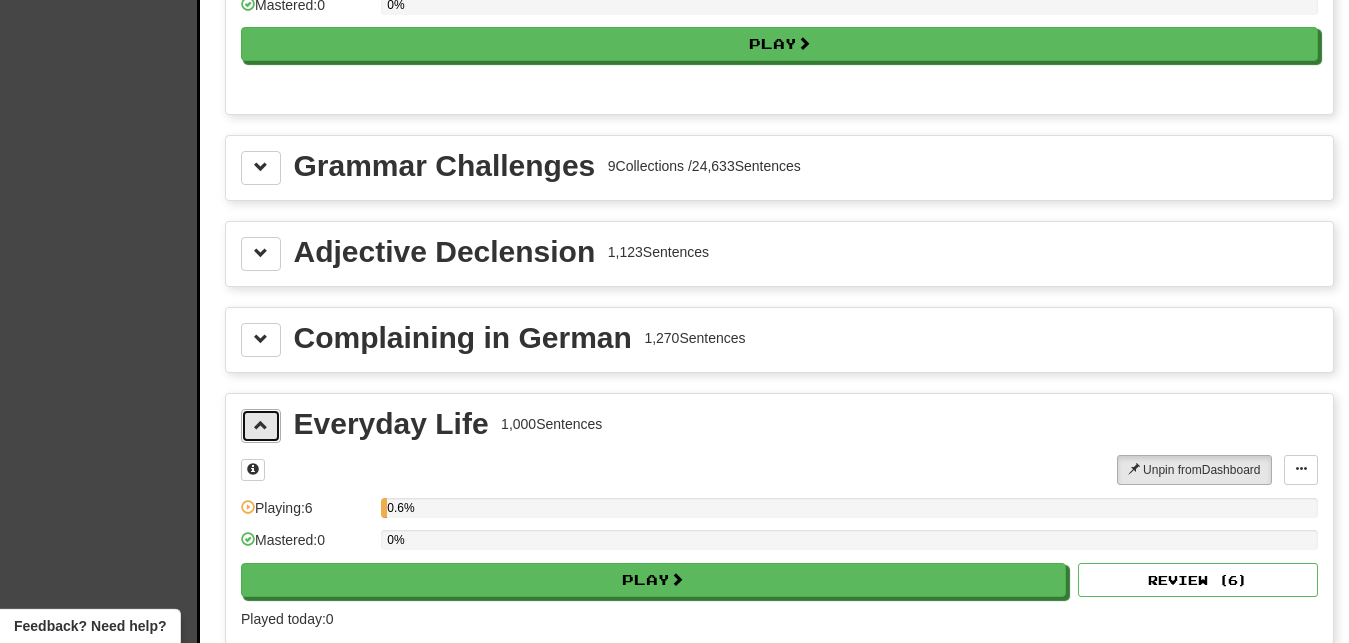 click at bounding box center (261, 426) 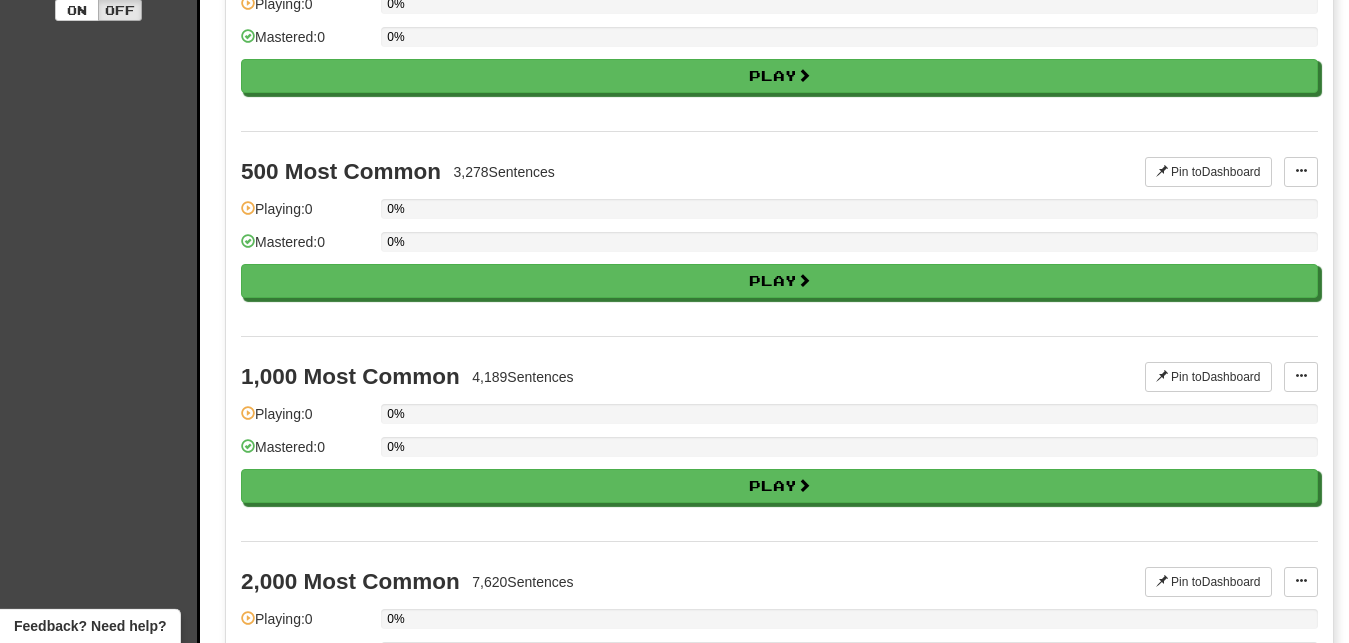 scroll, scrollTop: 252, scrollLeft: 0, axis: vertical 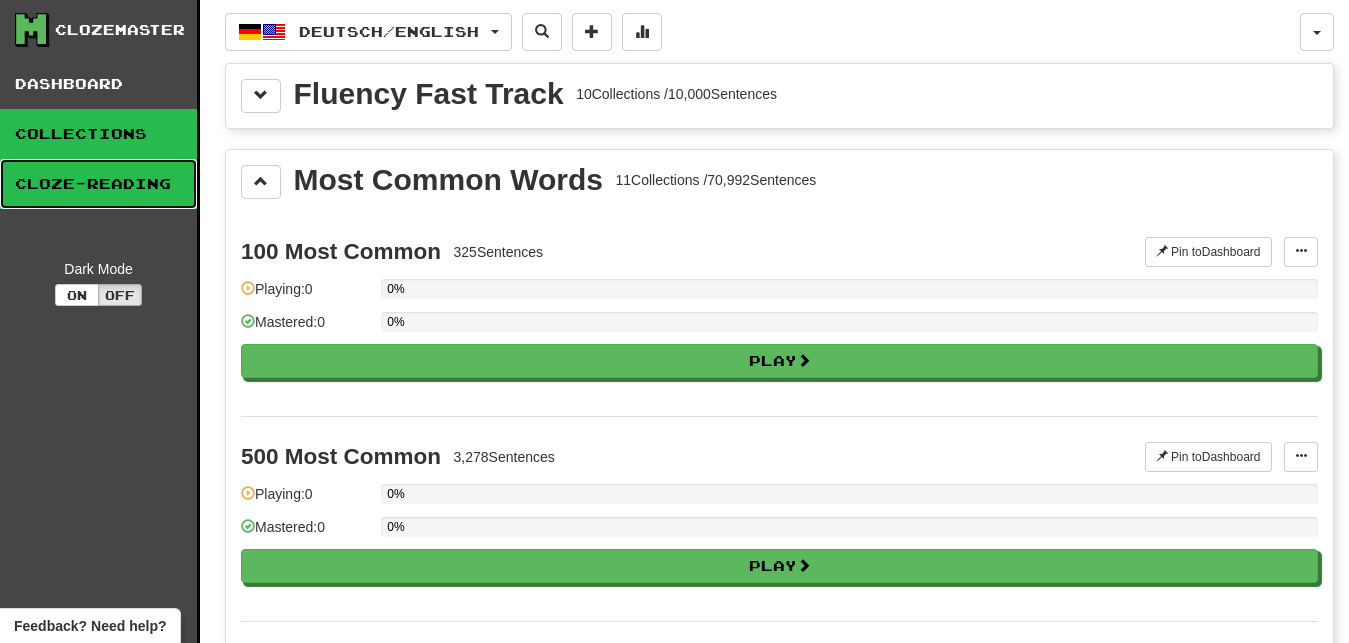 click on "Cloze-Reading" at bounding box center [98, 184] 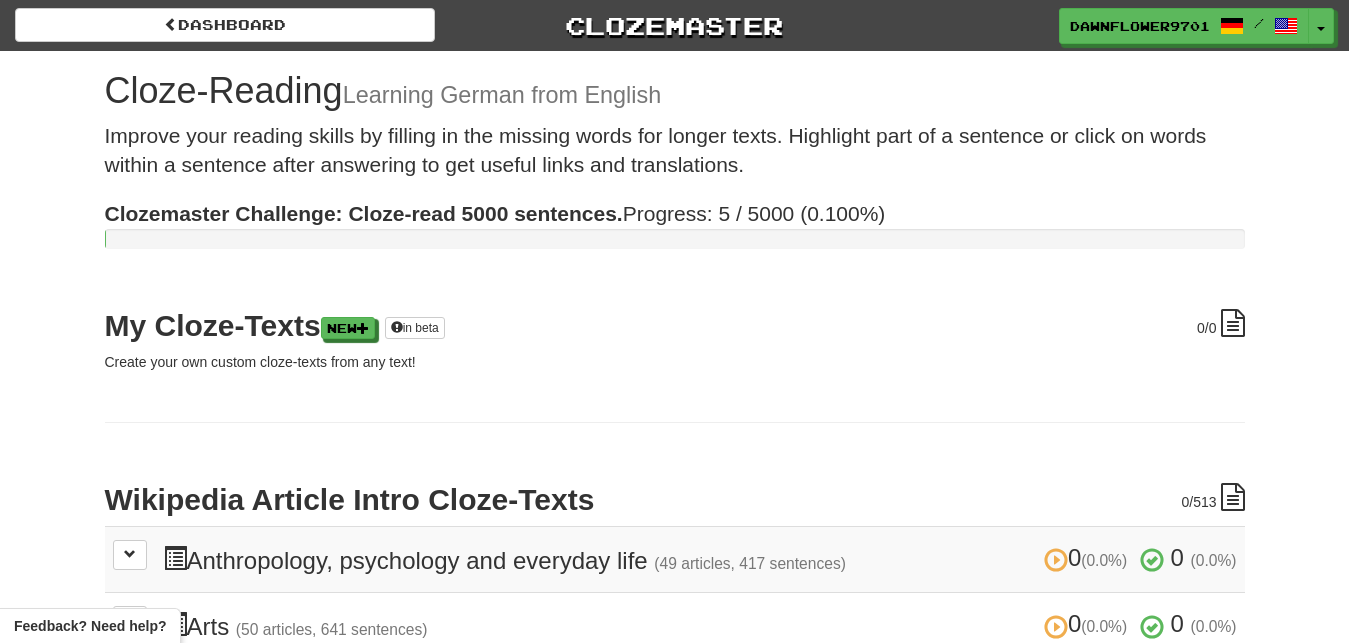 scroll, scrollTop: 0, scrollLeft: 0, axis: both 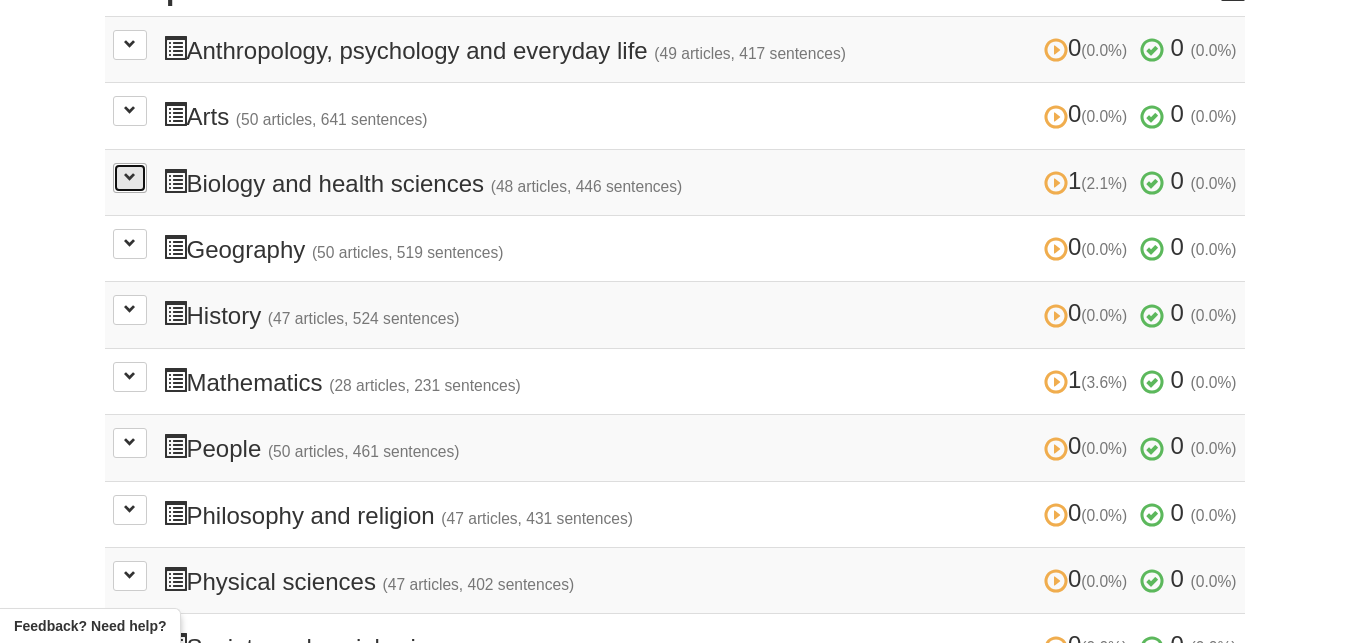 click at bounding box center (130, 178) 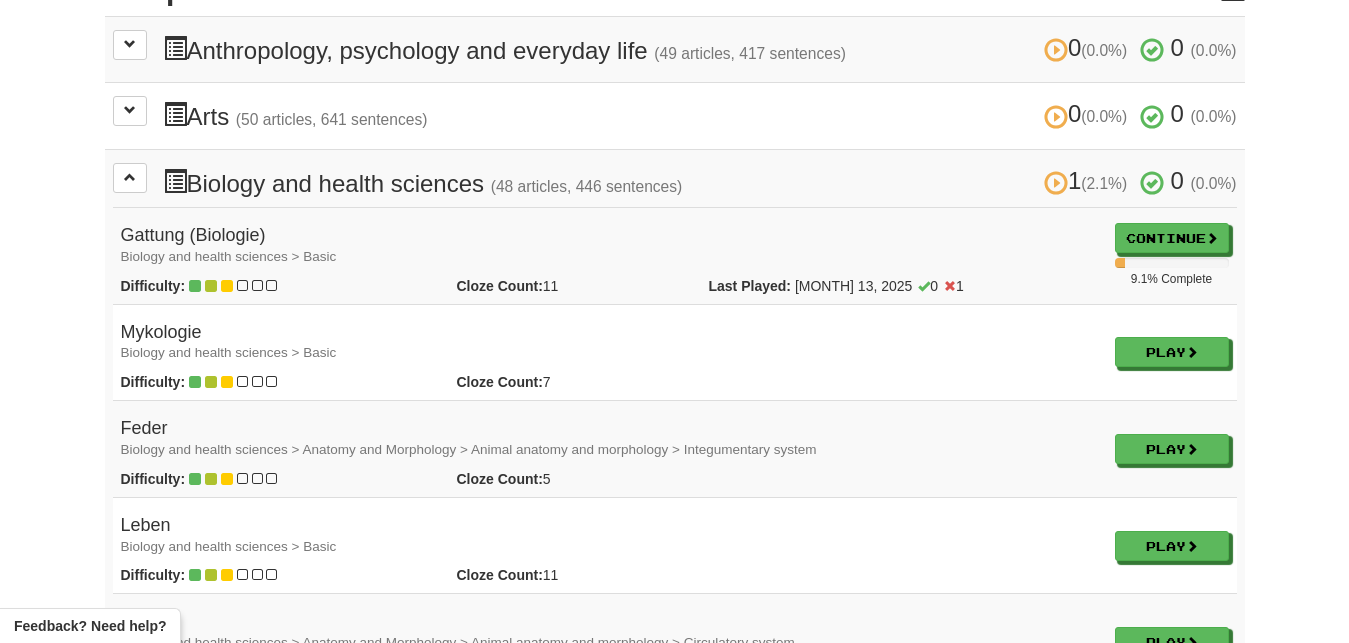 click on "Dashboard
Clozemaster
DawnFlower9701
/
Toggle Dropdown
Dashboard
Leaderboard
Activity Feed
Notifications
Profile
Discussions
Deutsch
/
English
Streak:
0
Review:
86
Points Today: 0
Languages
Account
Logout
DawnFlower9701
/
Toggle Dropdown
Dashboard
Leaderboard
Activity Feed
Notifications
Profile
Discussions
Deutsch
/
English
Streak:
0
Review:
86
Points Today: 0
Languages
Account
Logout
clozemaster
Cloze-Reading
Learning German from English
Improve your reading skills by filling in the missing words for longer texts. Highlight part of a sentence or click on words within a sentence after answering to get useful links and translations." at bounding box center (674, 2456) 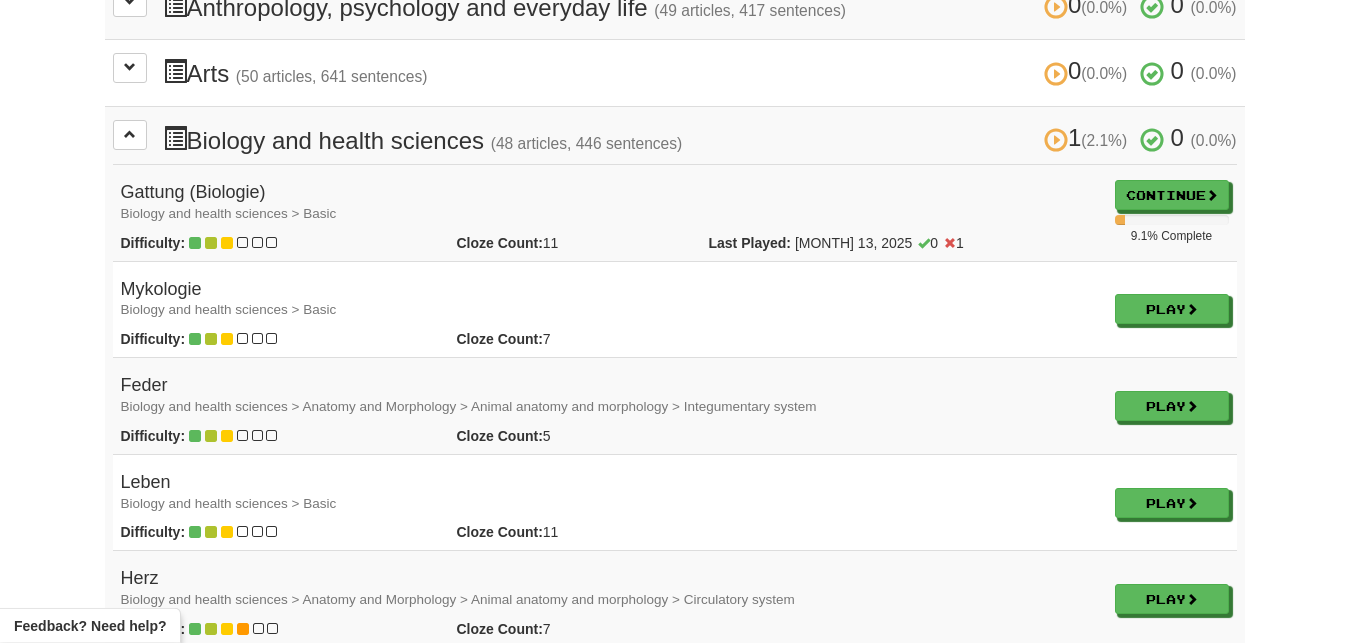 scroll, scrollTop: 561, scrollLeft: 0, axis: vertical 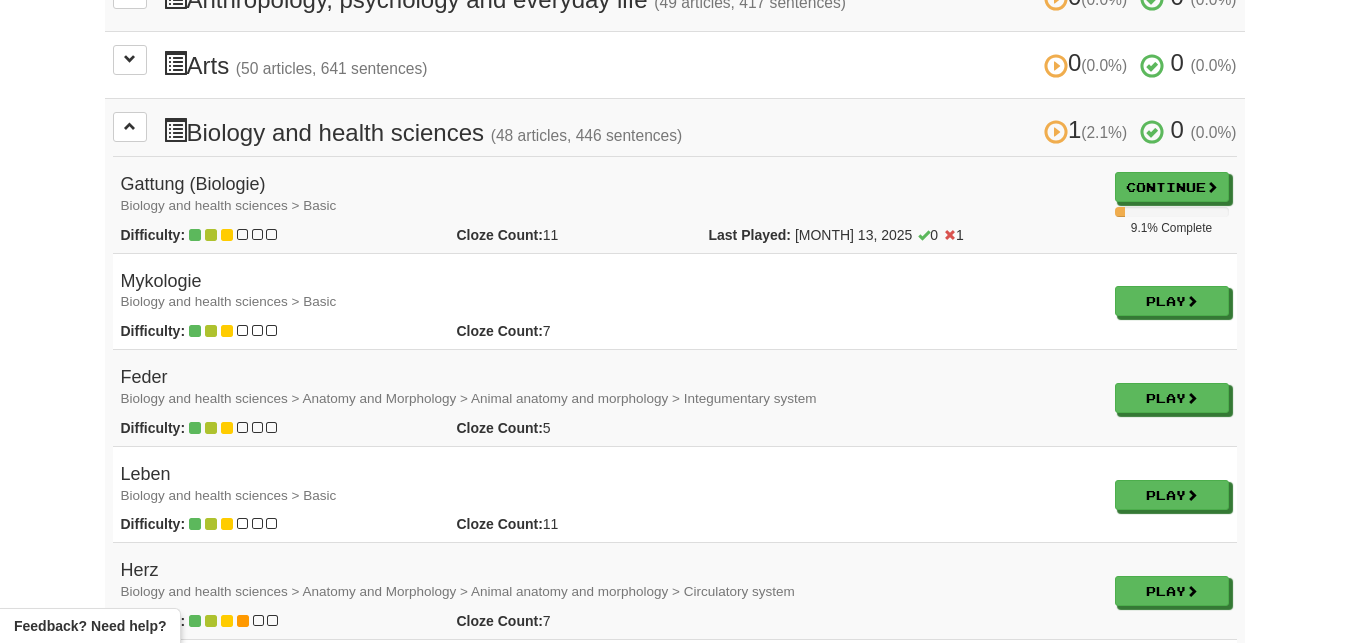 click on "Gattung (Biologie)
Biology and health sciences > Basic" at bounding box center [610, 195] 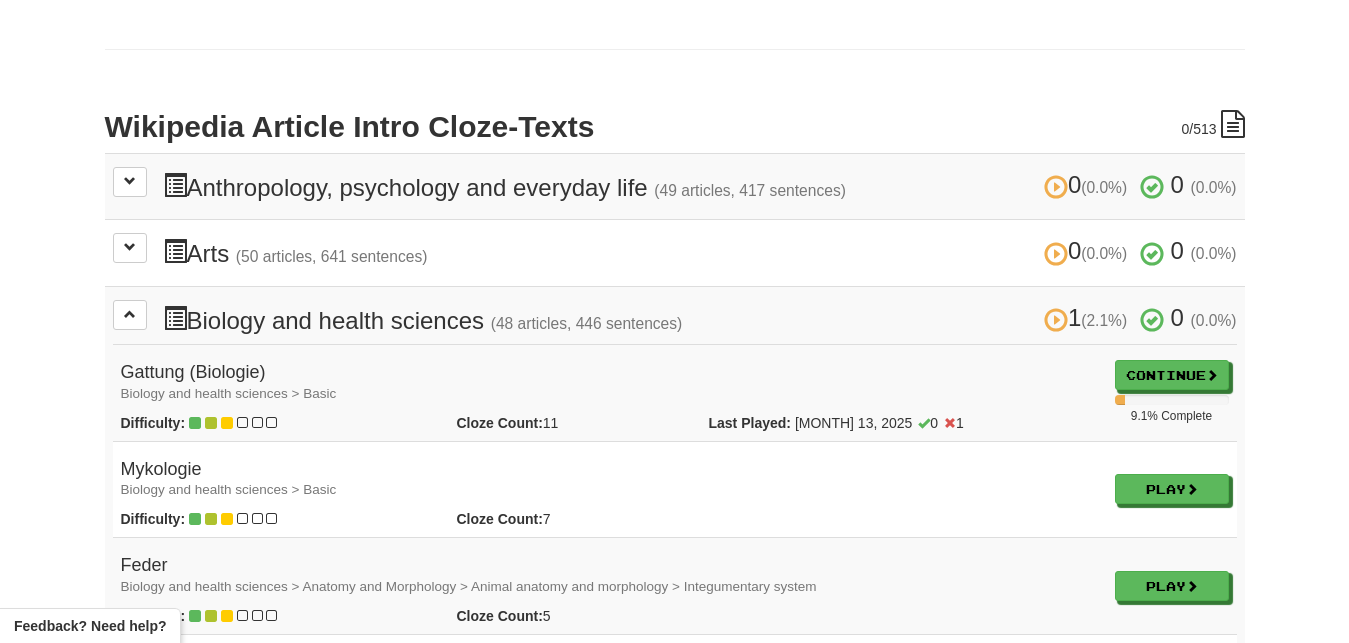 scroll, scrollTop: 357, scrollLeft: 0, axis: vertical 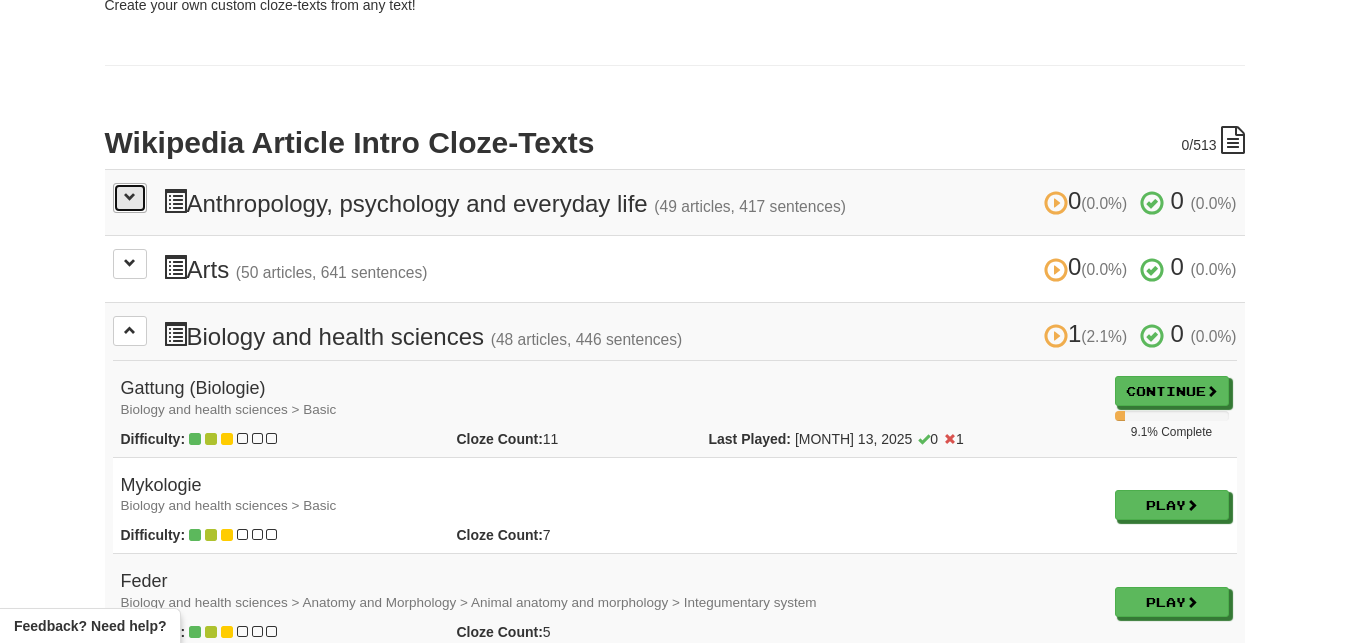 click at bounding box center [130, 198] 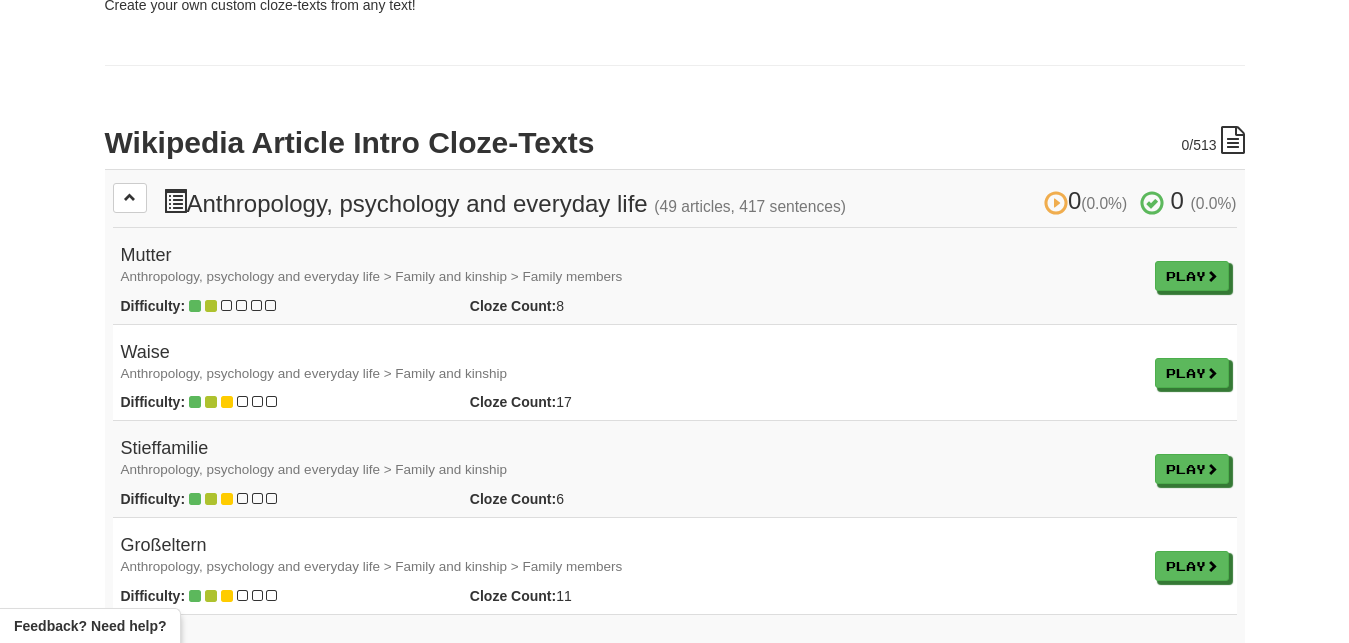 click on "Dashboard
Clozemaster
DawnFlower9701
/
Toggle Dropdown
Dashboard
Leaderboard
Activity Feed
Notifications
Profile
Discussions
Deutsch
/
English
Streak:
0
Review:
86
Points Today: 0
Languages
Account
Logout
DawnFlower9701
/
Toggle Dropdown
Dashboard
Leaderboard
Activity Feed
Notifications
Profile
Discussions
Deutsch
/
English
Streak:
0
Review:
86
Points Today: 0
Languages
Account
Logout
clozemaster
Cloze-Reading
Learning German from English
Improve your reading skills by filling in the missing words for longer texts. Highlight part of a sentence or click on words within a sentence after answering to get useful links and translations." at bounding box center [674, 4986] 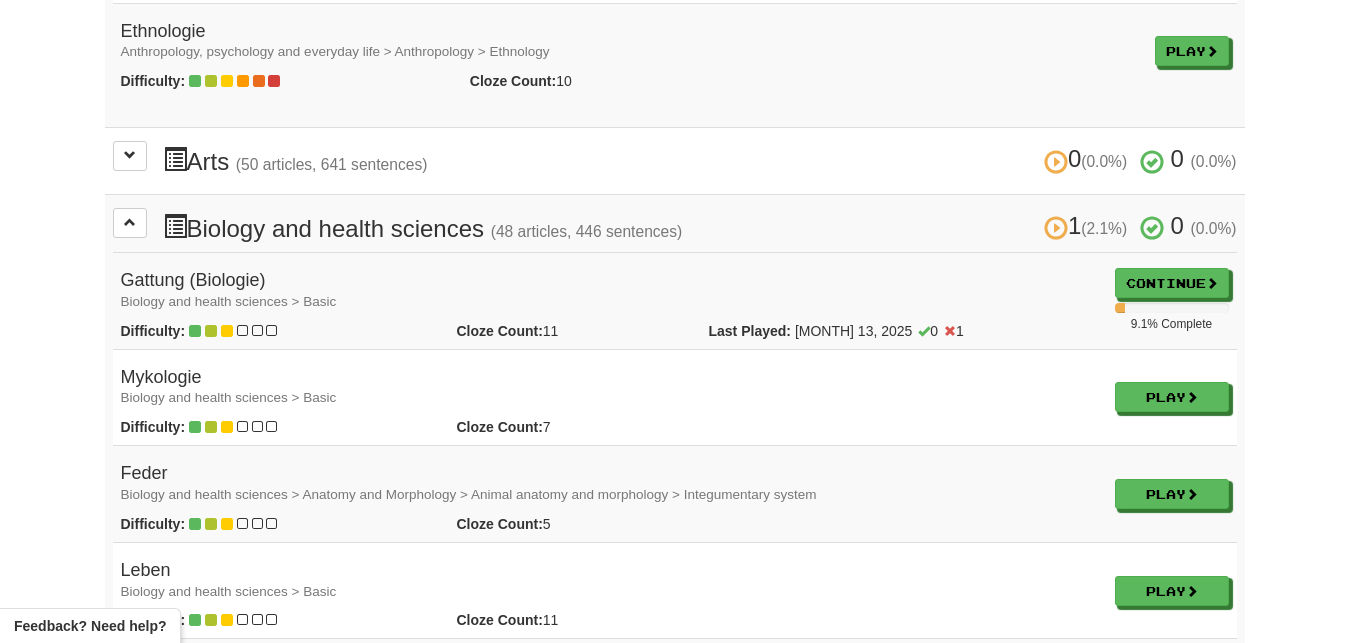 scroll, scrollTop: 5202, scrollLeft: 0, axis: vertical 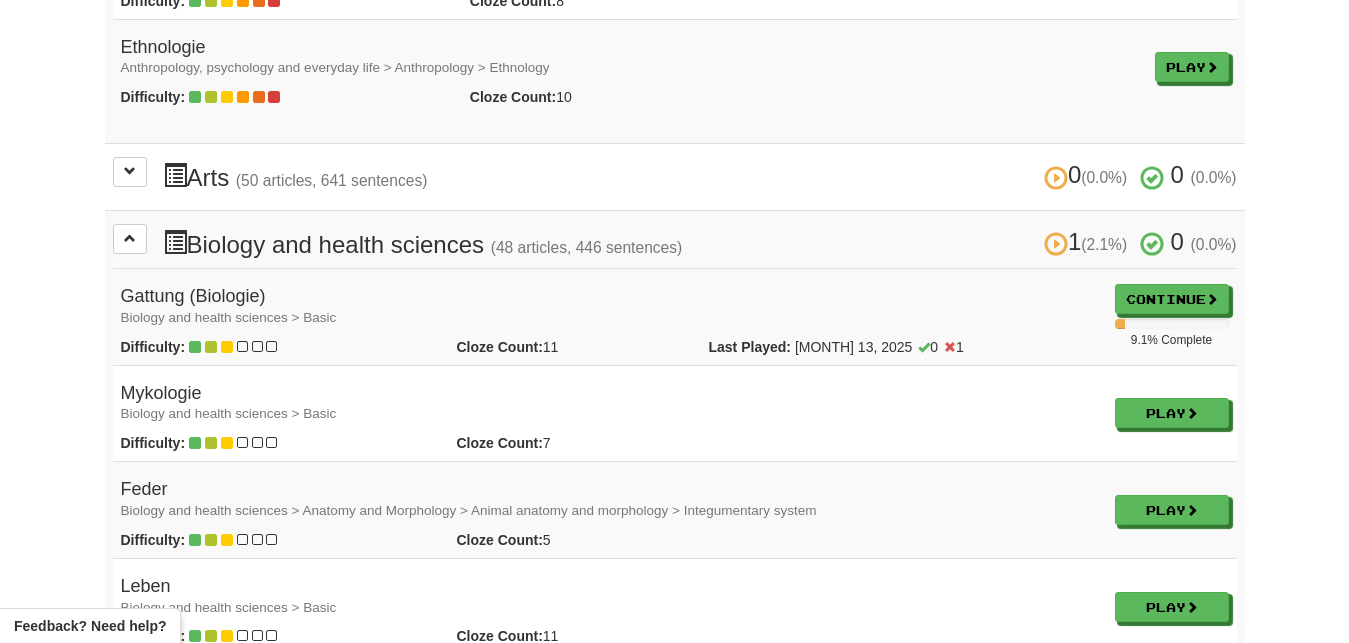 click on "Dashboard
Clozemaster
DawnFlower9701
/
Toggle Dropdown
Dashboard
Leaderboard
Activity Feed
Notifications
Profile
Discussions
Deutsch
/
English
Streak:
0
Review:
86
Points Today: 0
Languages
Account
Logout
DawnFlower9701
/
Toggle Dropdown
Dashboard
Leaderboard
Activity Feed
Notifications
Profile
Discussions
Deutsch
/
English
Streak:
0
Review:
86
Points Today: 0
Languages
Account
Logout
clozemaster
Cloze-Reading
Learning German from English
Improve your reading skills by filling in the missing words for longer texts. Highlight part of a sentence or click on words within a sentence after answering to get useful links and translations." at bounding box center [674, 141] 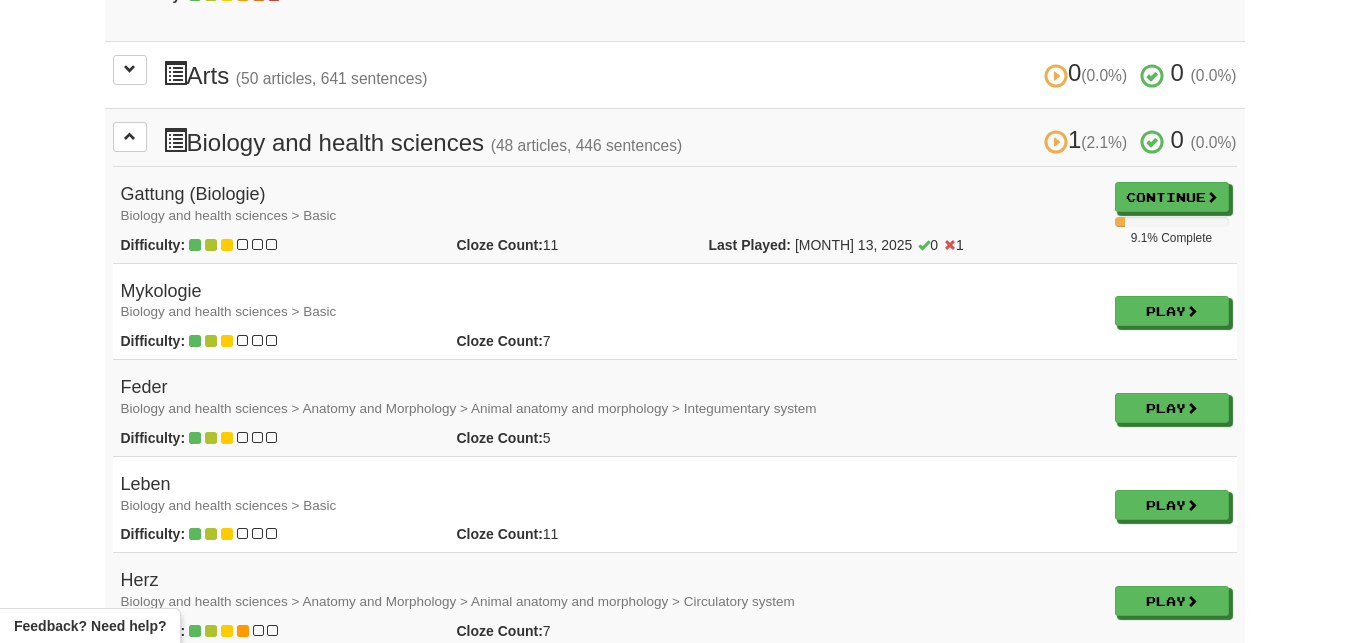 scroll, scrollTop: 5253, scrollLeft: 0, axis: vertical 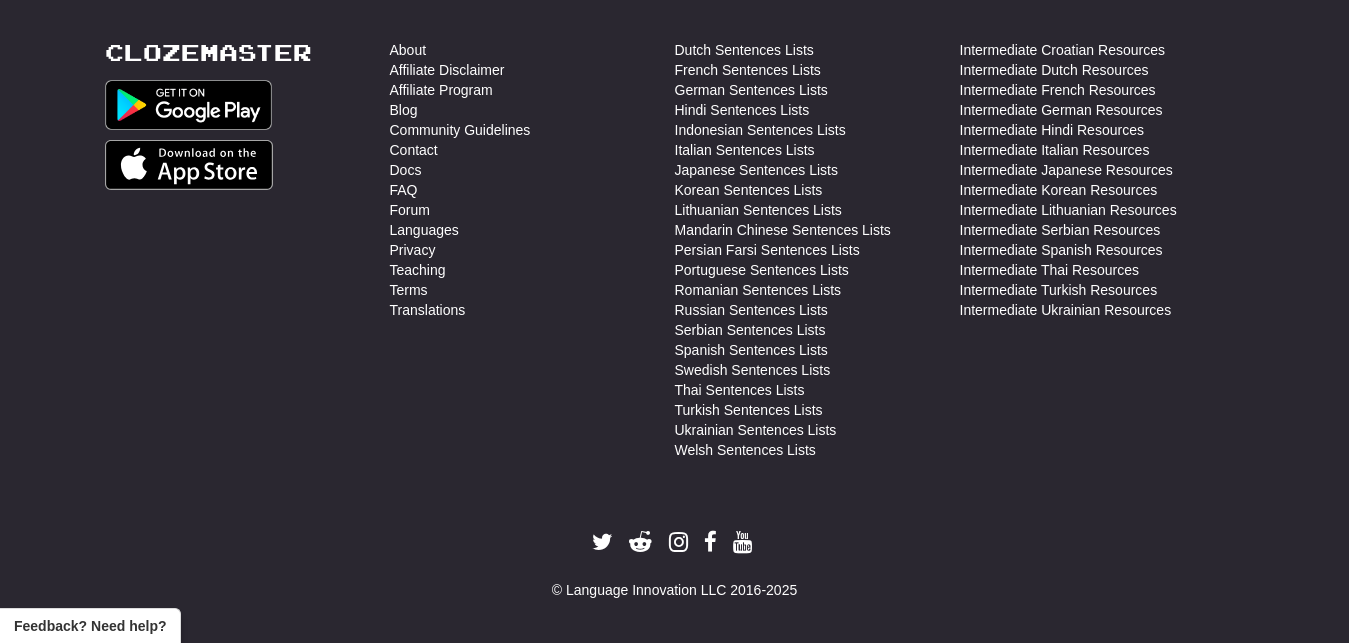 click on "Clozemaster" at bounding box center (247, 255) 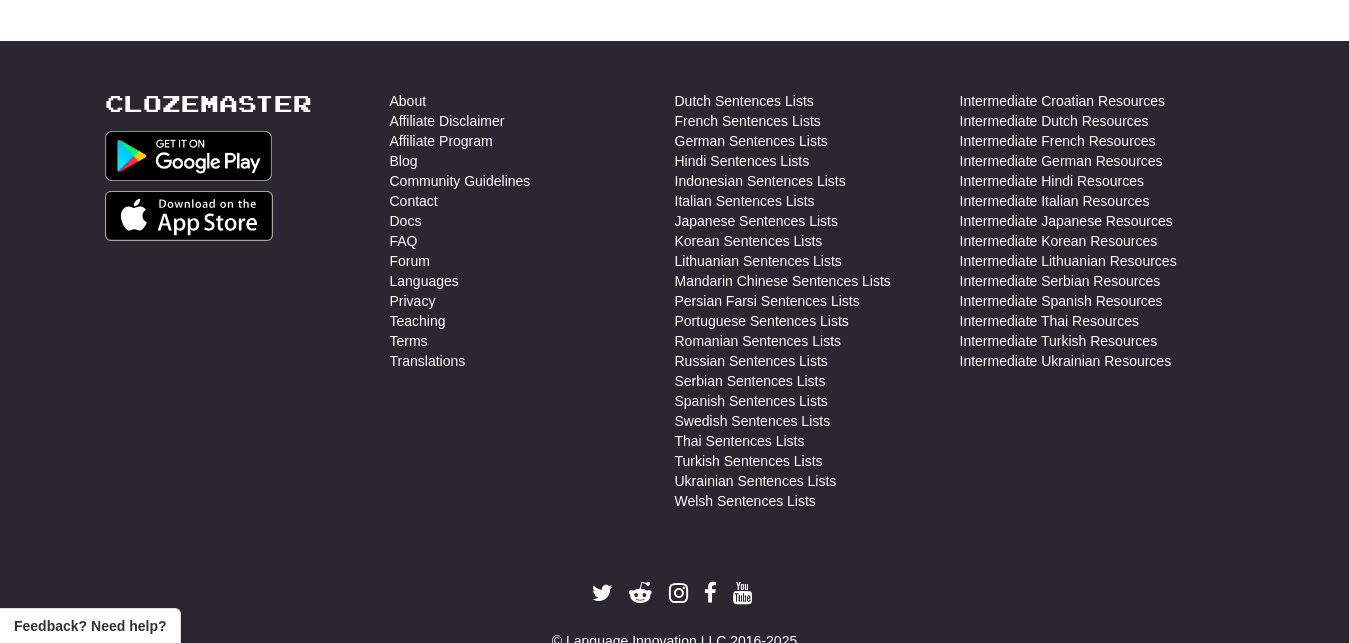 scroll, scrollTop: 10644, scrollLeft: 0, axis: vertical 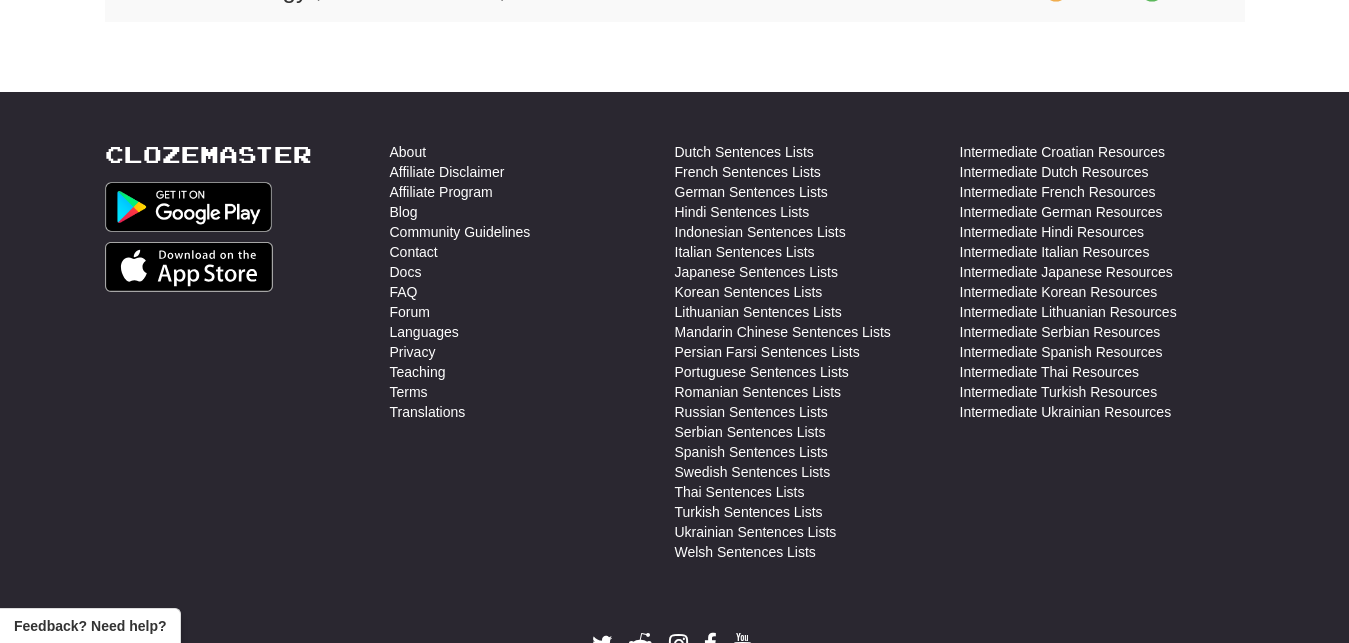 click on "Cloze-Reading
Learning German from English
Improve your reading skills by filling in the missing words for longer texts. Highlight part of a sentence or click on words within a sentence after answering to get useful links and translations.
Clozemaster Challenge: Cloze-read 5000 sentences.  Progress: 5 / 5000 (0.100%)
0 /0
My Cloze-Texts
New
in beta
Create your own custom cloze-texts from any text!
0 /513
Wikipedia Article Intro Cloze-Texts
0
(0.0%)
0
(0.0%)
Anthropology, psychology and everyday life
(49 articles, 417 sentences)
0
(0.0%)
0
(0.0%)
Mutter
Anthropology, psychology and everyday life > Family and kinship  > Family members
Difficulty:
Cloze Count:
8
Play
Play
Waise
Anthropology, psychology and everyday life > Family and kinship
Difficulty:" at bounding box center [675, -5276] 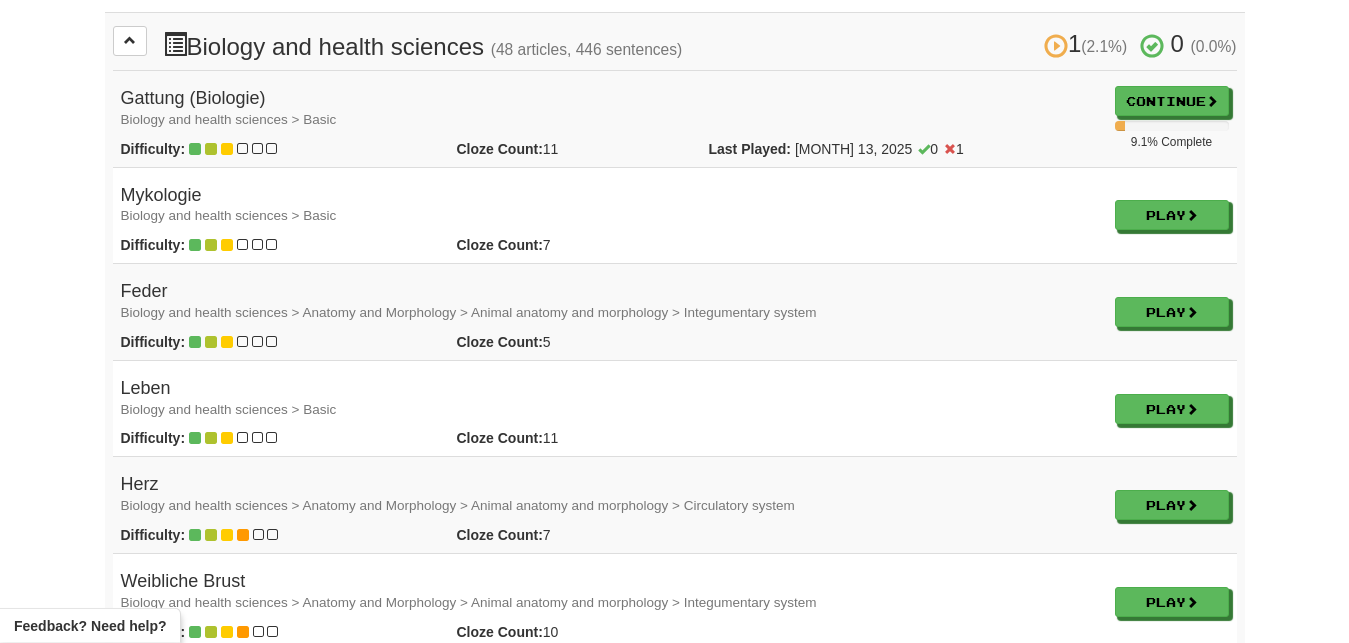 scroll, scrollTop: 5391, scrollLeft: 0, axis: vertical 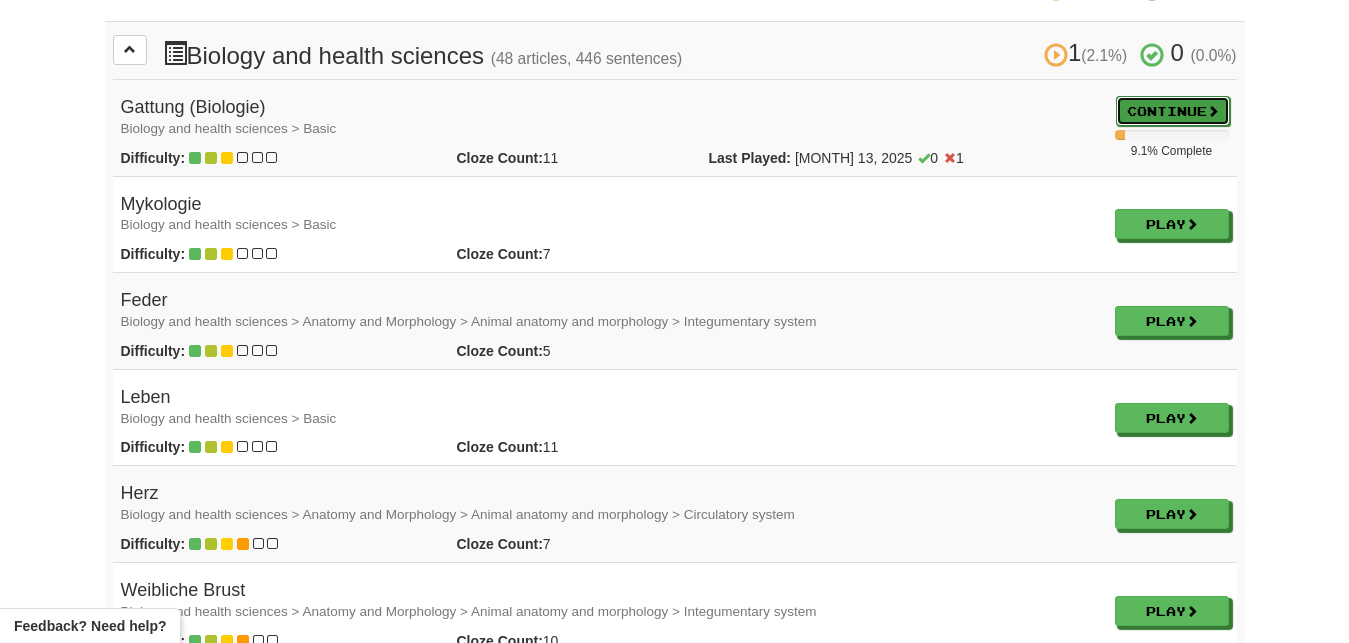 click on "Continue" at bounding box center (1173, 111) 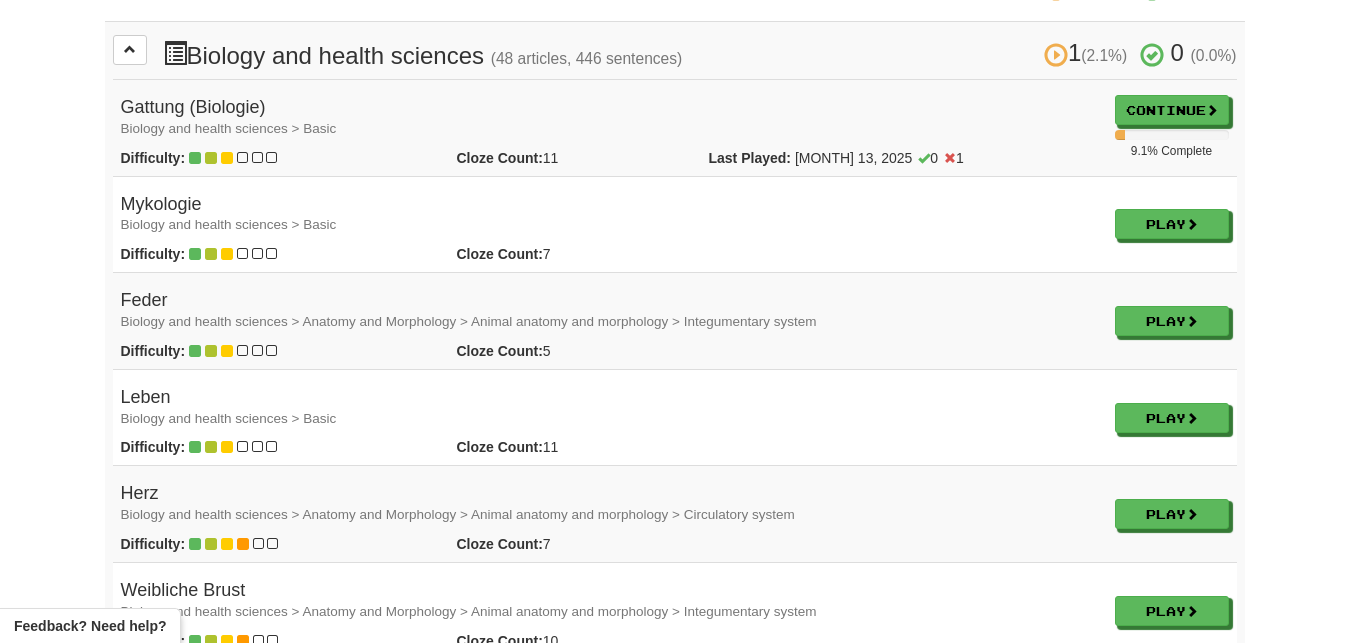 click on "Mykologie
Biology and health sciences > Basic
Difficulty:
Cloze Count:
7
Play" at bounding box center [610, 224] 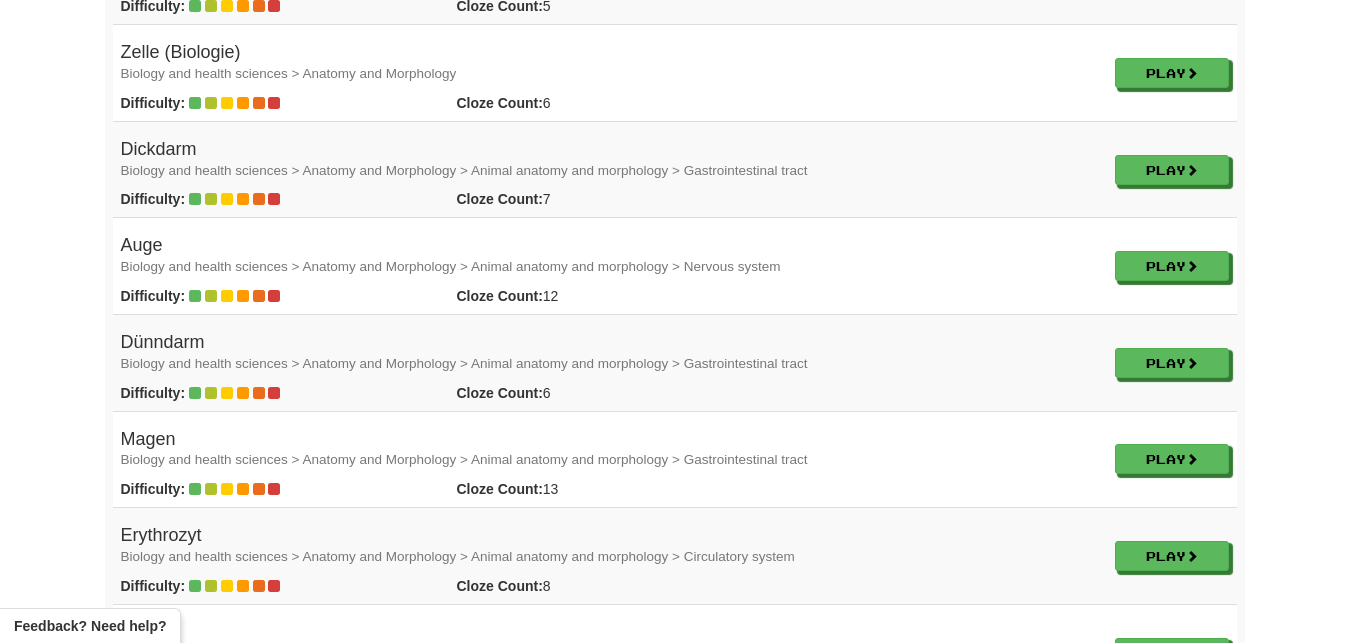 scroll, scrollTop: 8196, scrollLeft: 0, axis: vertical 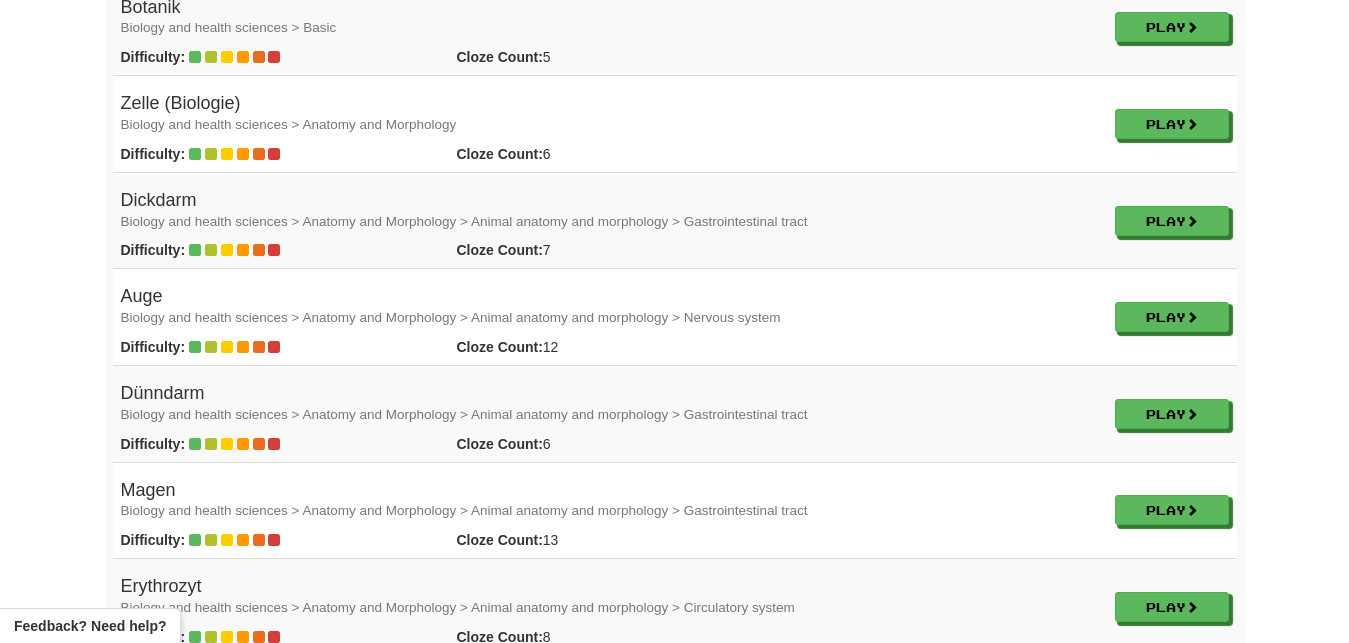 click on "Biology and health sciences > Anatomy and Morphology" at bounding box center [289, 124] 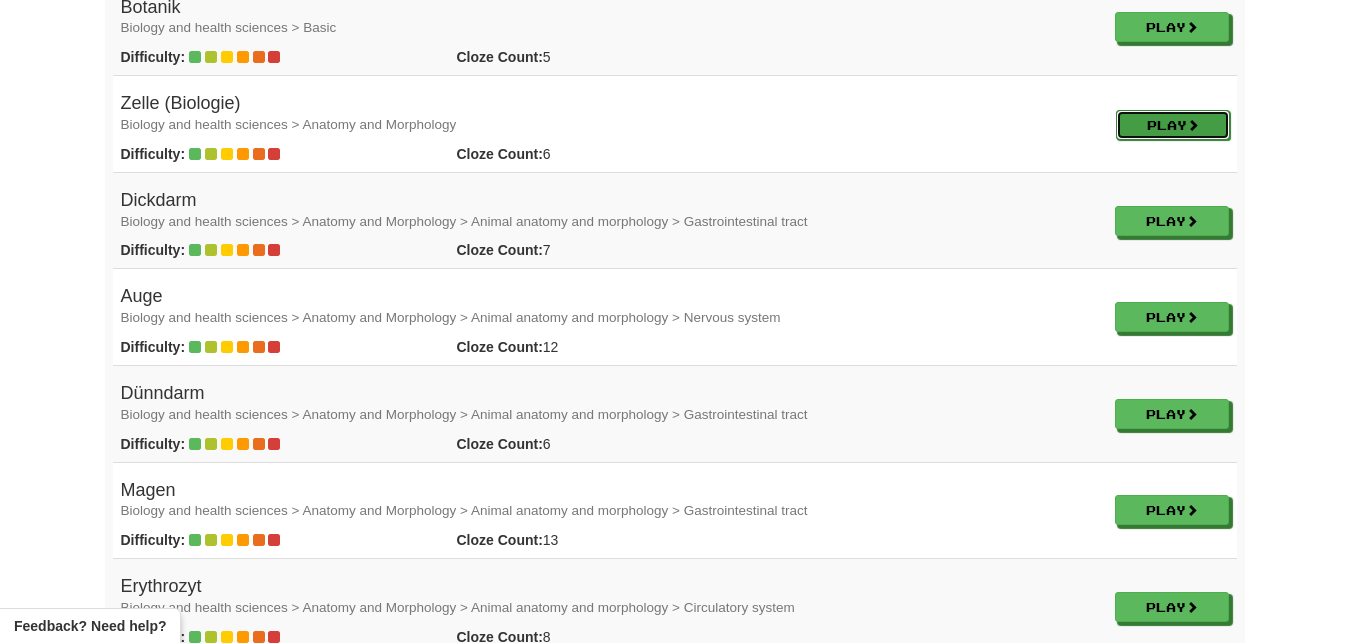 click on "Play" at bounding box center (1173, 125) 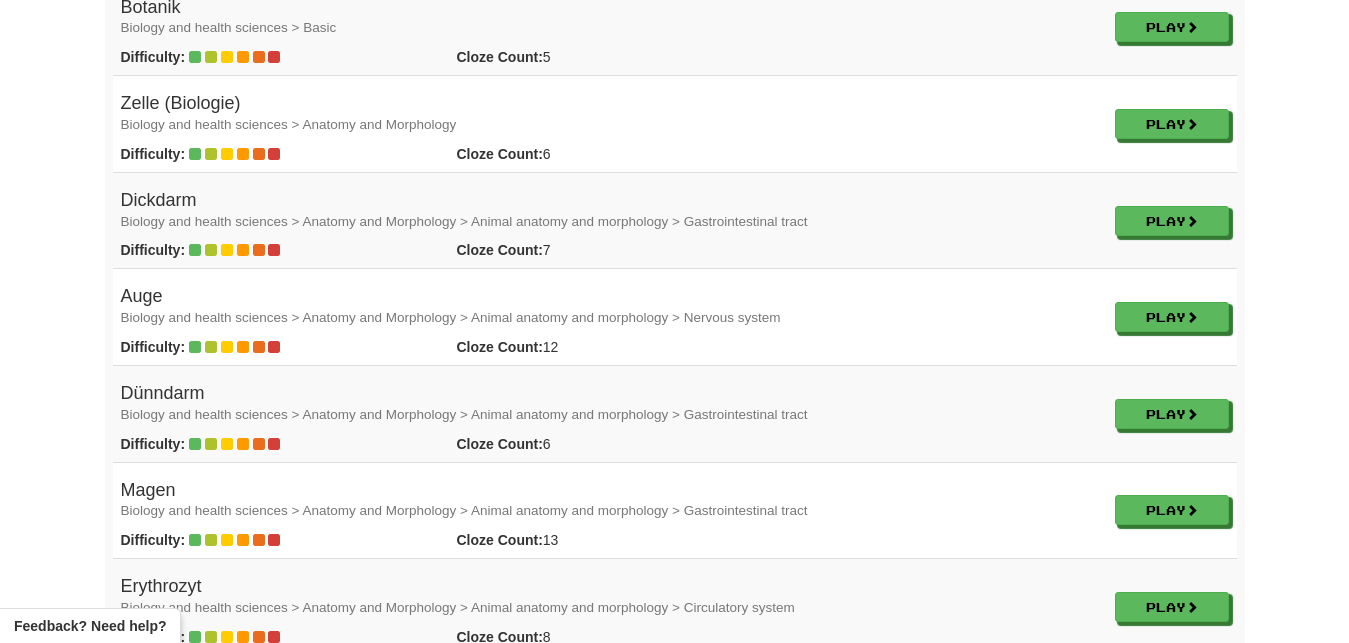 click on "Dashboard
Clozemaster
DawnFlower9701
/
Toggle Dropdown
Dashboard
Leaderboard
Activity Feed
Notifications
Profile
Discussions
Deutsch
/
English
Streak:
0
Review:
86
Points Today: 0
Languages
Account
Logout
DawnFlower9701
/
Toggle Dropdown
Dashboard
Leaderboard
Activity Feed
Notifications
Profile
Discussions
Deutsch
/
English
Streak:
0
Review:
86
Points Today: 0
Languages
Account
Logout
clozemaster
Cloze-Reading
Learning German from English
Improve your reading skills by filling in the missing words for longer texts. Highlight part of a sentence or click on words within a sentence after answering to get useful links and translations." at bounding box center [674, -2853] 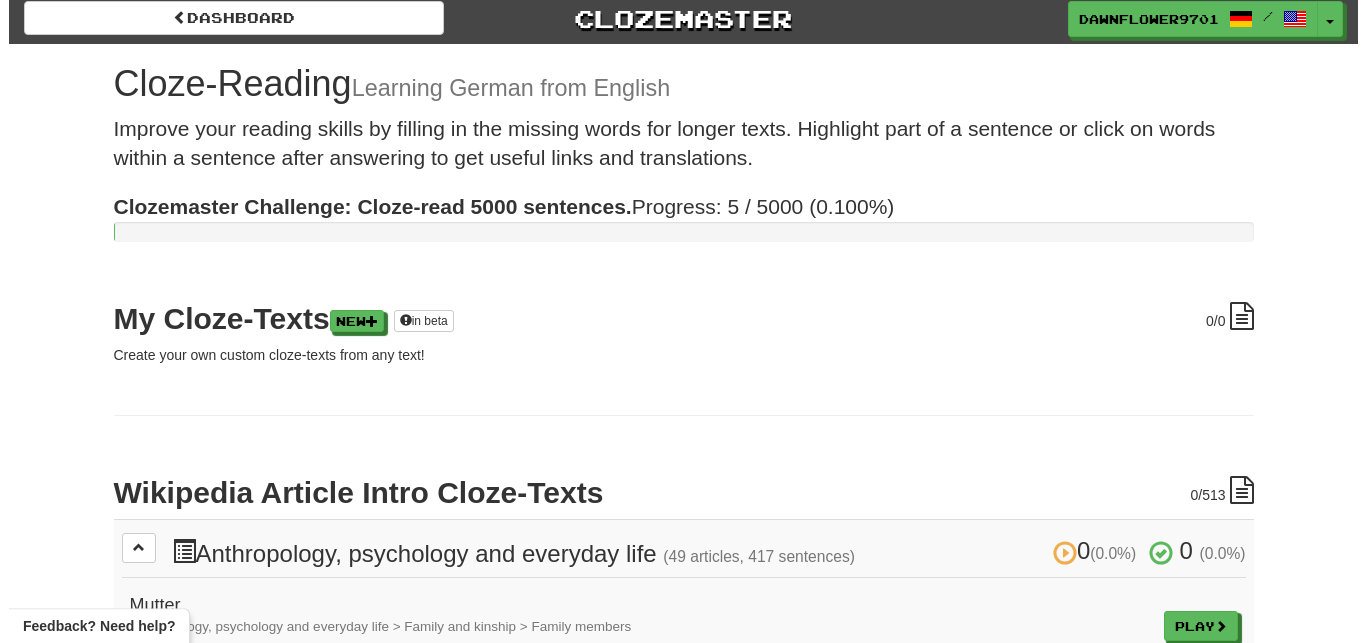 scroll, scrollTop: 0, scrollLeft: 0, axis: both 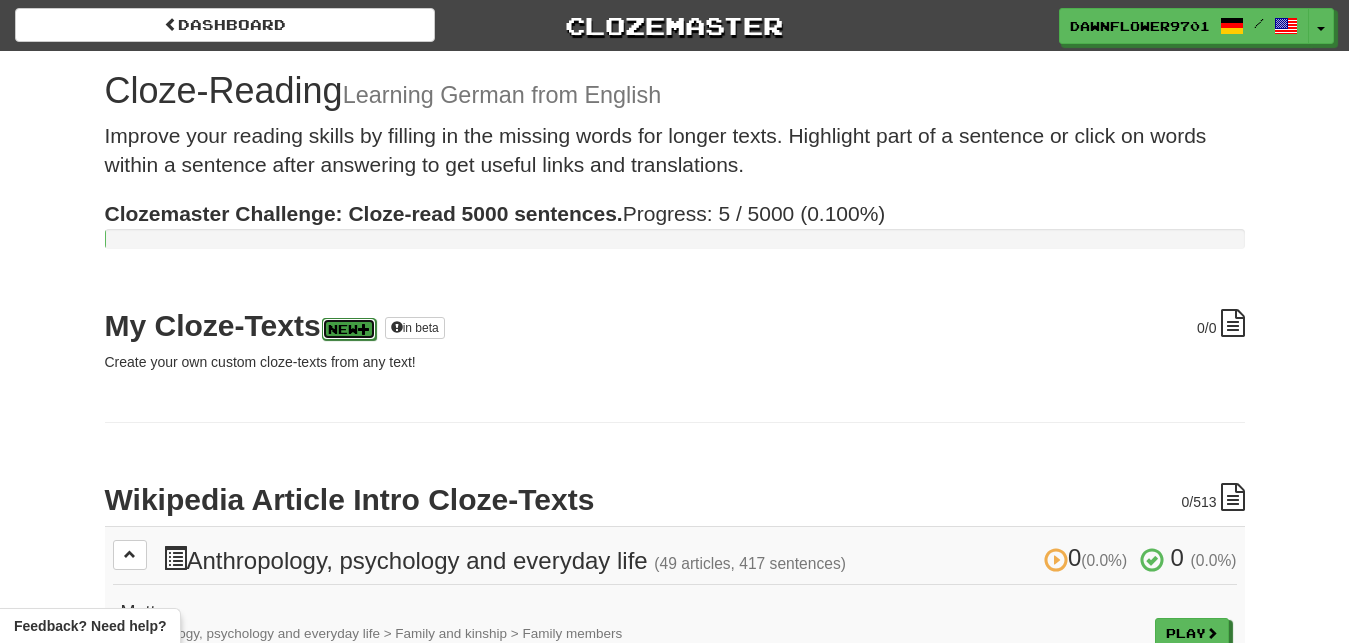 click on "New" at bounding box center [349, 329] 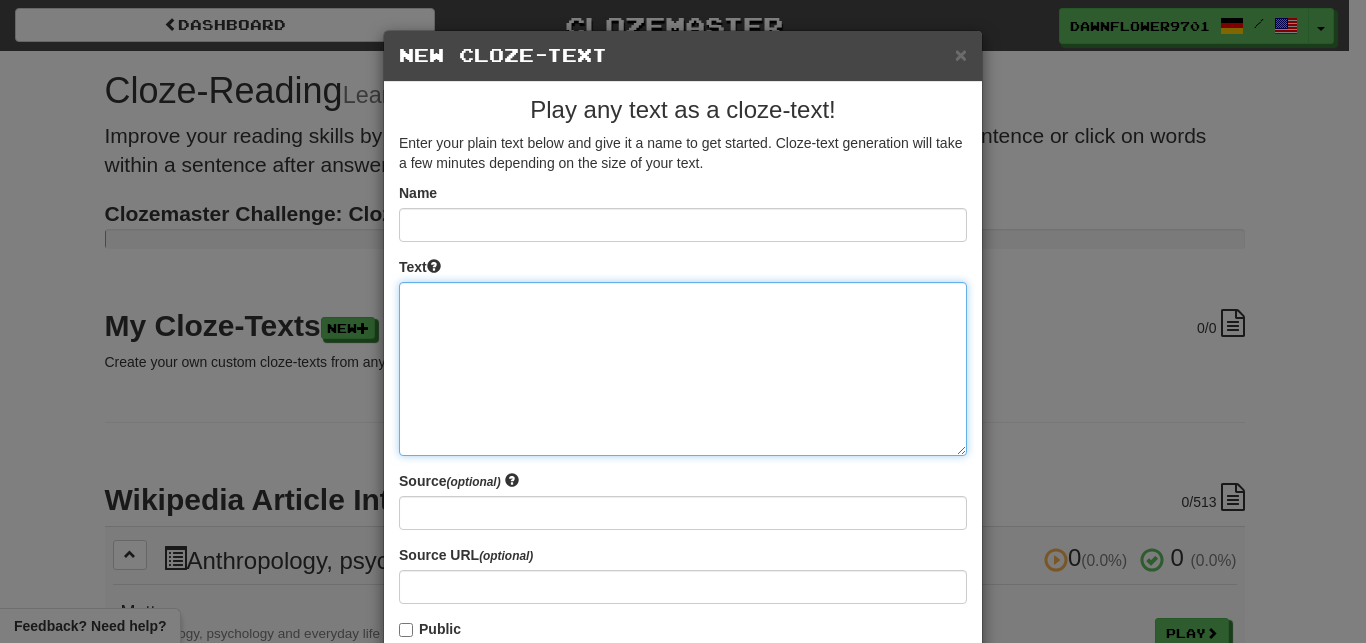 click at bounding box center (683, 369) 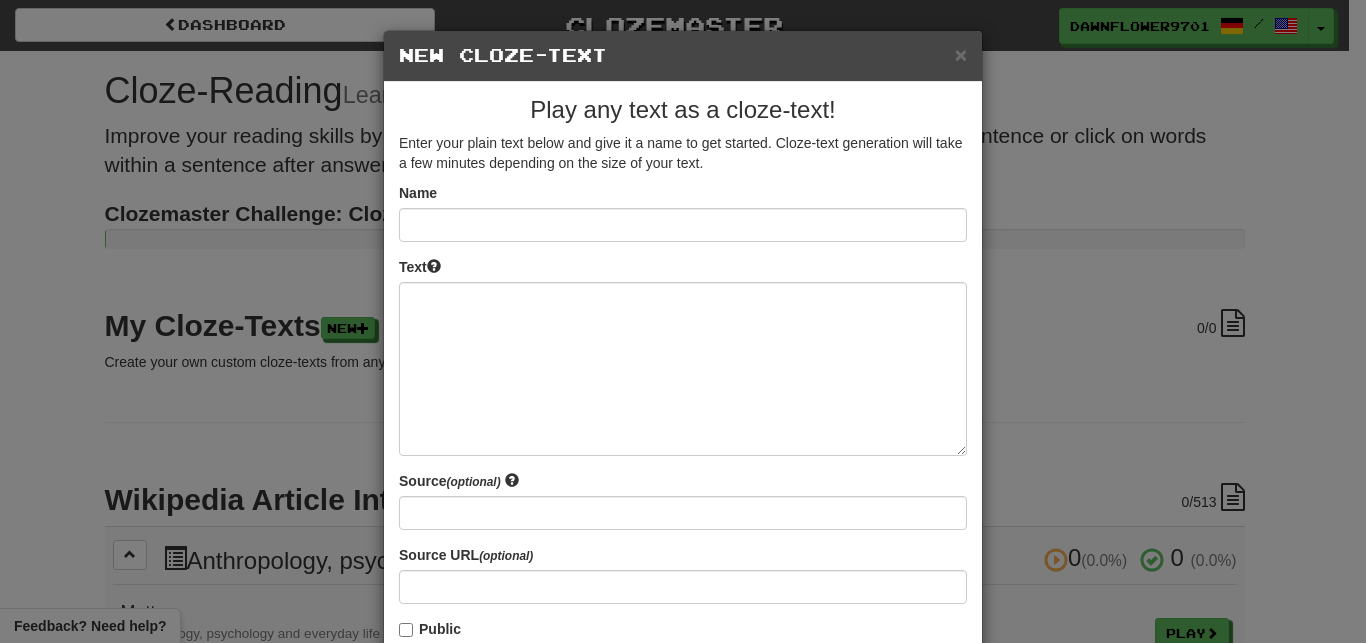 click on "Name
Text
Source  (optional)
Source URL  (optional)
Public
Whether other users are able to find and play this text  (coming soon!) . This should only be turned on if you own the text or it's a public domain text." at bounding box center (683, 433) 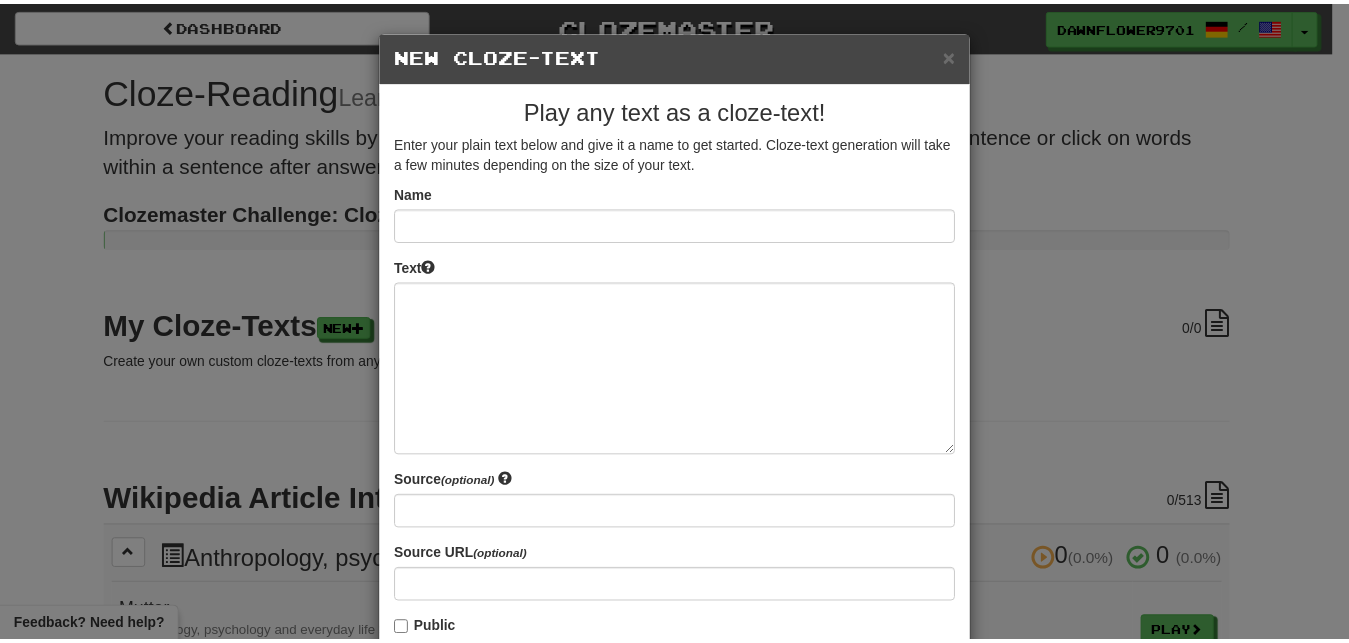 scroll, scrollTop: 162, scrollLeft: 0, axis: vertical 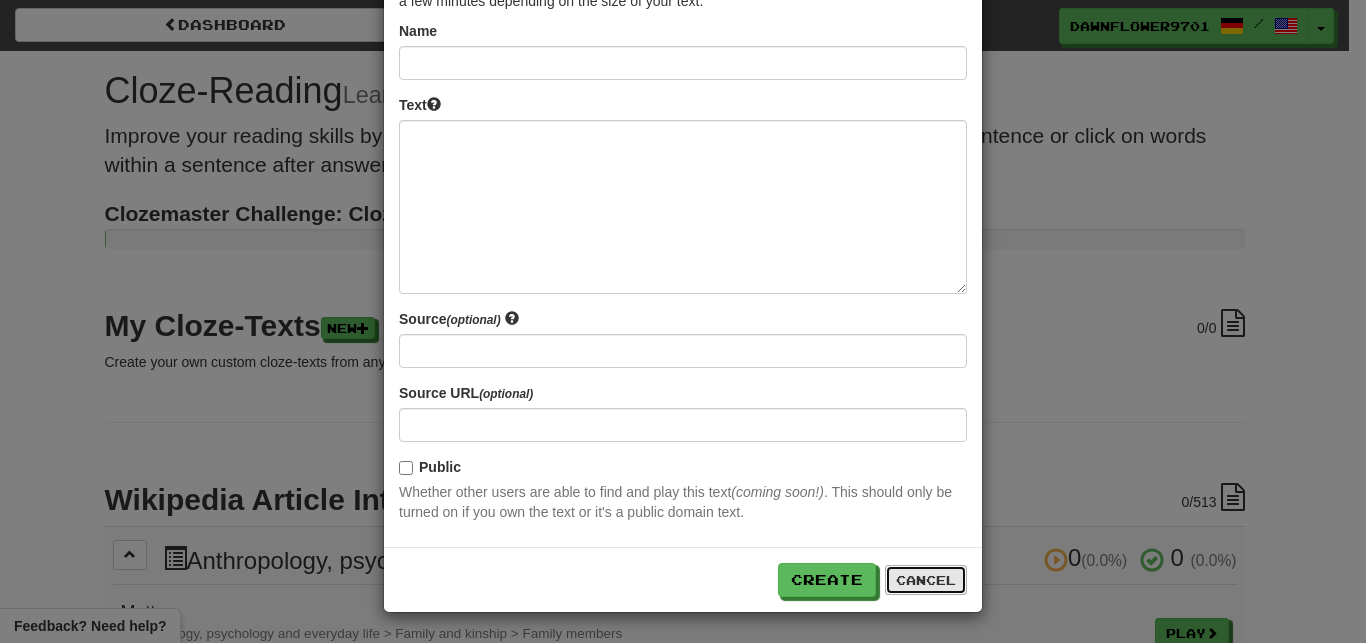 click on "Cancel" at bounding box center [926, 580] 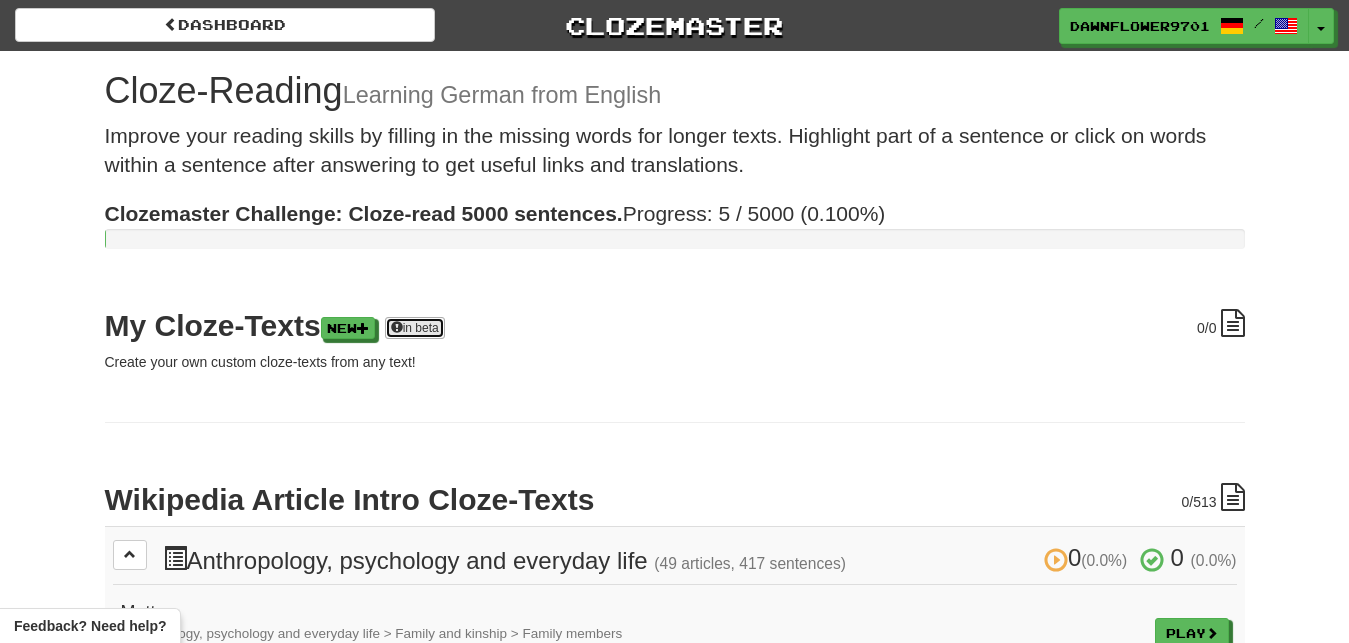 click on "in beta" at bounding box center [415, 328] 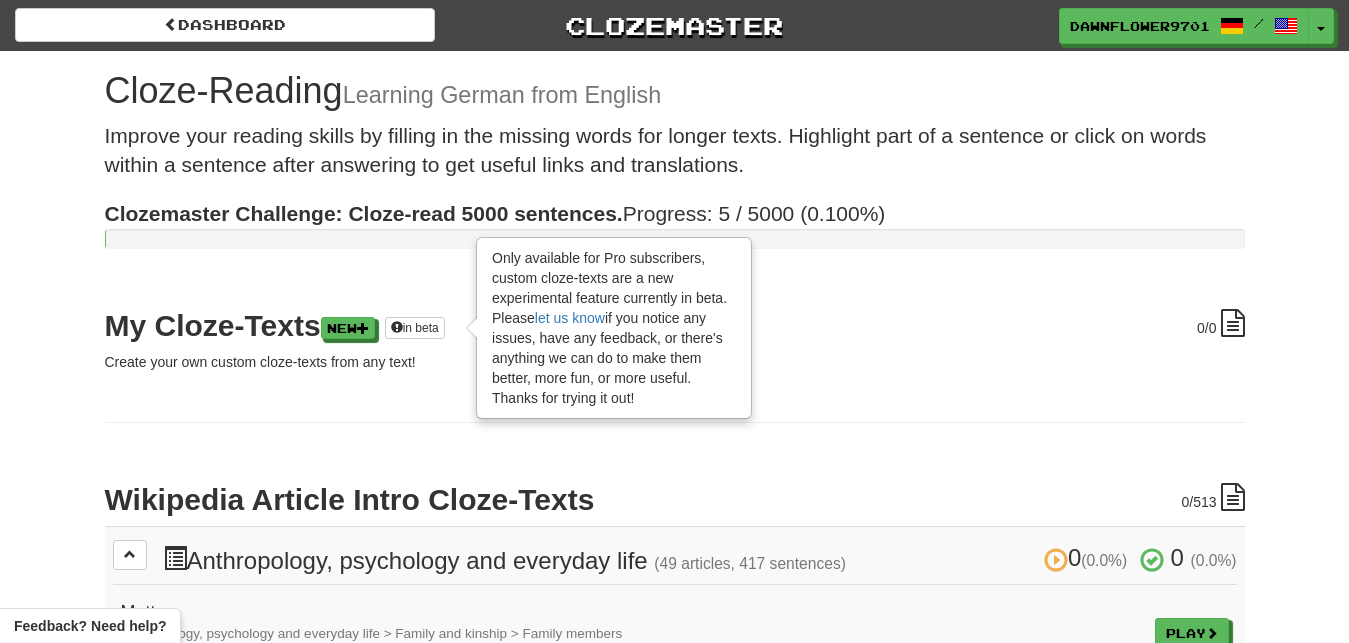 click on "Create your own custom cloze-texts from any text!" at bounding box center (675, 362) 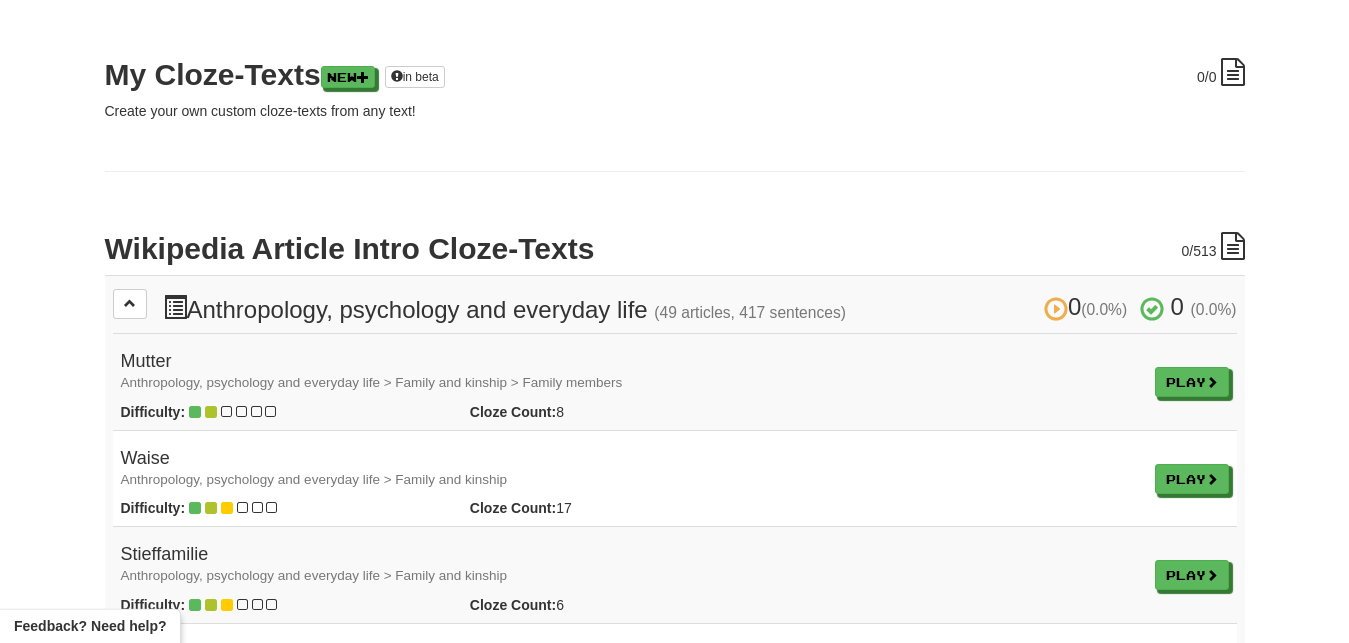 scroll, scrollTop: 255, scrollLeft: 0, axis: vertical 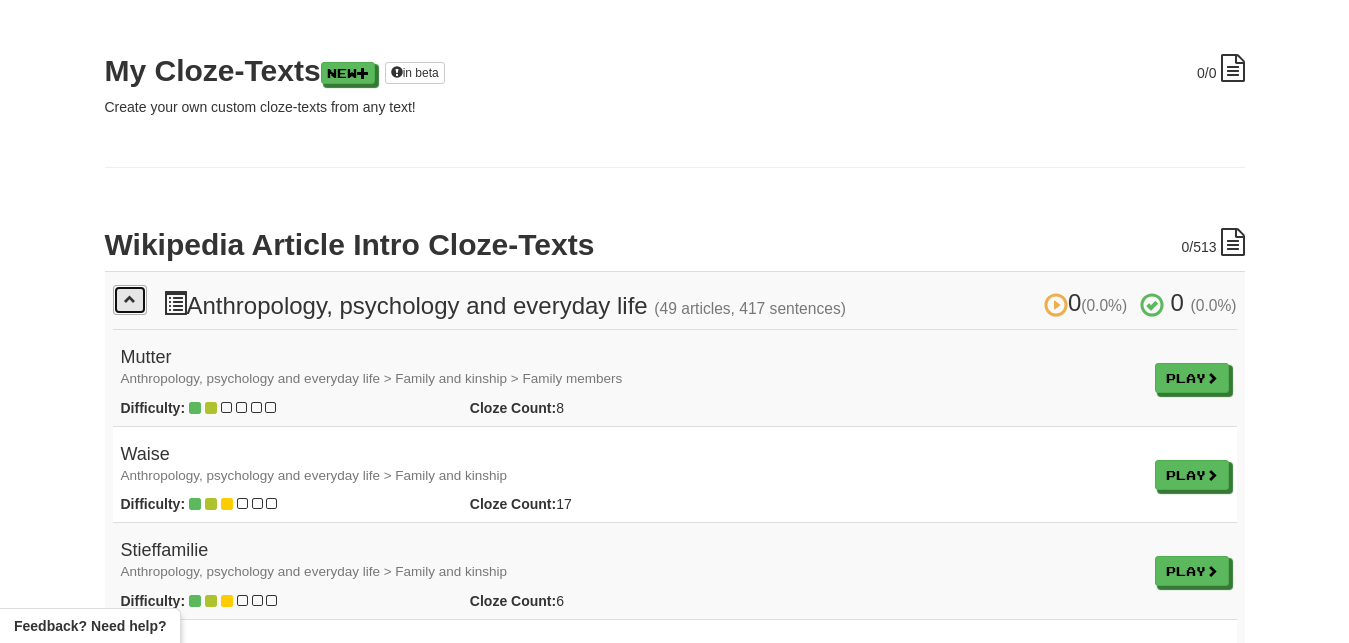 click at bounding box center [130, 299] 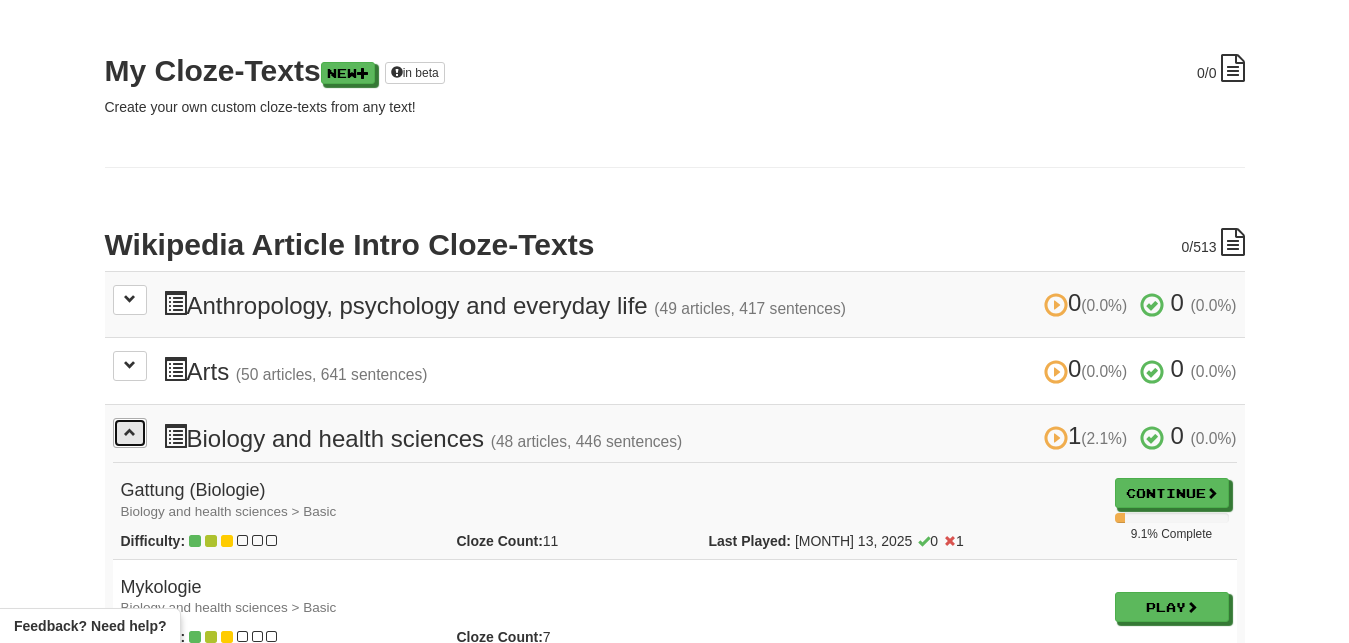 click at bounding box center (130, 432) 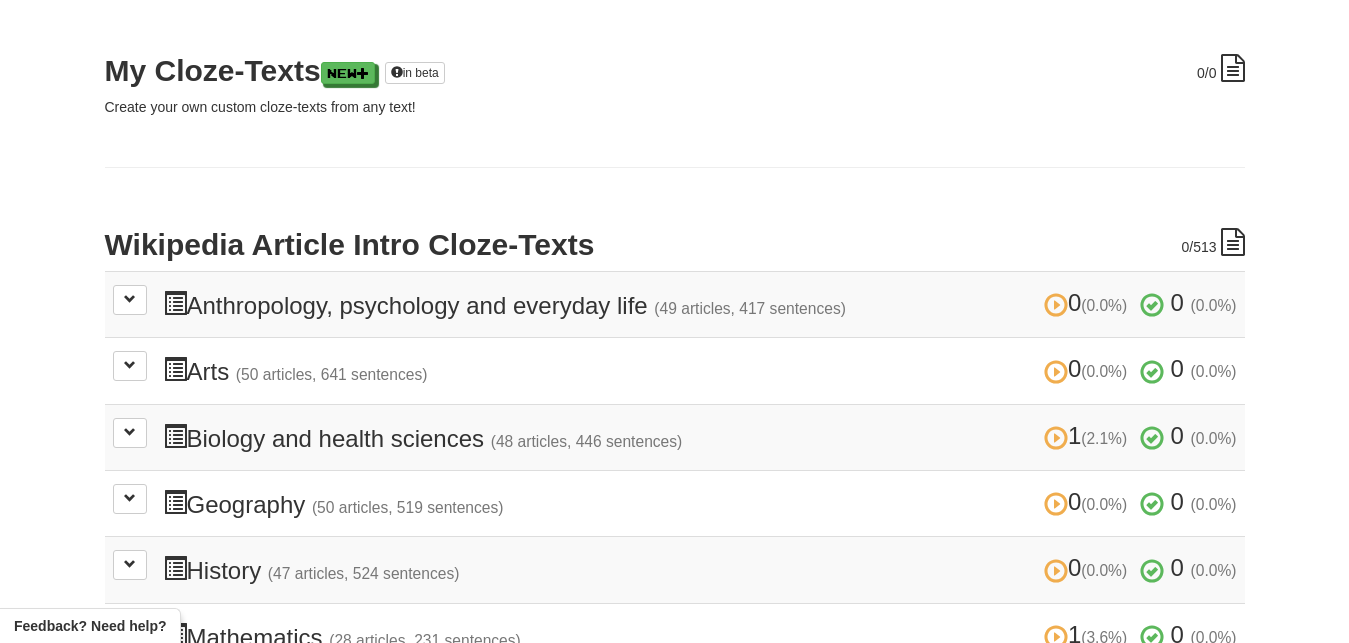 click at bounding box center [1233, 242] 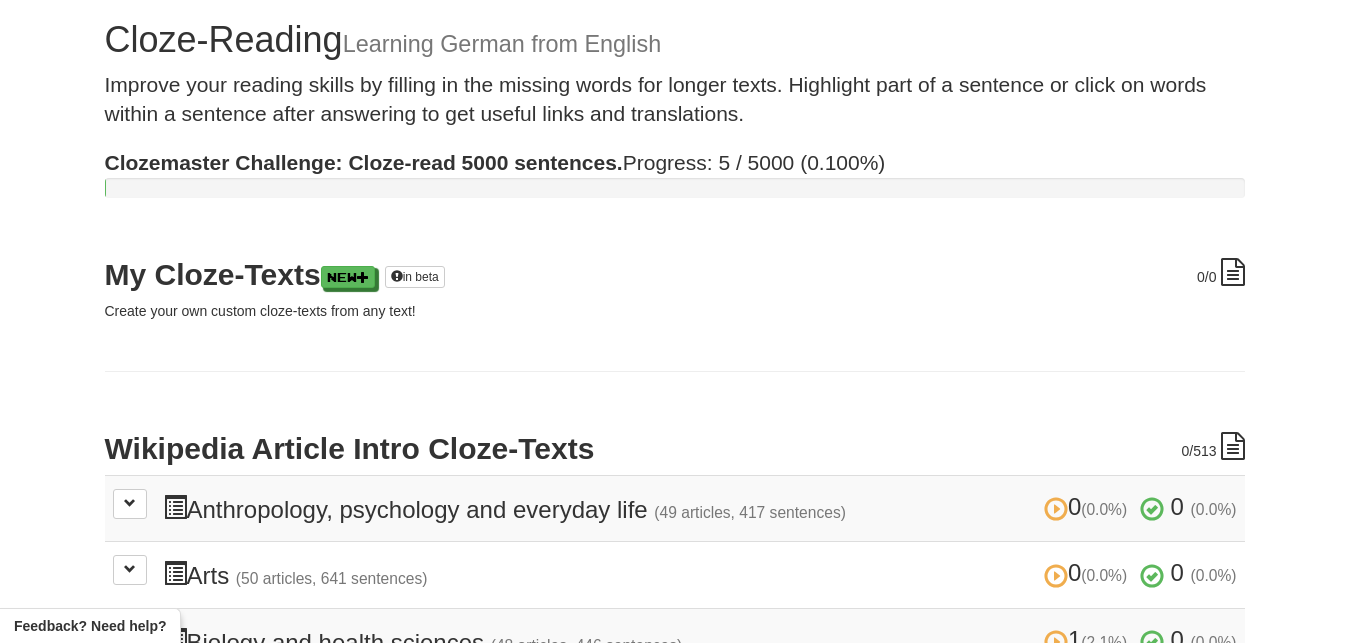 scroll, scrollTop: 0, scrollLeft: 0, axis: both 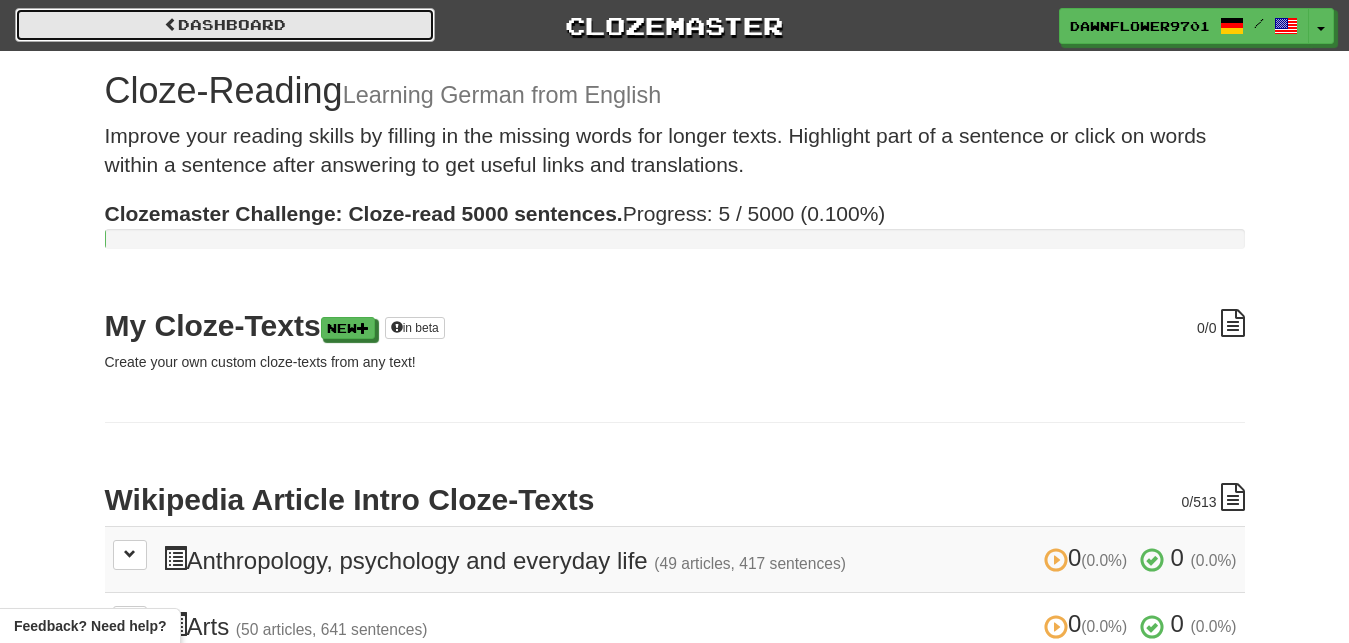click on "Dashboard" at bounding box center (225, 25) 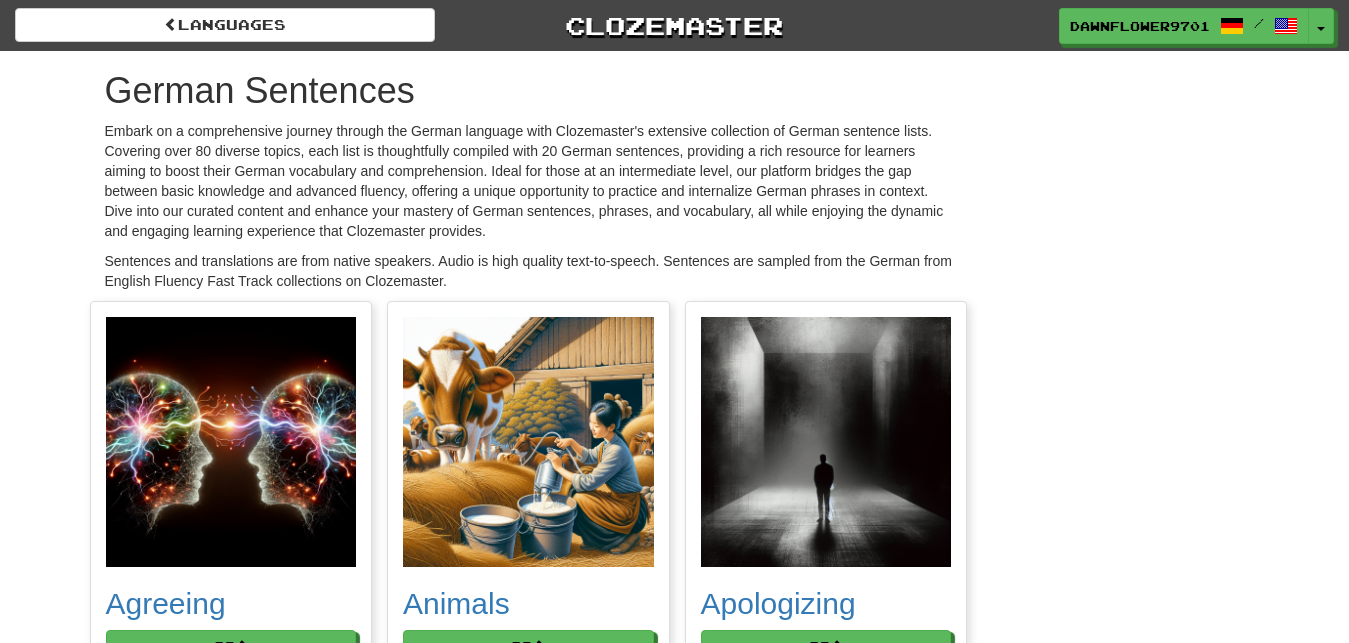 scroll, scrollTop: 0, scrollLeft: 0, axis: both 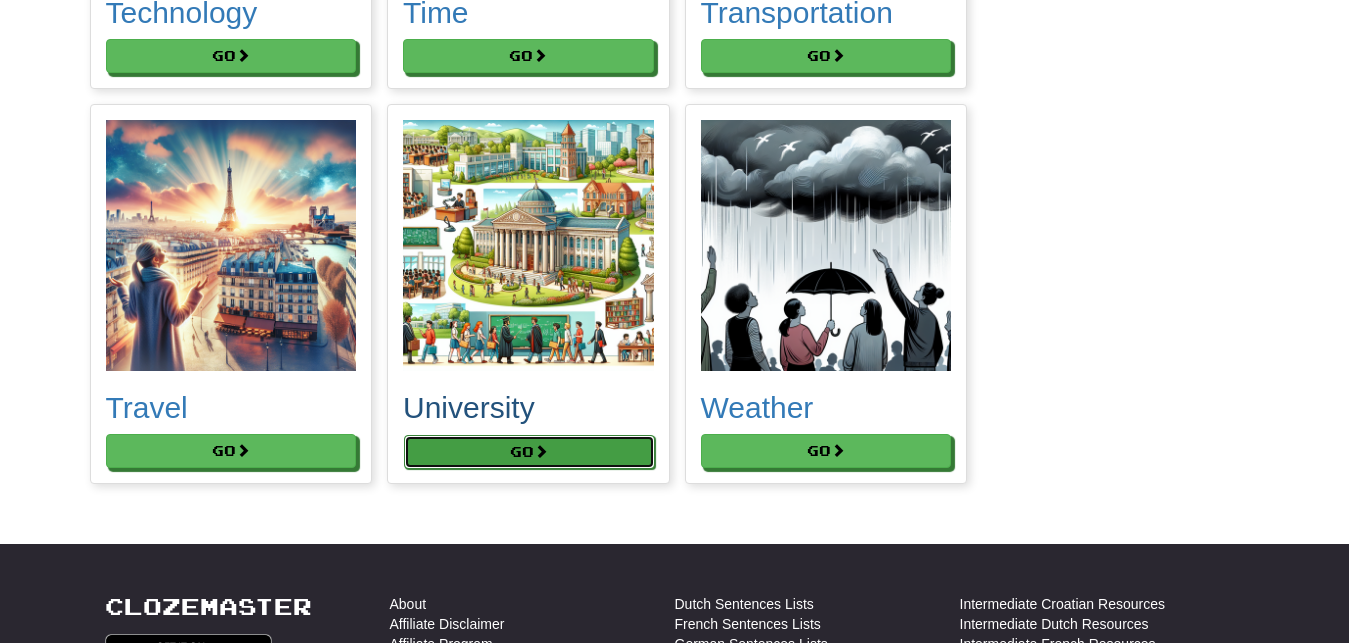 click on "Go" at bounding box center (529, 452) 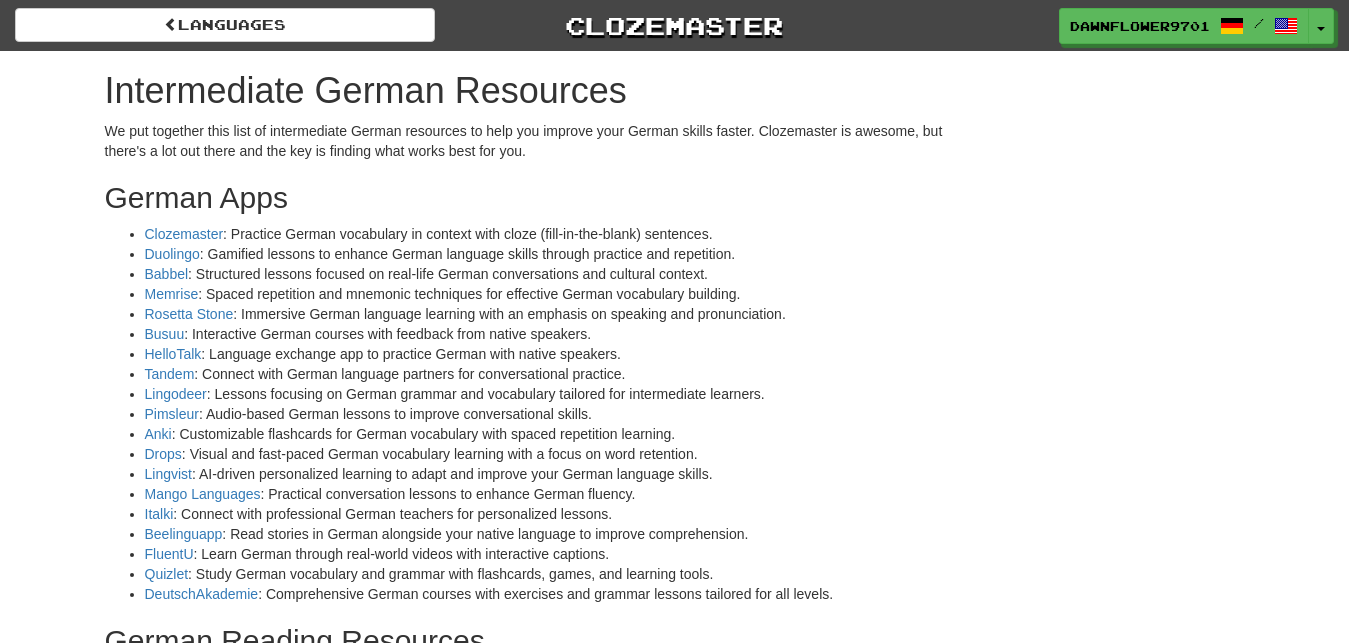 scroll, scrollTop: 0, scrollLeft: 0, axis: both 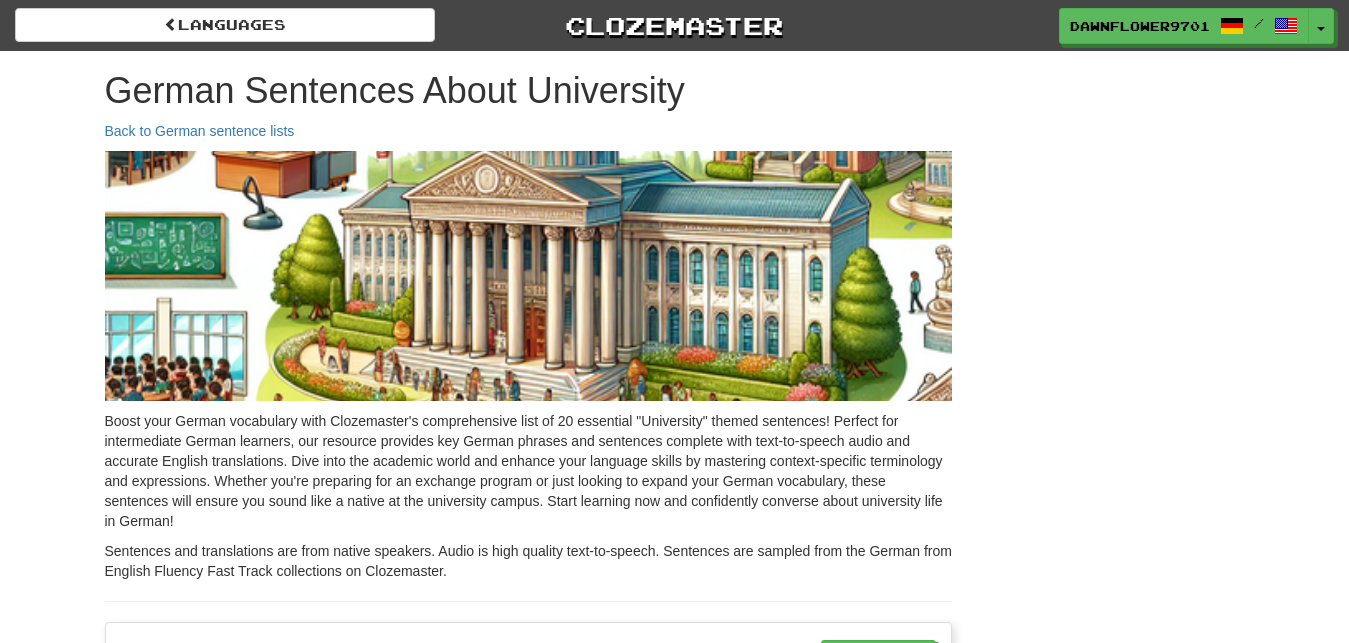 click on "German Sentences About University
Back to German sentence lists
Boost your German vocabulary with Clozemaster's comprehensive list of 20 essential "University" themed sentences! Perfect for intermediate German learners, our resource provides key German phrases and sentences complete with text-to-speech audio and accurate English translations. Dive into the academic world and enhance your language skills by mastering context-specific terminology and expressions. Whether you're preparing for an exchange program or just looking to expand your German vocabulary, these sentences will ensure you sound like a native at the university campus. Start learning now and confidently converse about university life in German!
Sentences and translations are from native speakers. Audio is high quality text-to-speech. Sentences are sampled from the German from English Fluency Fast Track collections on Clozemaster.
Add to Collection
An dieser Universität lehren angesehene Professoren." at bounding box center (675, 3120) 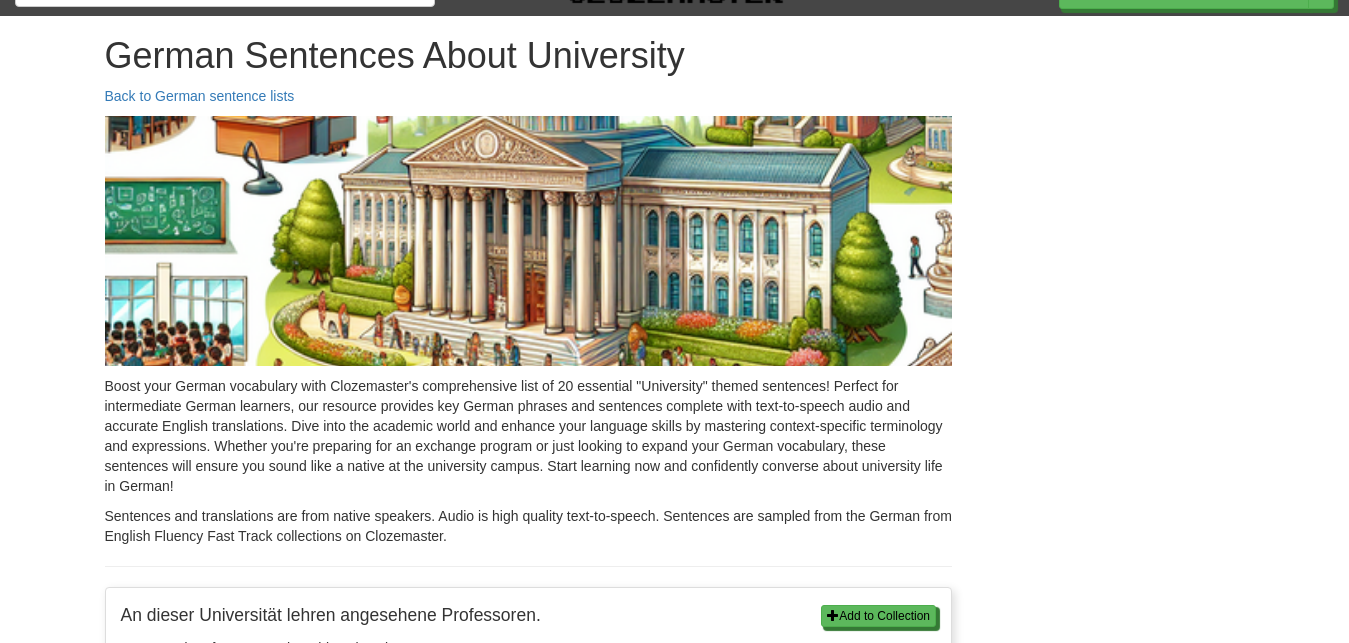 scroll, scrollTop: 0, scrollLeft: 0, axis: both 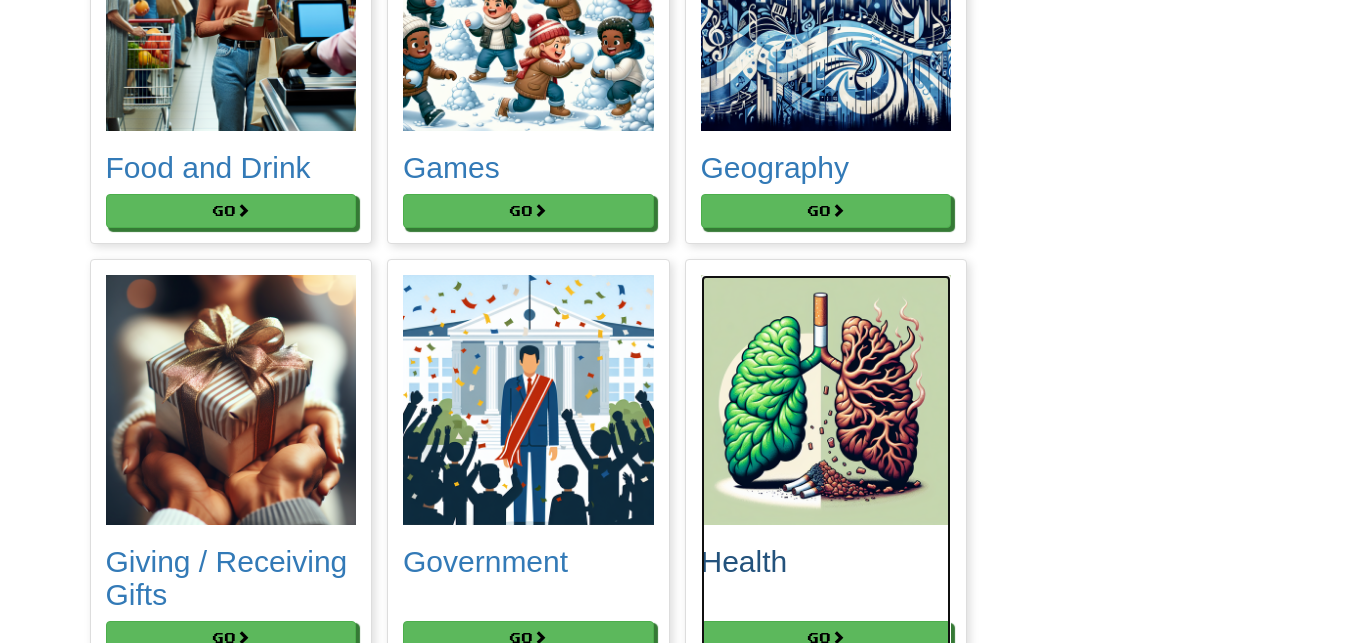 click at bounding box center [826, 400] 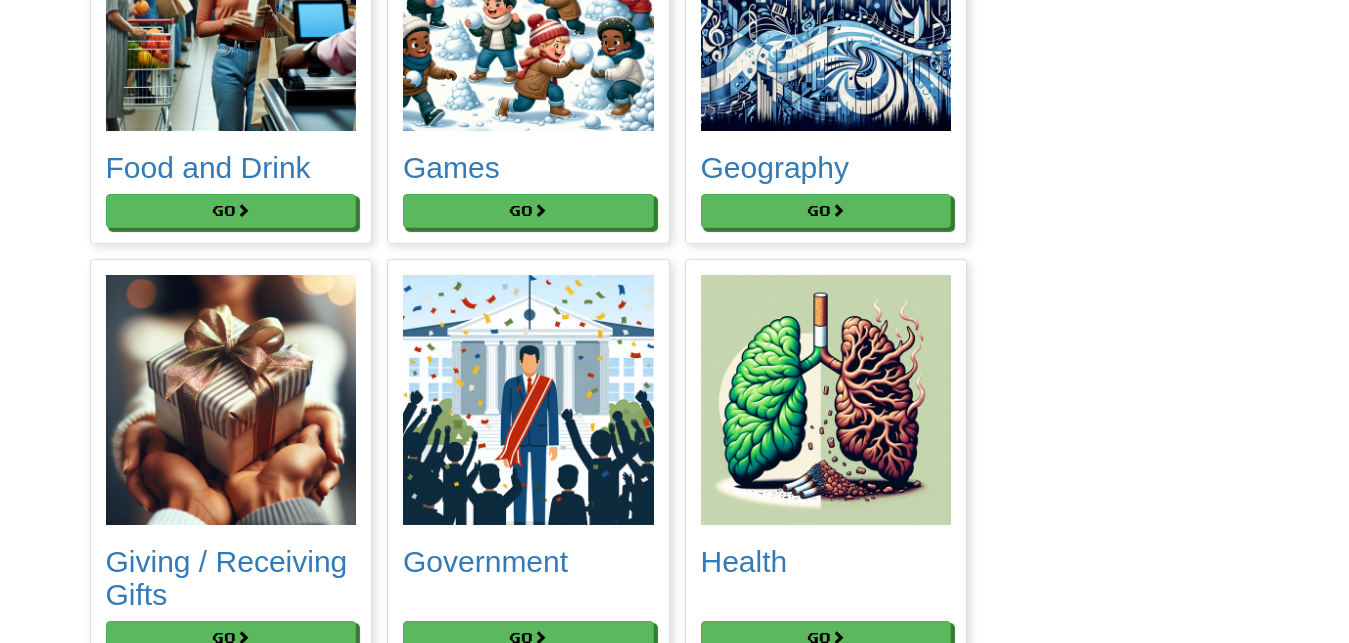 click on "Languages
Clozemaster
DawnFlower9701
/
Toggle Dropdown
Dashboard
Leaderboard
Activity Feed
Notifications
Profile
Discussions
Deutsch
/
English
Streak:
0
Review:
86
Points Today: 0
Languages
Account
Logout
DawnFlower9701
/
Toggle Dropdown
Dashboard
Leaderboard
Activity Feed
Notifications
Profile
Discussions
Deutsch
/
English
Streak:
0
Review:
86
Points Today: 0
Languages
Account
Logout
clozemaster
German Sentences
Sentences and translations are from native speakers. Audio is high quality text-to-speech. Sentences are sampled from the German from English Fluency Fast Track collections on Clozemaster.
Agreeing" at bounding box center (674, 928) 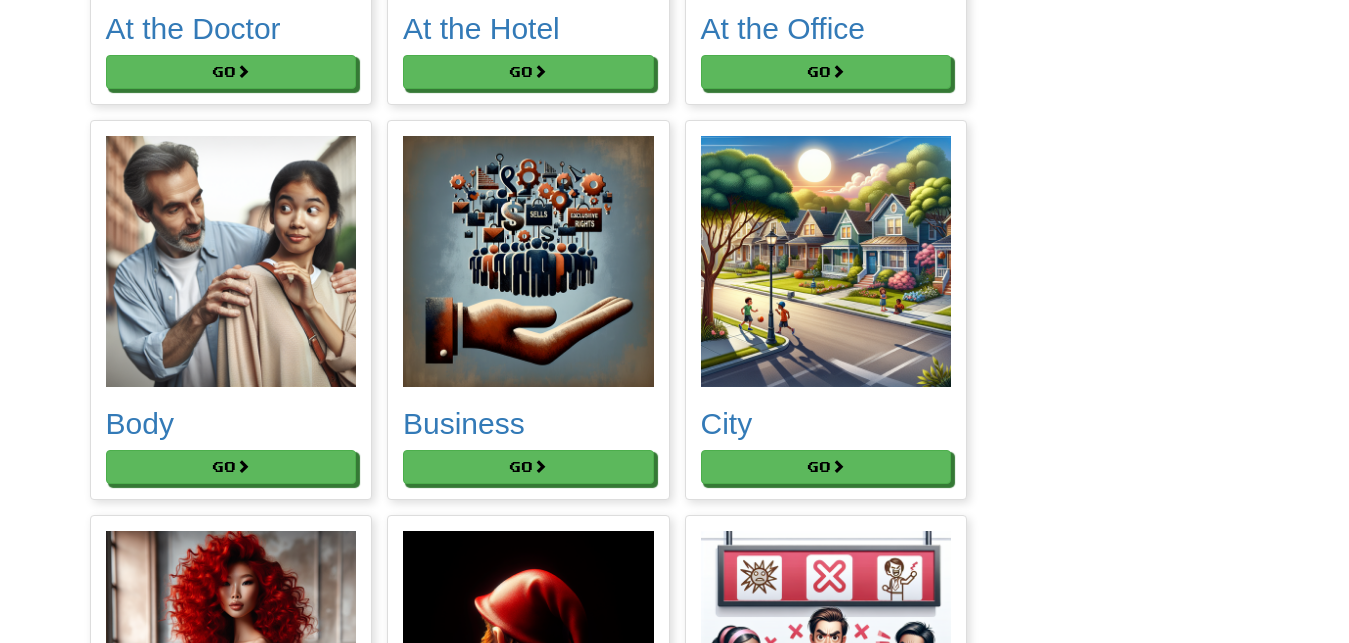 scroll, scrollTop: 1392, scrollLeft: 0, axis: vertical 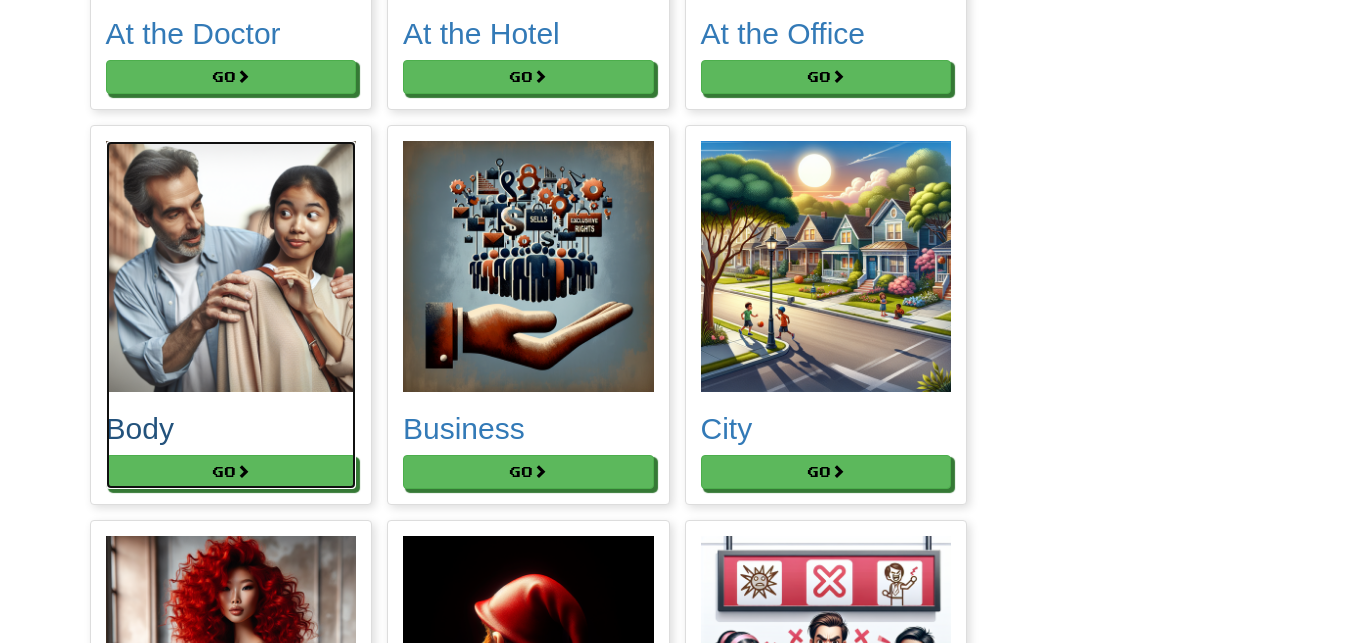 click at bounding box center (231, 266) 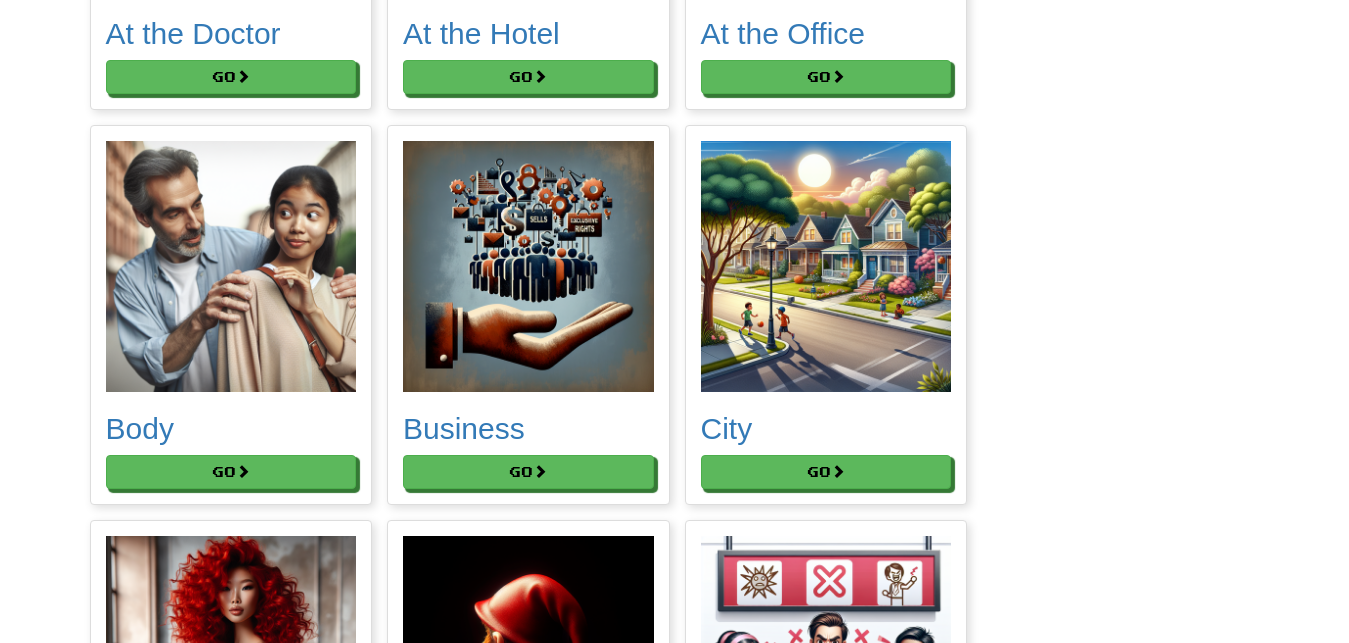 click on "Languages
Clozemaster
DawnFlower9701
/
Toggle Dropdown
Dashboard
Leaderboard
Activity Feed
Notifications
Profile
Discussions
Deutsch
/
English
Streak:
0
Review:
86
Points Today: 0
Languages
Account
Logout
DawnFlower9701
/
Toggle Dropdown
Dashboard
Leaderboard
Activity Feed
Notifications
Profile
Discussions
Deutsch
/
English
Streak:
0
Review:
86
Points Today: 0
Languages
Account
Logout
clozemaster
German Sentences
Sentences and translations are from native speakers. Audio is high quality text-to-speech. Sentences are sampled from the German from English Fluency Fast Track collections on Clozemaster.
Agreeing" at bounding box center (674, 4345) 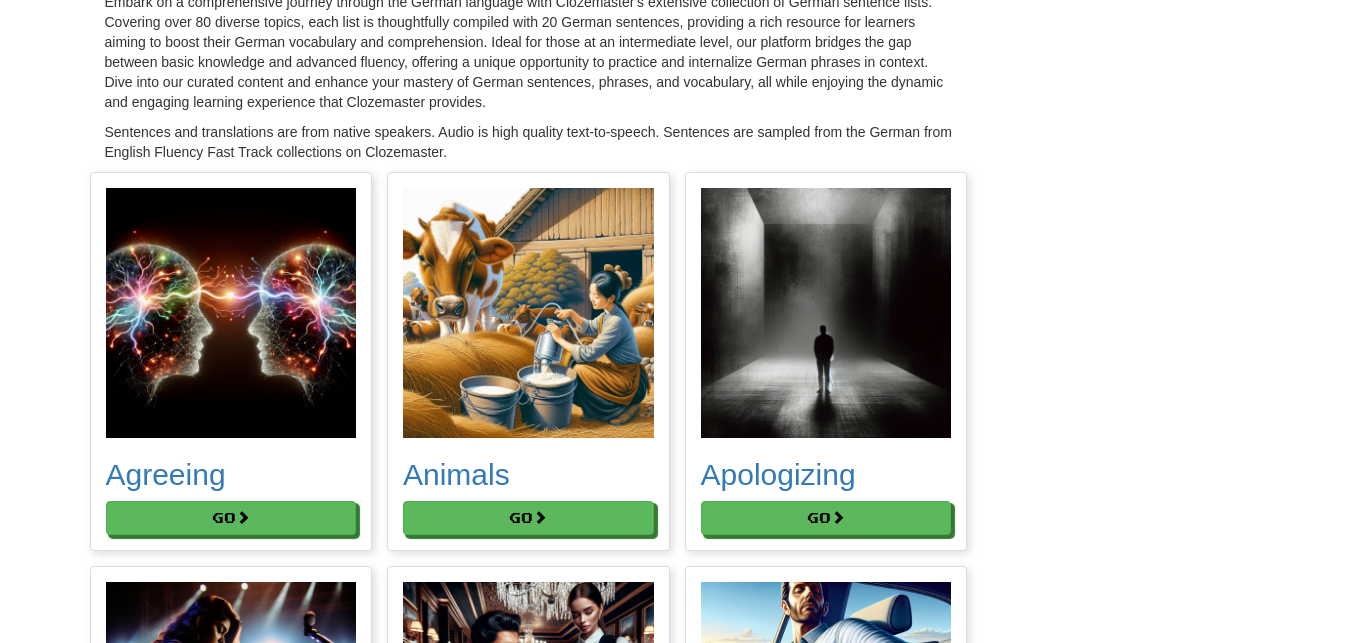scroll, scrollTop: 0, scrollLeft: 0, axis: both 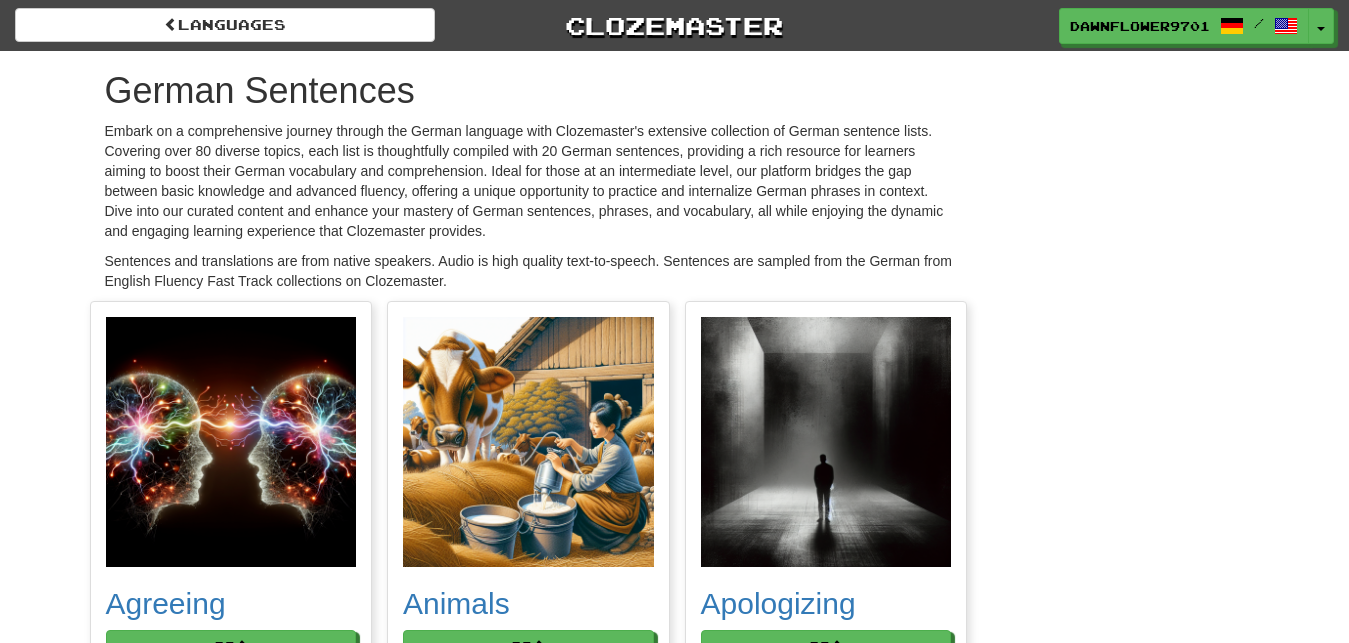 click on "German Sentences
Embark on a comprehensive journey through the German language with Clozemaster's extensive collection of German sentence lists. Covering over 80 diverse topics, each list is thoughtfully compiled with 20 German sentences, providing a rich resource for learners aiming to boost their German vocabulary and comprehension. Ideal for those at an intermediate level, our platform bridges the gap between basic knowledge and advanced fluency, offering a unique opportunity to practice and internalize German phrases in context. Dive into our curated content and enhance your mastery of German sentences, phrases, and vocabulary, all while enjoying the dynamic and engaging learning experience that Clozemaster provides.
Sentences and translations are from native speakers. Audio is high quality text-to-speech. Sentences are sampled from the German from English Fluency Fast Track collections on Clozemaster.
Agreeing
Go
Animals
Go" at bounding box center [675, 5762] 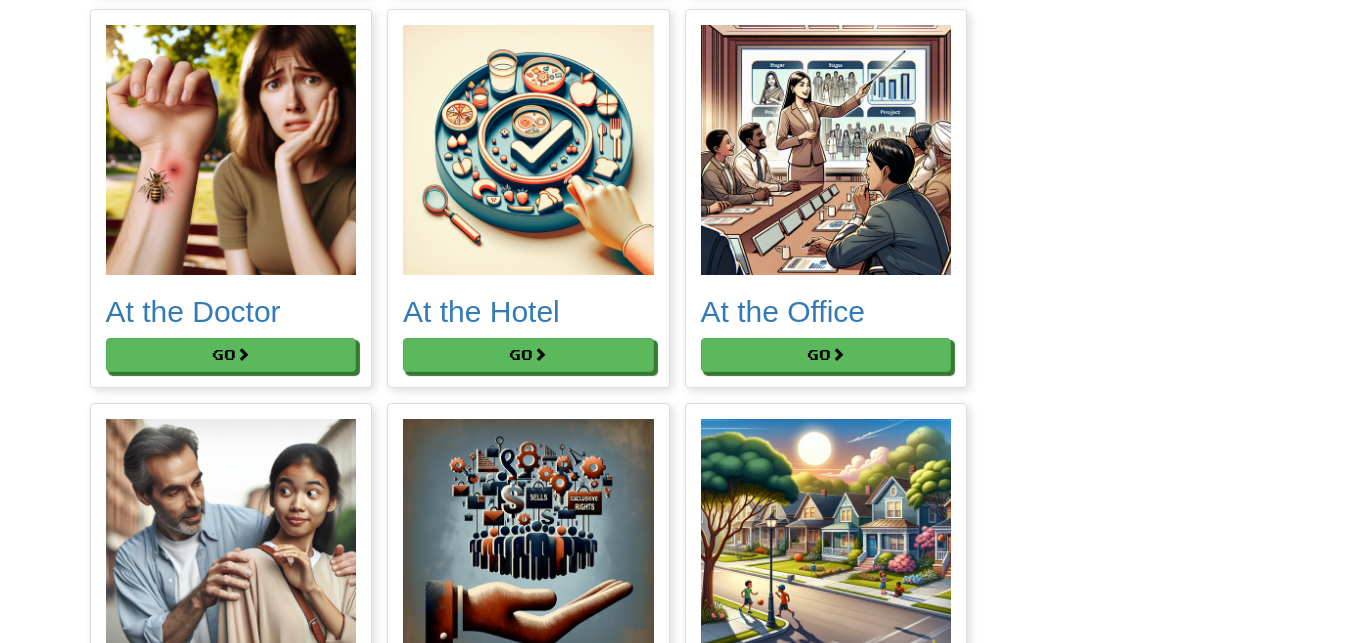 scroll, scrollTop: 1122, scrollLeft: 0, axis: vertical 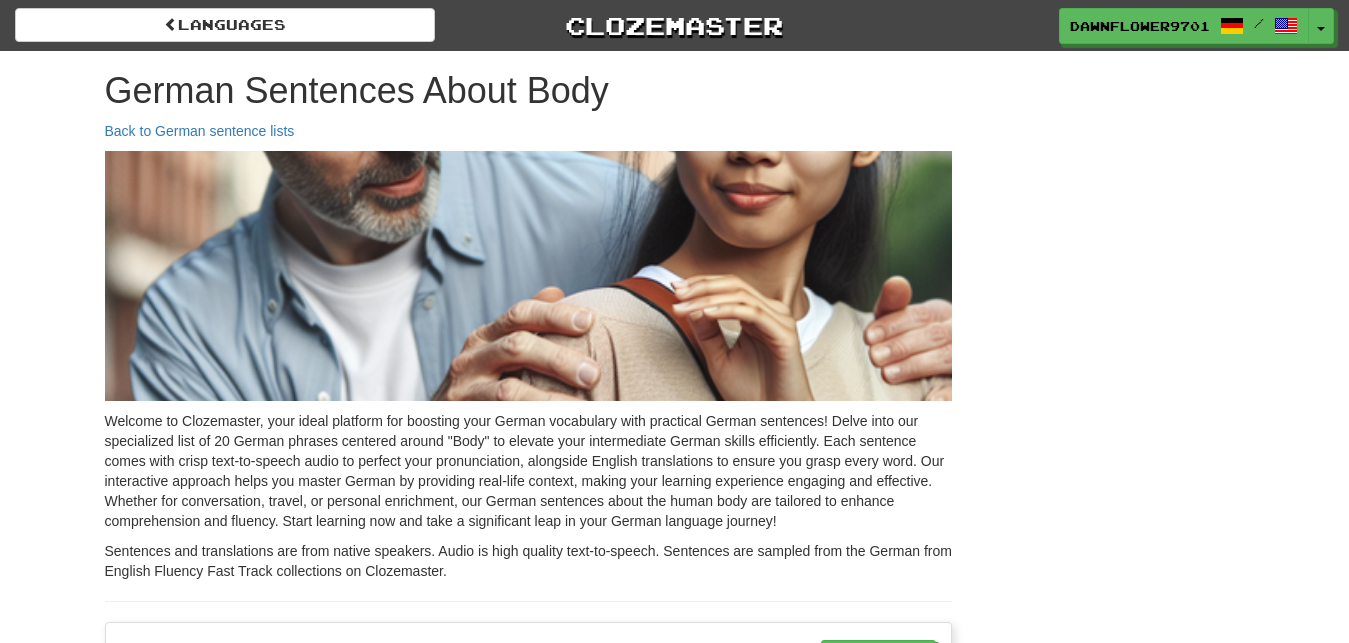 click on "Languages
Clozemaster
DawnFlower9701
/
Toggle Dropdown
Dashboard
Leaderboard
Activity Feed
Notifications
Profile
Discussions
Deutsch
/
English
Streak:
0
Review:
86
Points Today: 0
Languages
Account
Logout
DawnFlower9701
/
Toggle Dropdown
Dashboard
Leaderboard
Activity Feed
Notifications
Profile
Discussions
Deutsch
/
English
Streak:
0
Review:
86
Points Today: 0
Languages
Account
Logout
clozemaster
German Sentences About Body
Back to German sentence lists
Add to Collection
Der Junge war sehr blass und zitterte vor Kälte in jedem Glied.
The boy was very pale and trembled in every limb with cold." at bounding box center (674, 3094) 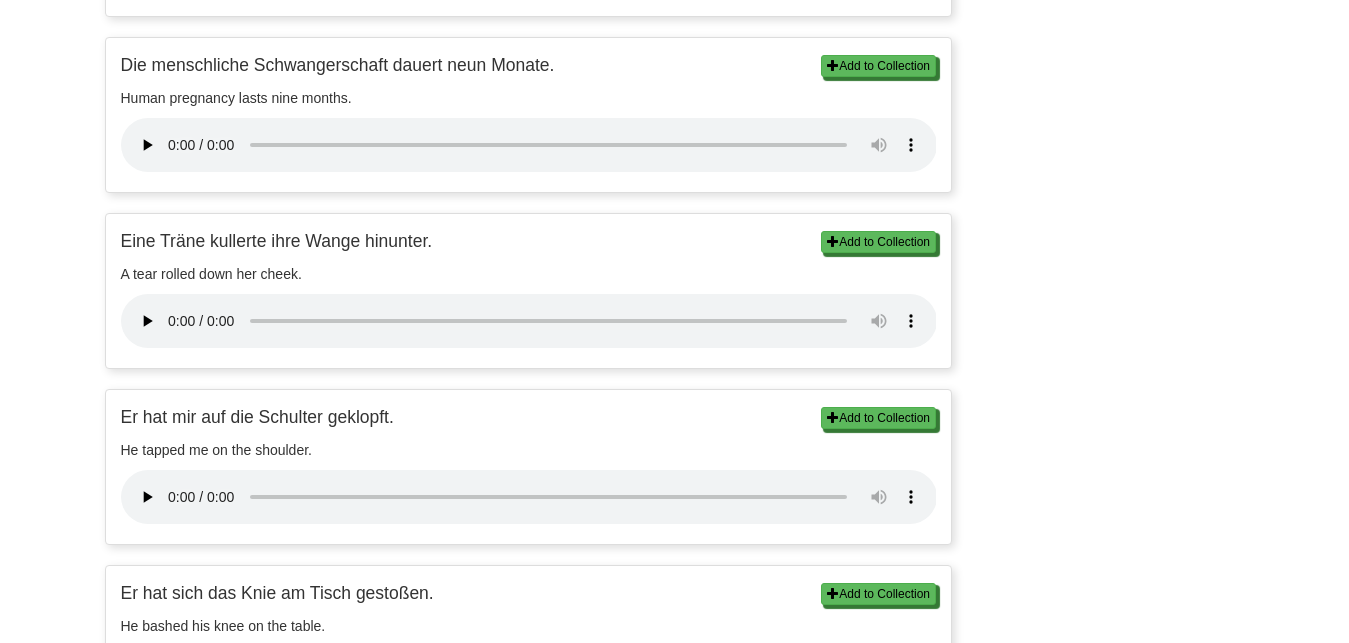 scroll, scrollTop: 1122, scrollLeft: 0, axis: vertical 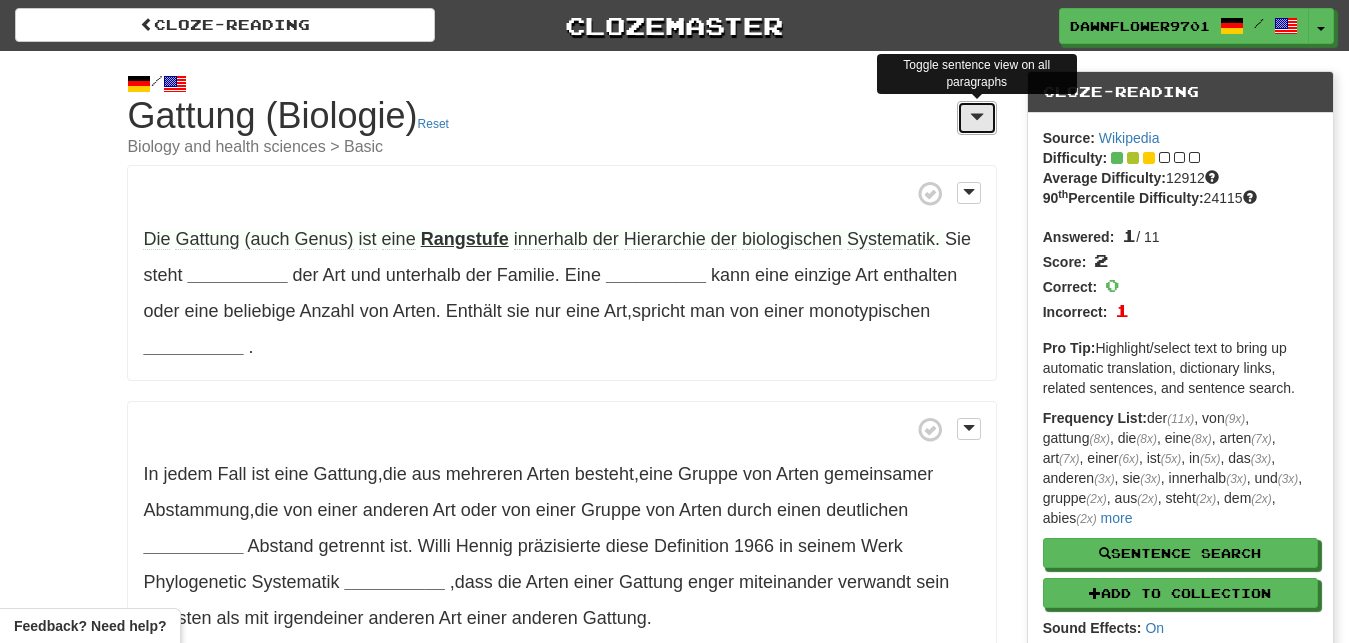 click at bounding box center [977, 118] 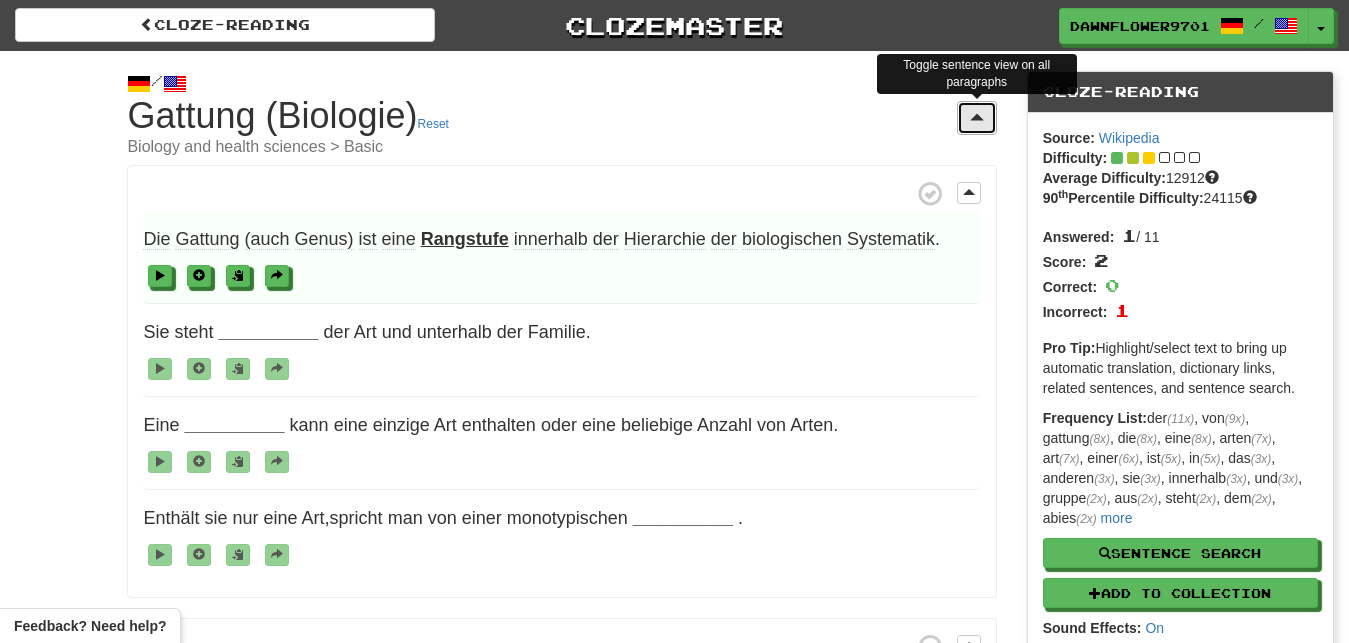 click at bounding box center [977, 118] 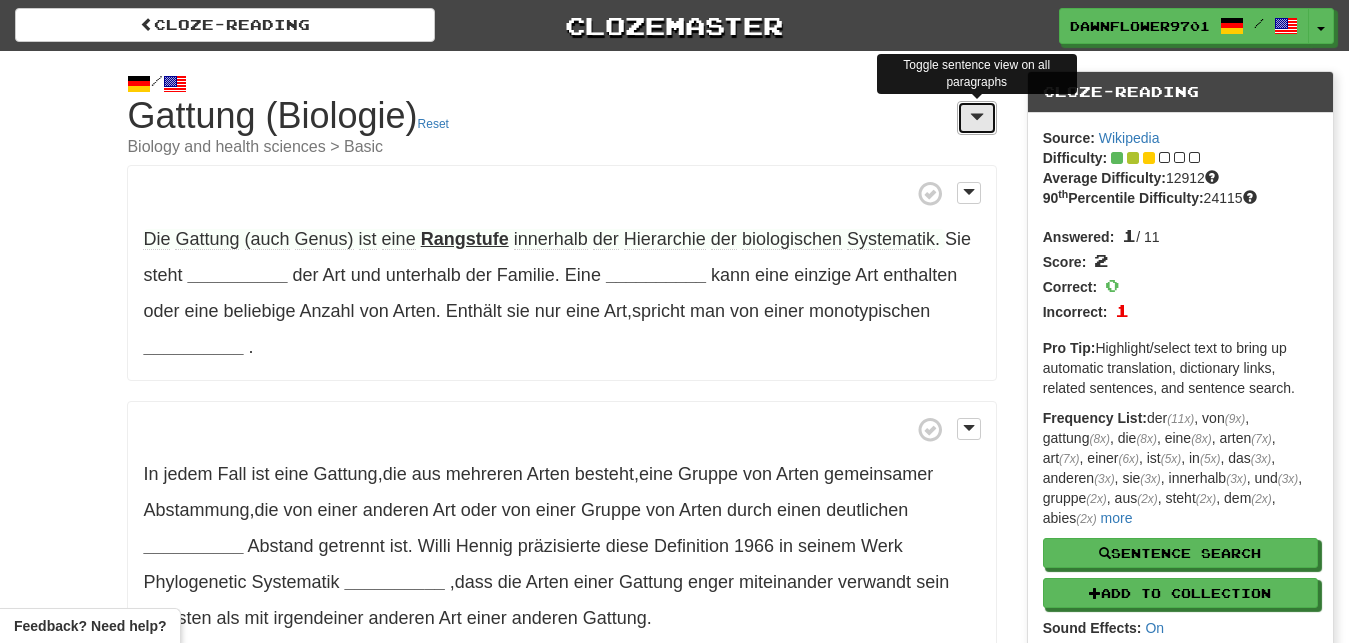 click at bounding box center [977, 118] 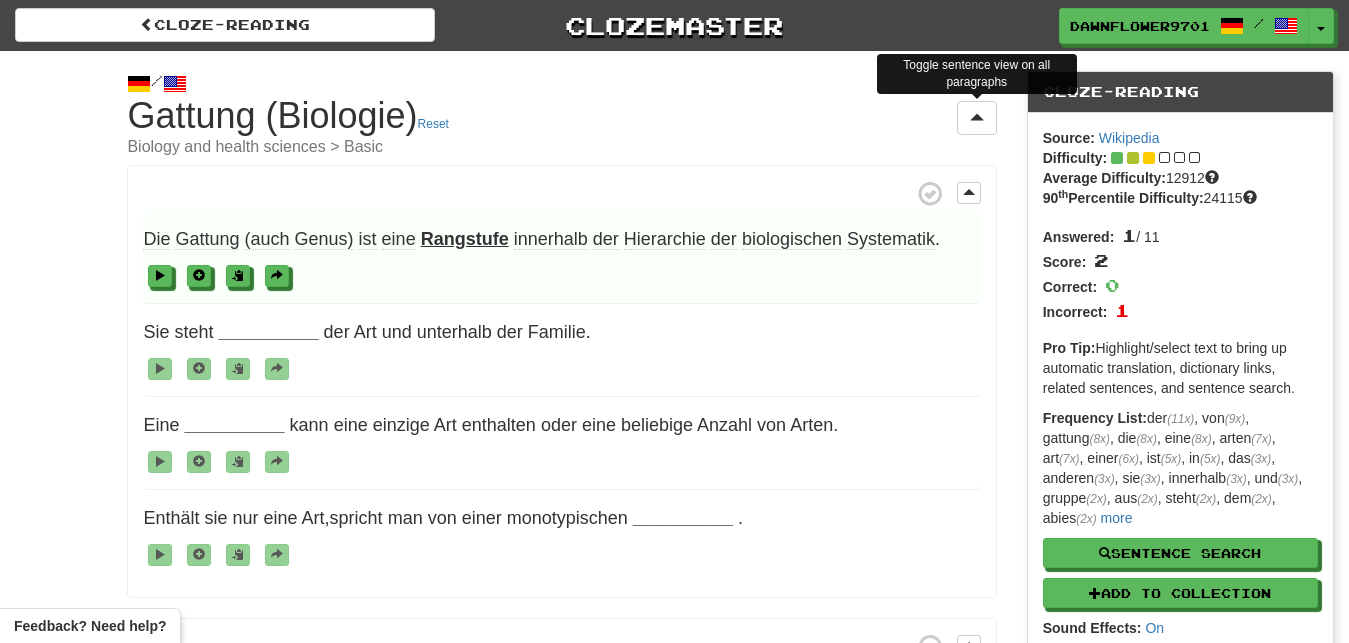 click on "ist" at bounding box center [368, 239] 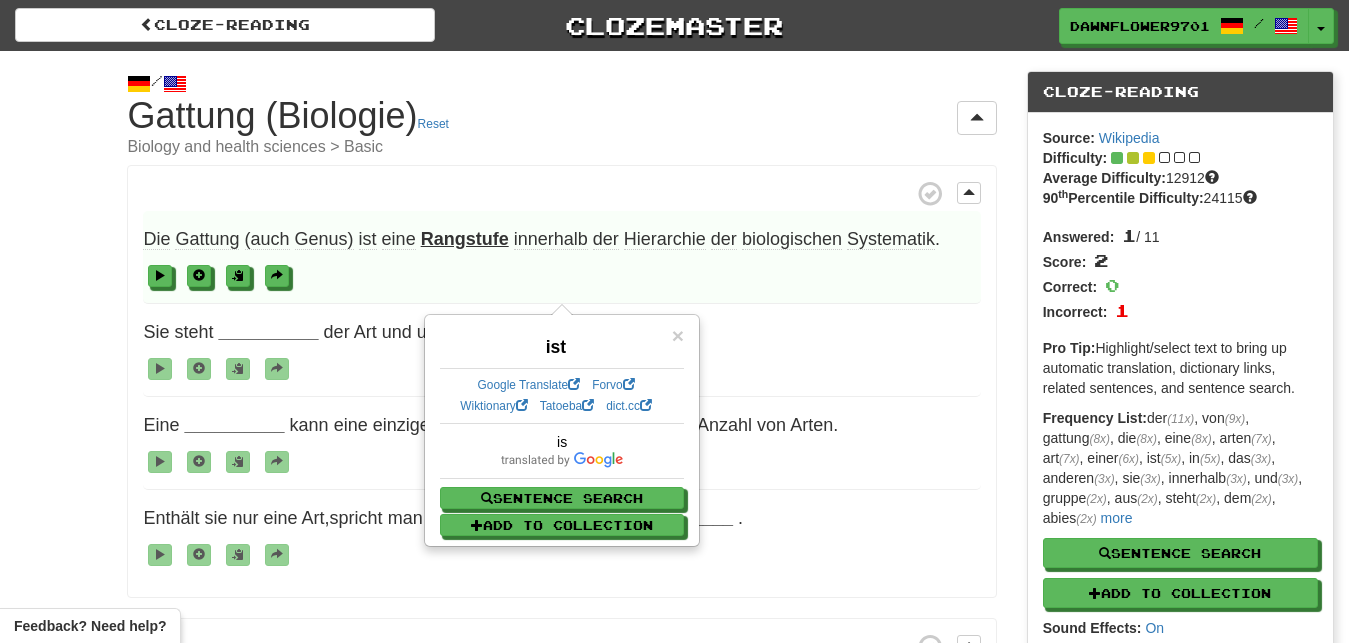 click on "Die   Gattung   (auch   Genus)   ist   eine
Rangstufe
innerhalb   der   Hierarchie   der   biologischen   Systematik ." at bounding box center (561, 257) 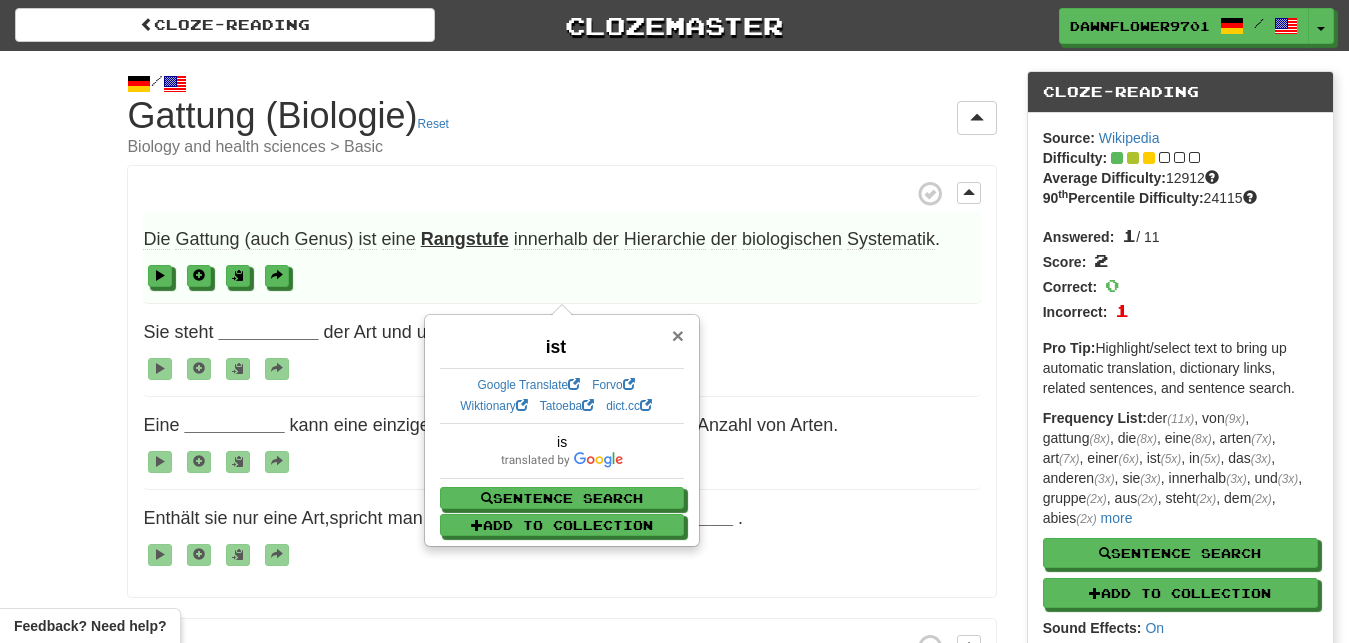 click on "×" at bounding box center [678, 335] 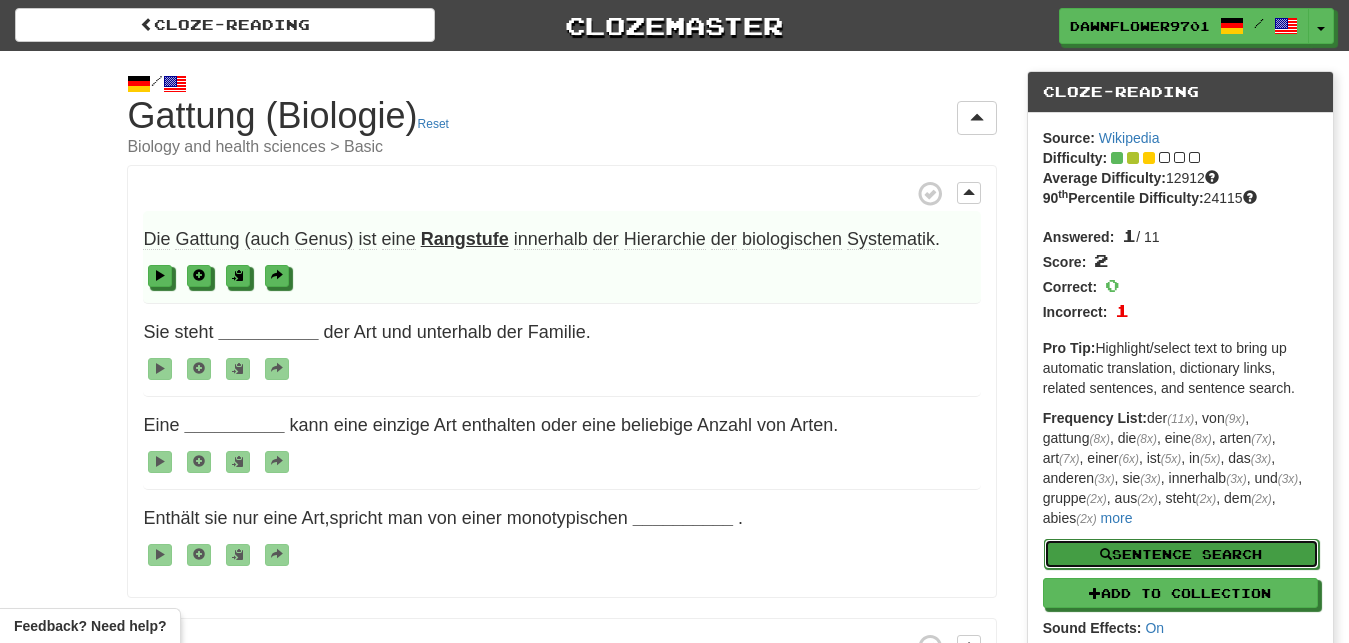 click on "Sentence Search" at bounding box center [1181, 554] 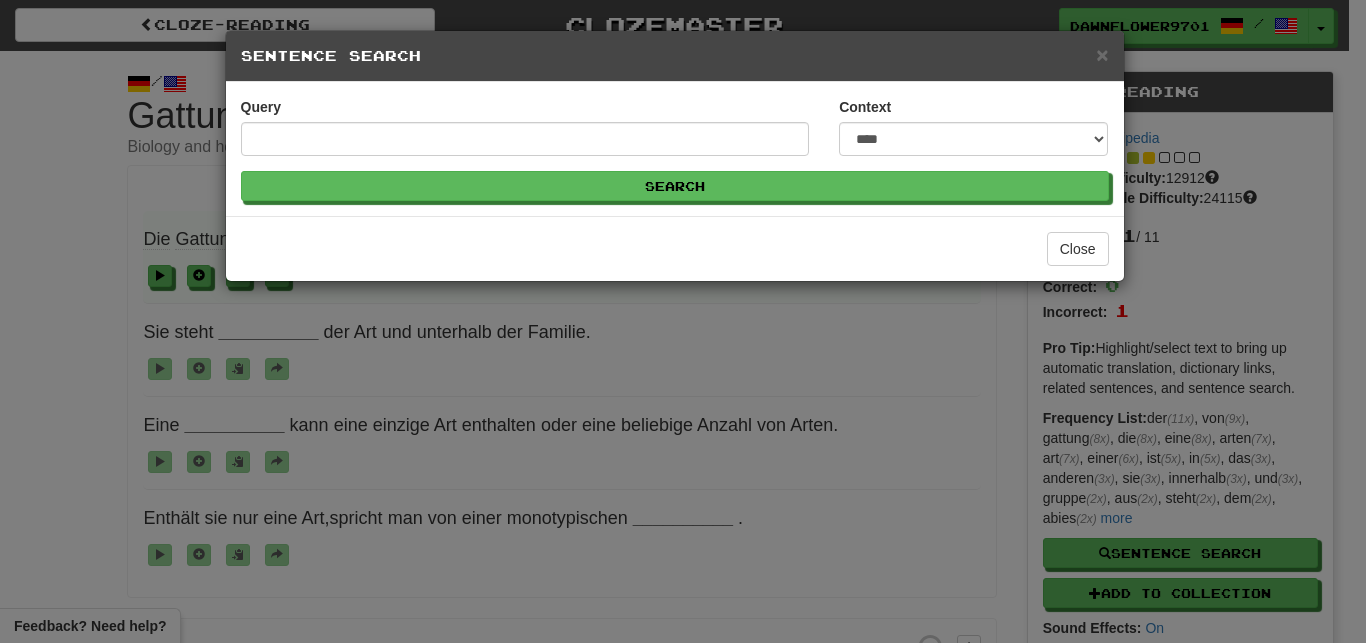 click on "Sentence Search" at bounding box center (675, 56) 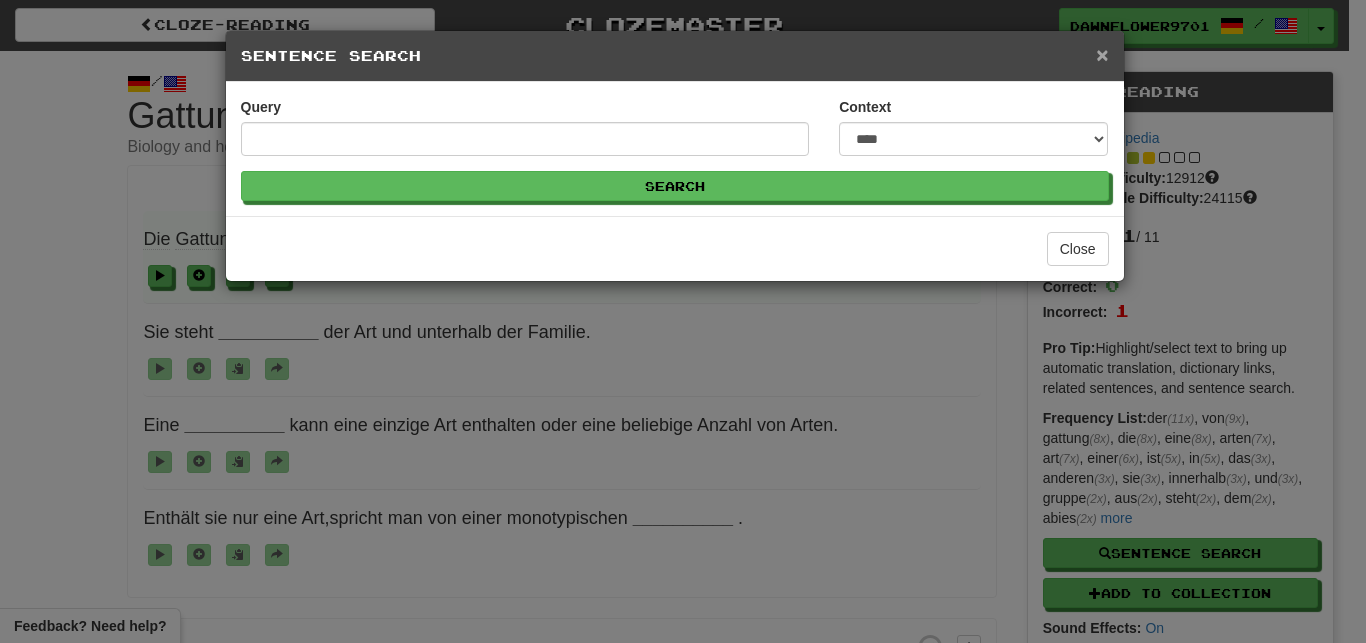 click on "×" at bounding box center (1102, 54) 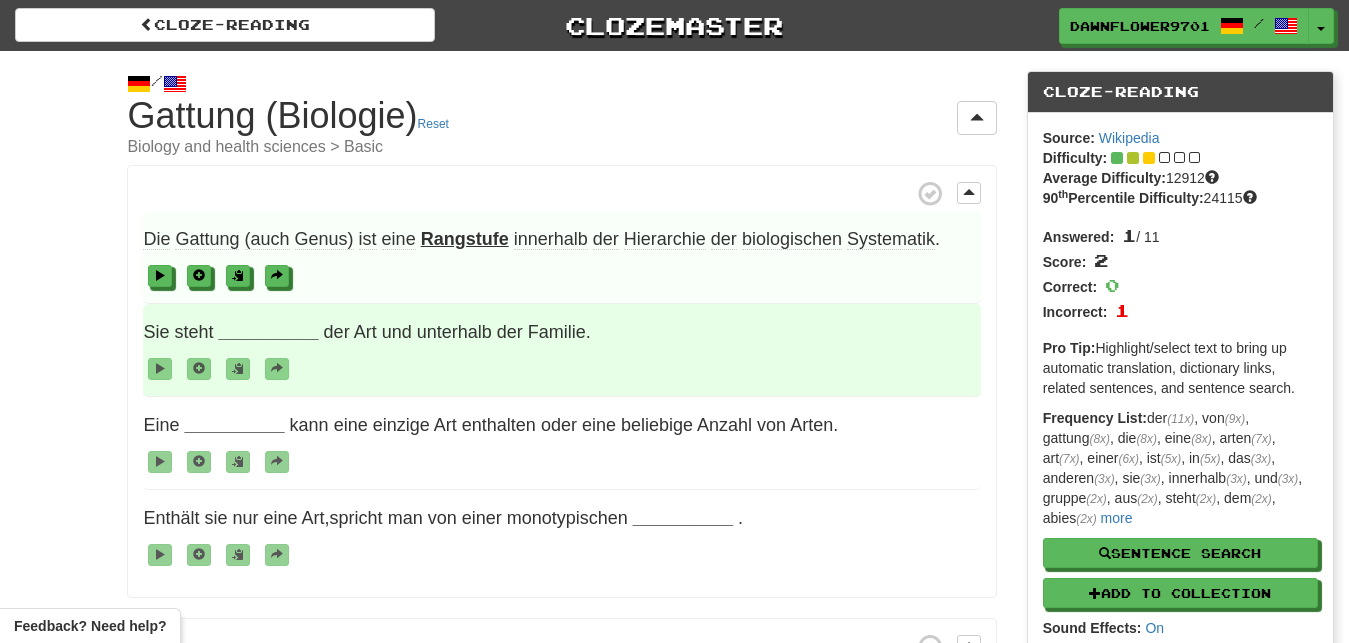 click at bounding box center (561, 368) 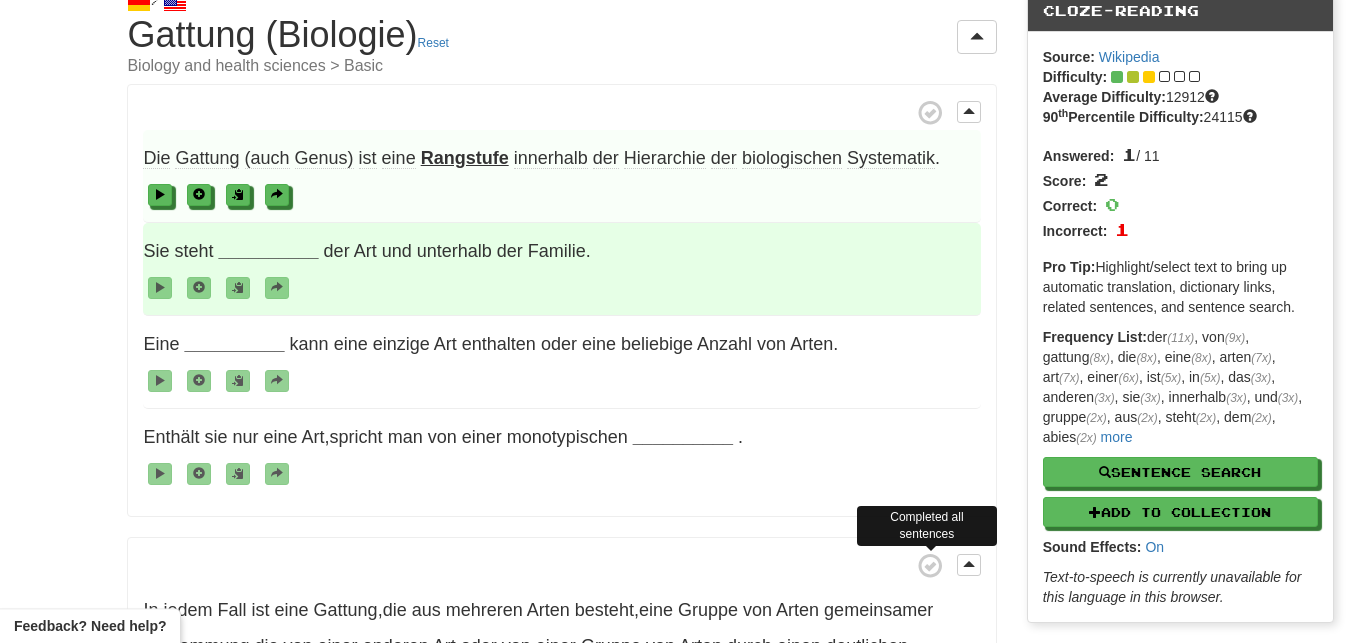 scroll, scrollTop: 0, scrollLeft: 0, axis: both 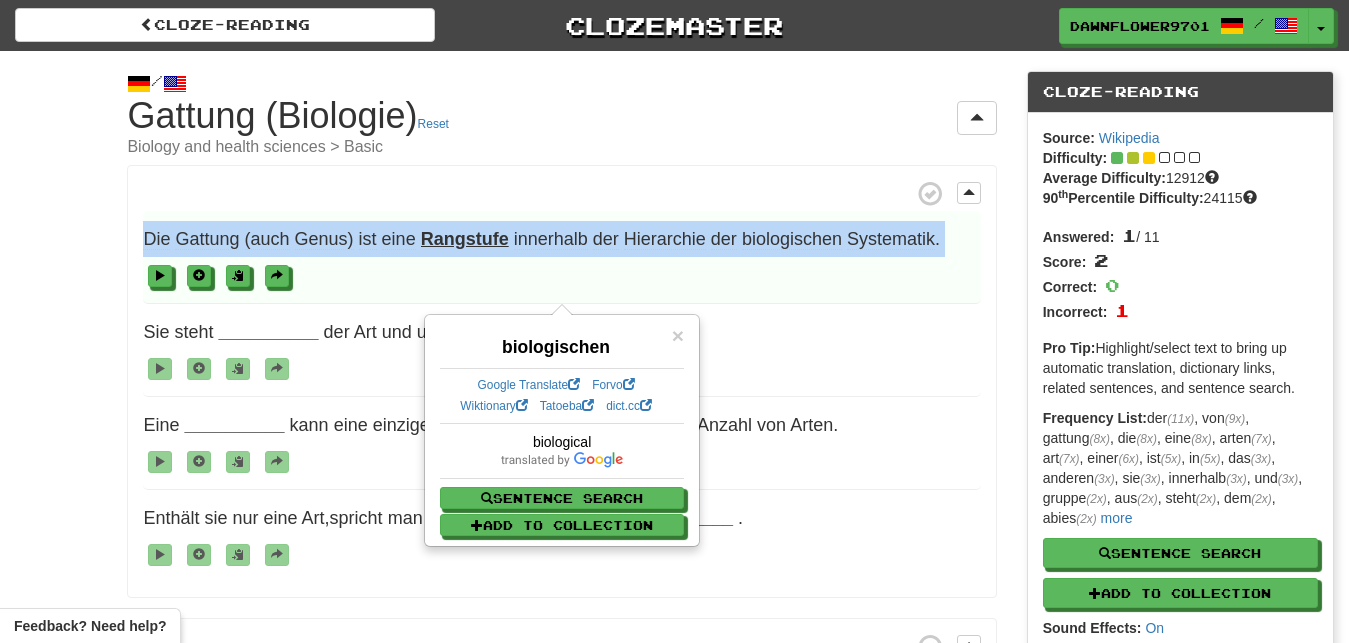 drag, startPoint x: 112, startPoint y: 239, endPoint x: 133, endPoint y: 239, distance: 21 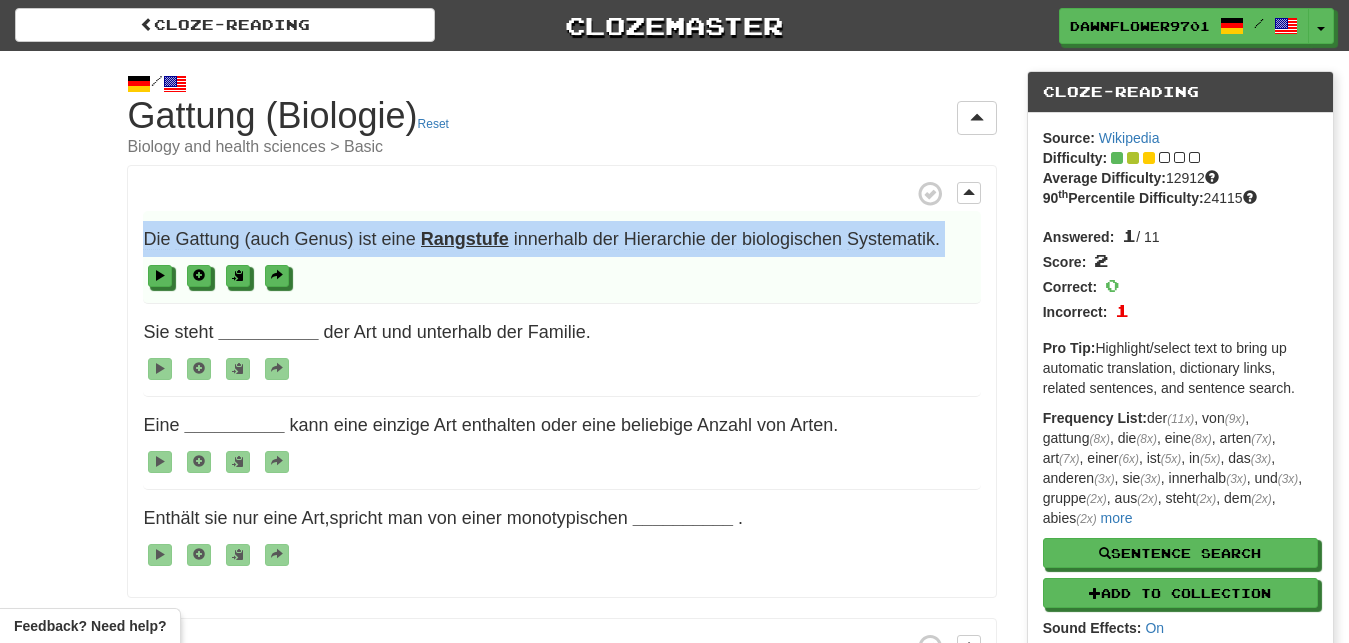 scroll, scrollTop: 0, scrollLeft: 0, axis: both 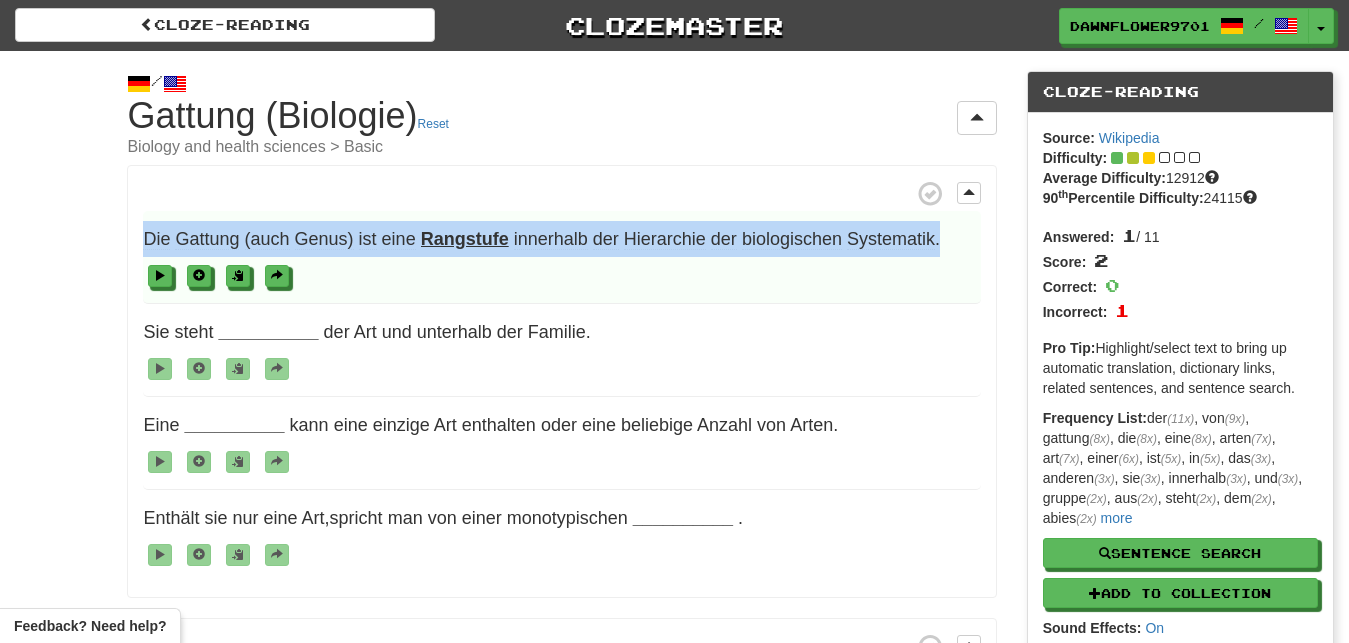 drag, startPoint x: 147, startPoint y: 235, endPoint x: 943, endPoint y: 246, distance: 796.076 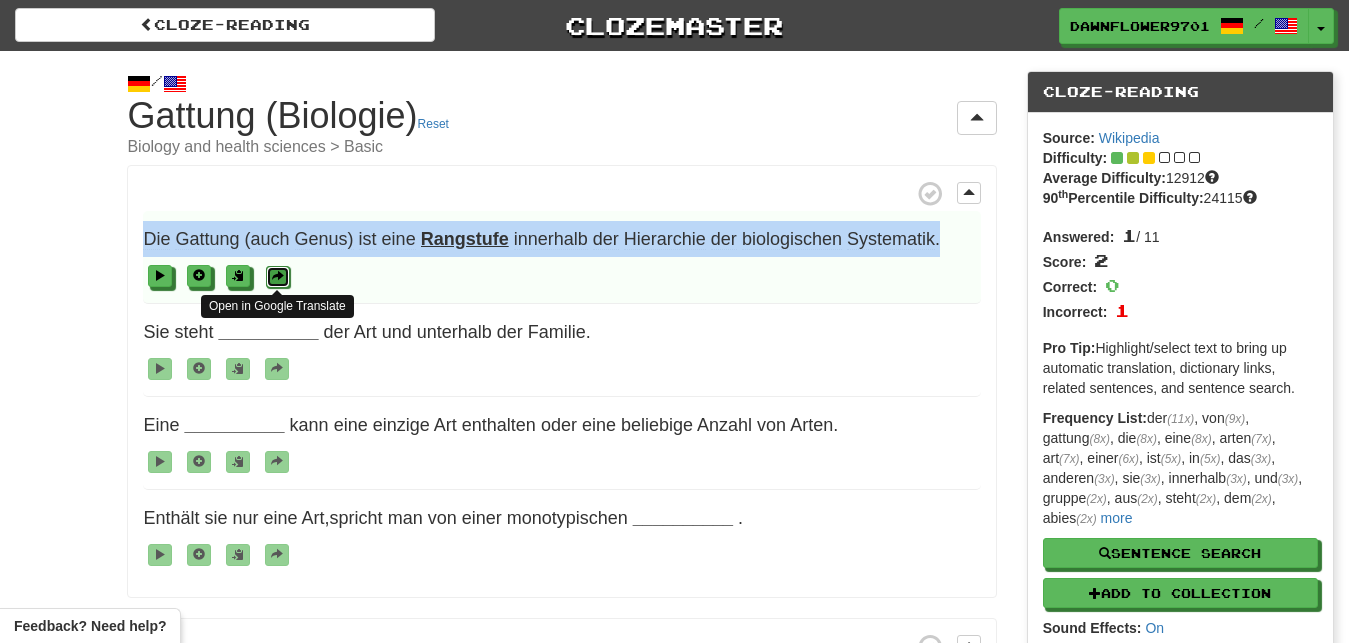 click at bounding box center [278, 276] 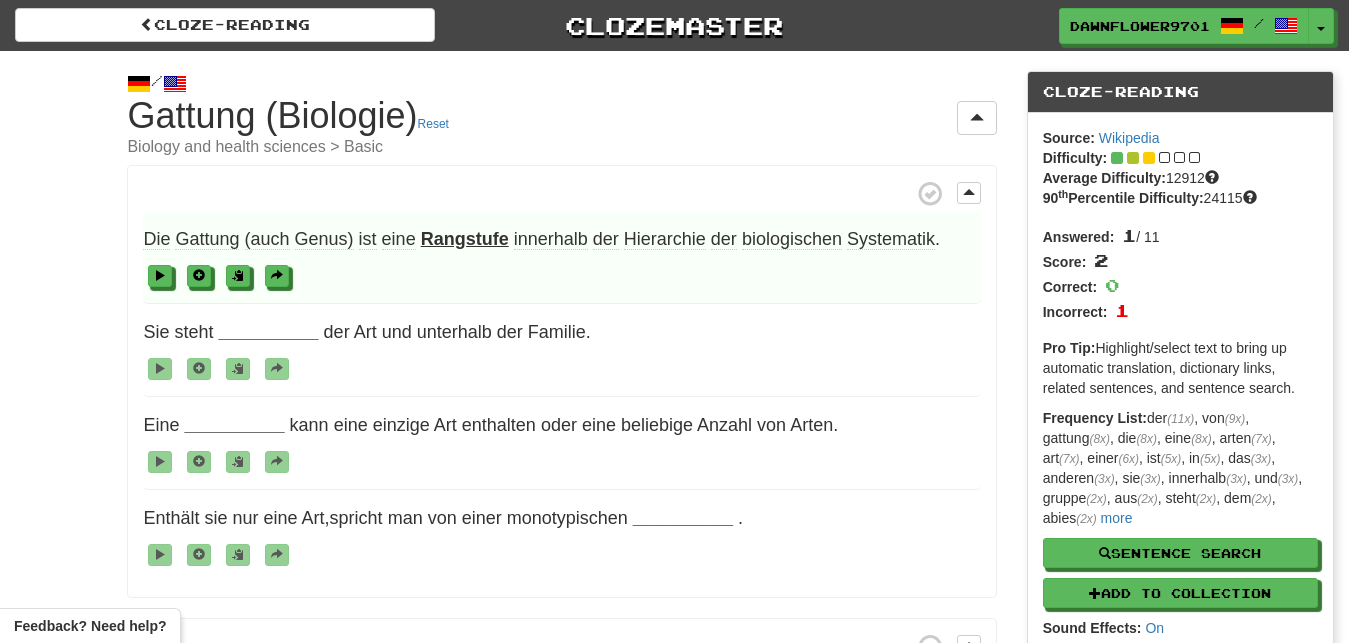 click at bounding box center (561, 275) 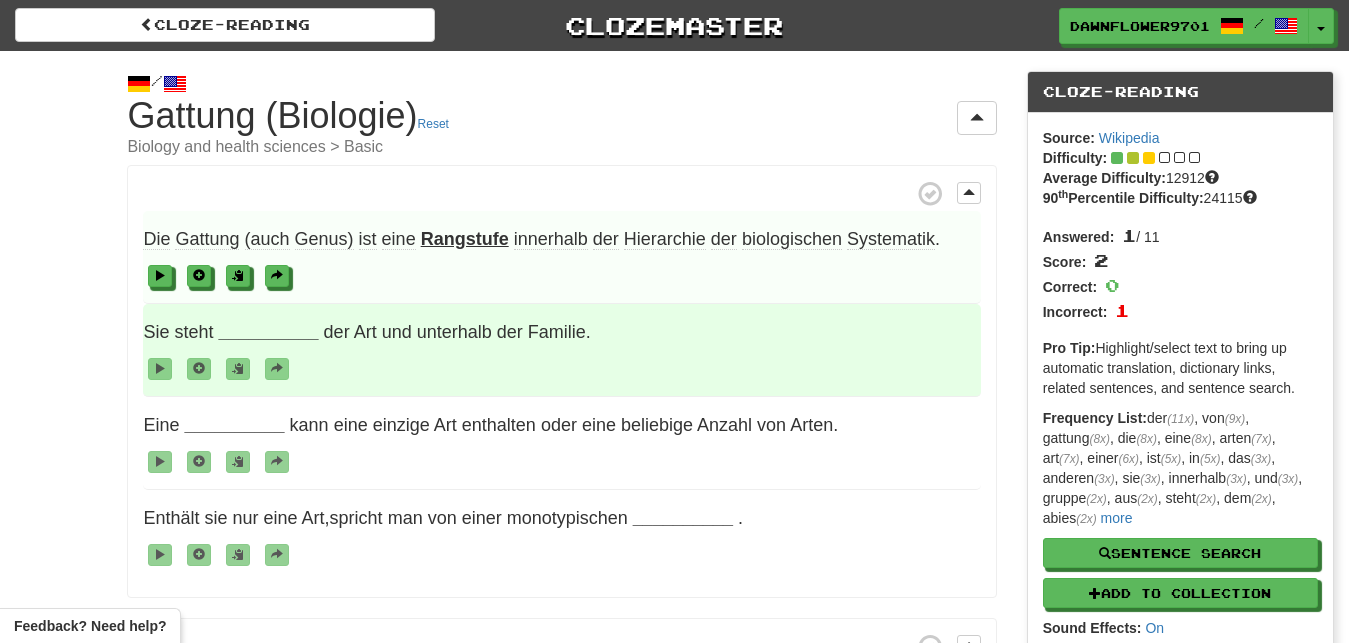 click on "__________" at bounding box center [268, 332] 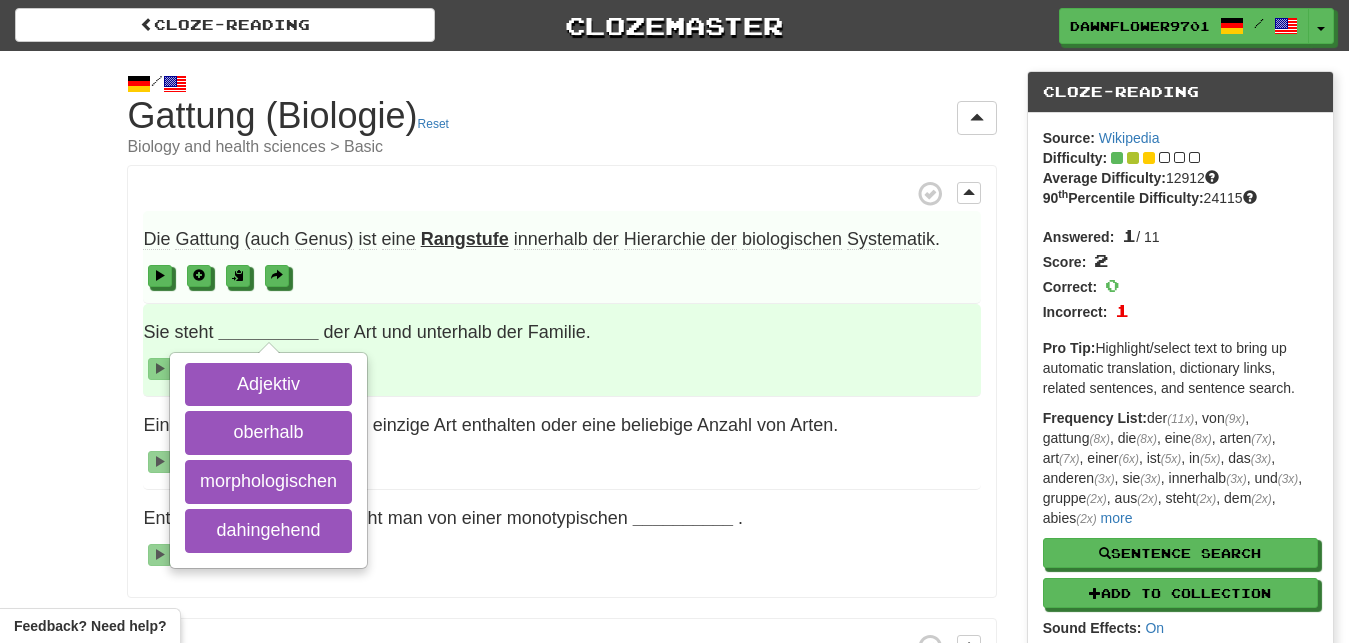click at bounding box center (561, 368) 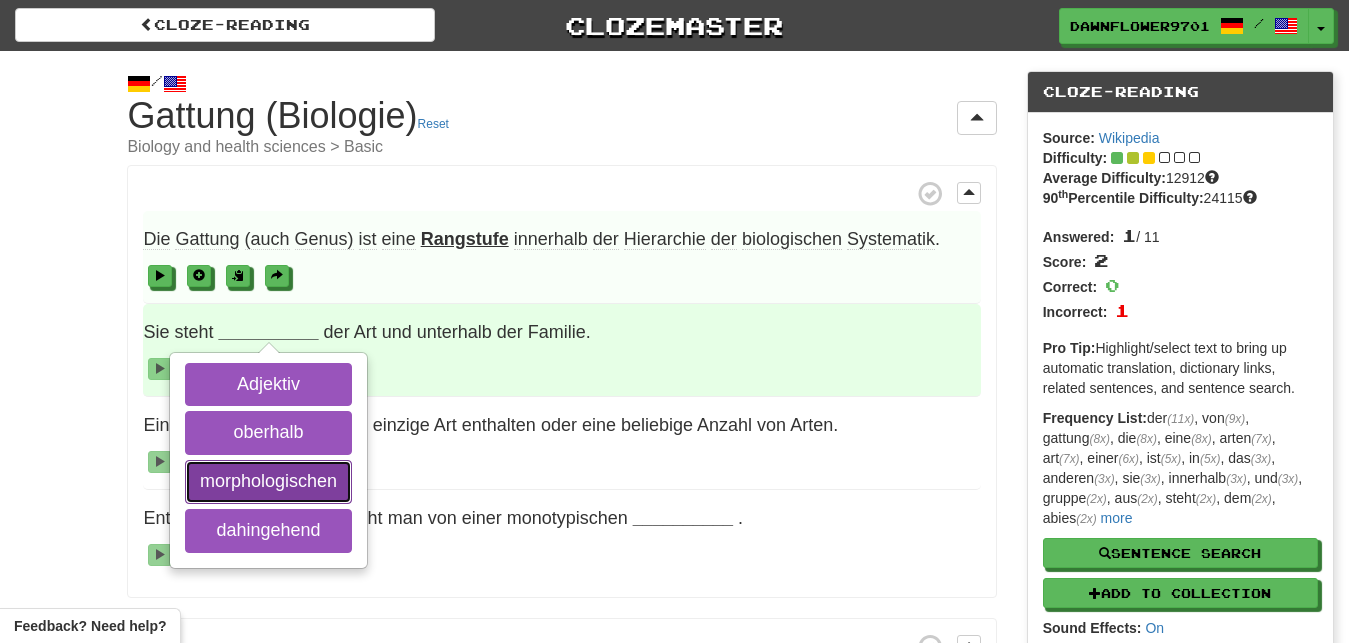 click on "morphologischen" at bounding box center (268, 482) 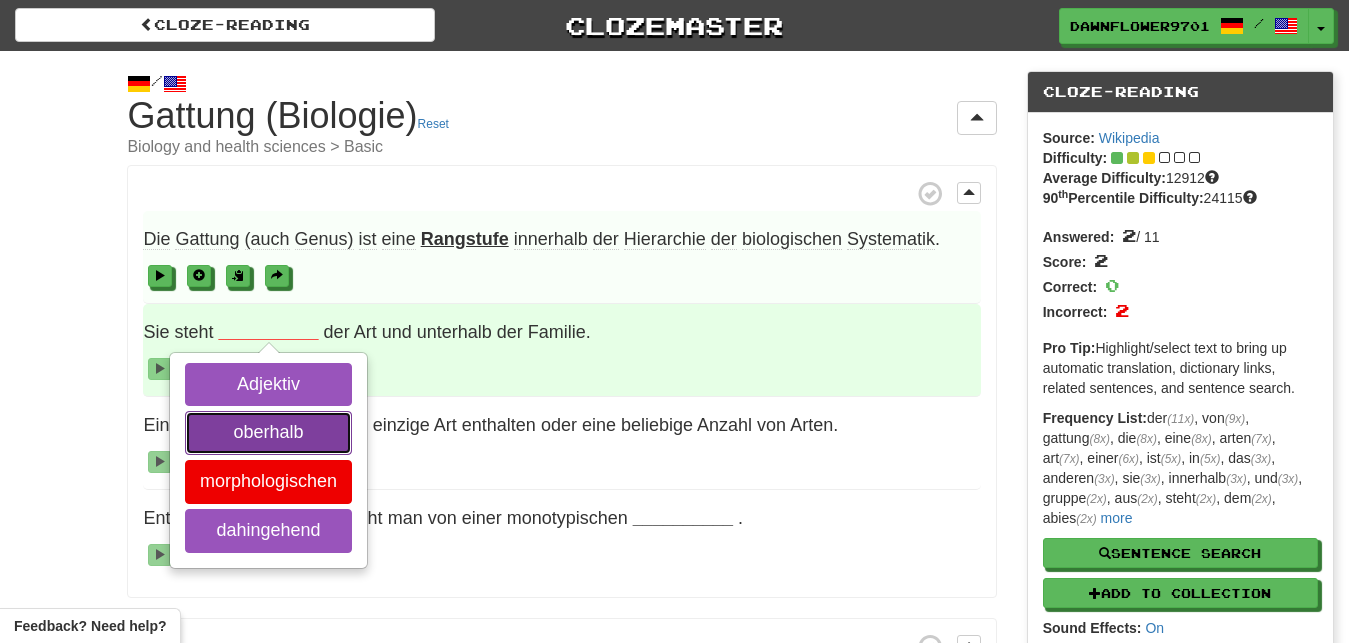 click on "oberhalb" at bounding box center (268, 433) 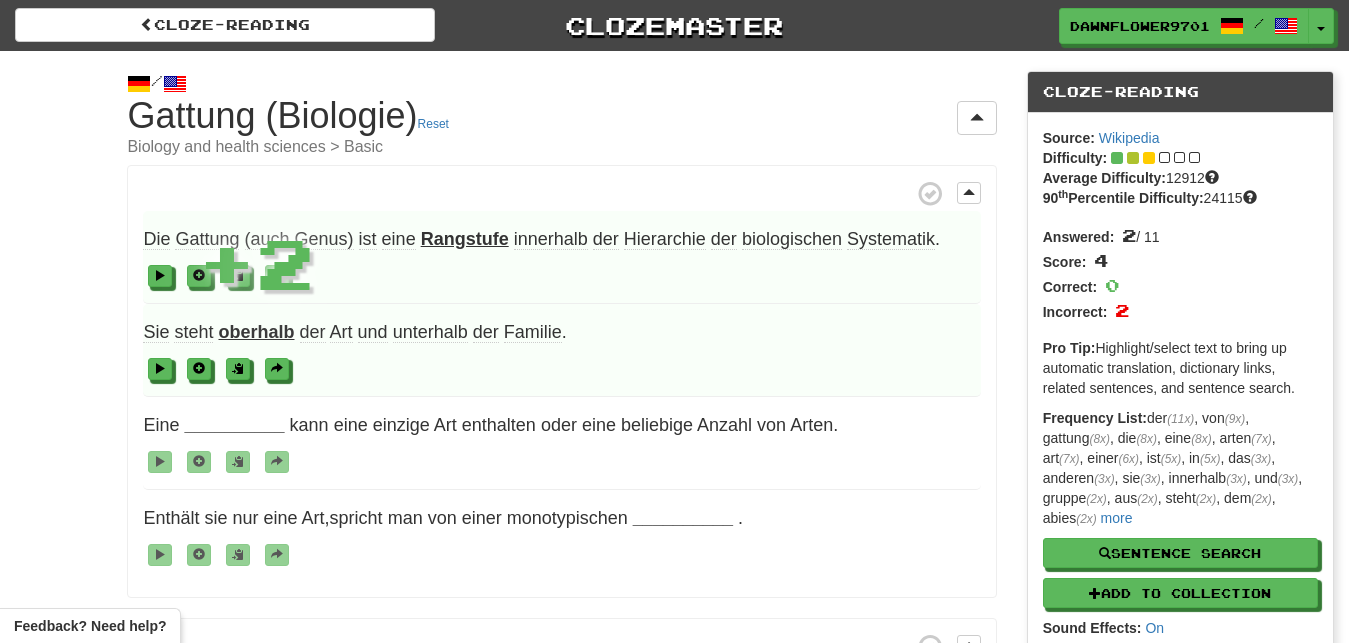 click at bounding box center (561, 368) 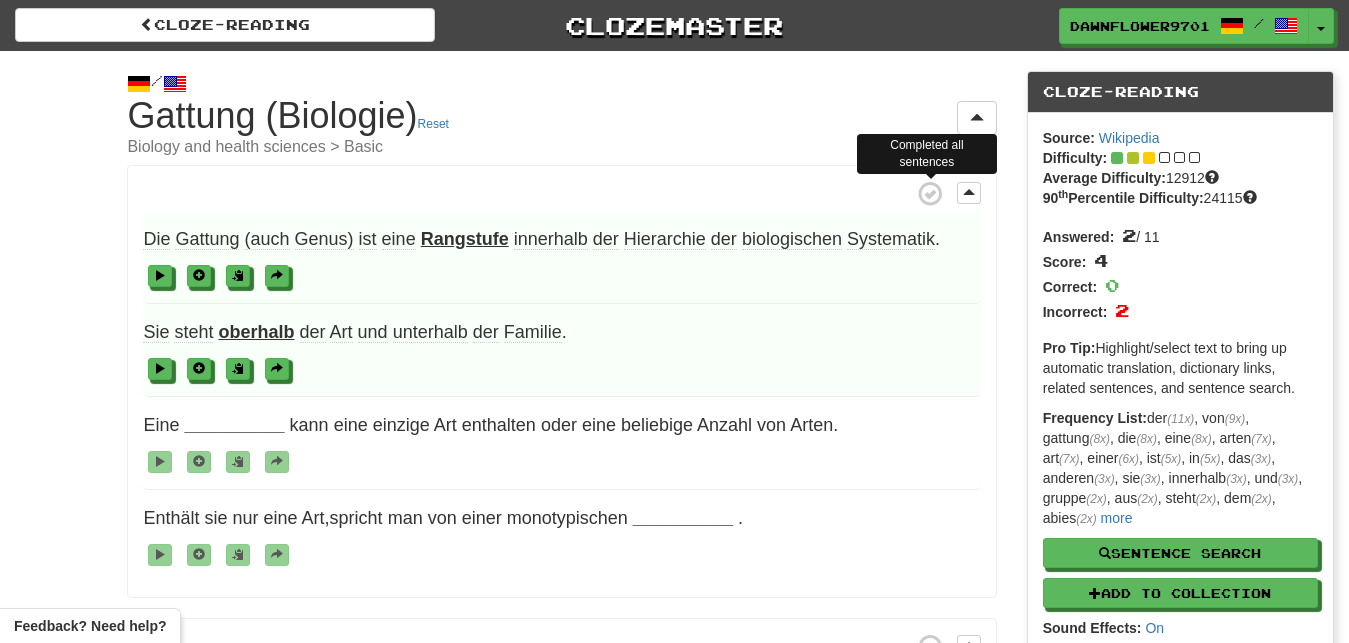 click at bounding box center (930, 194) 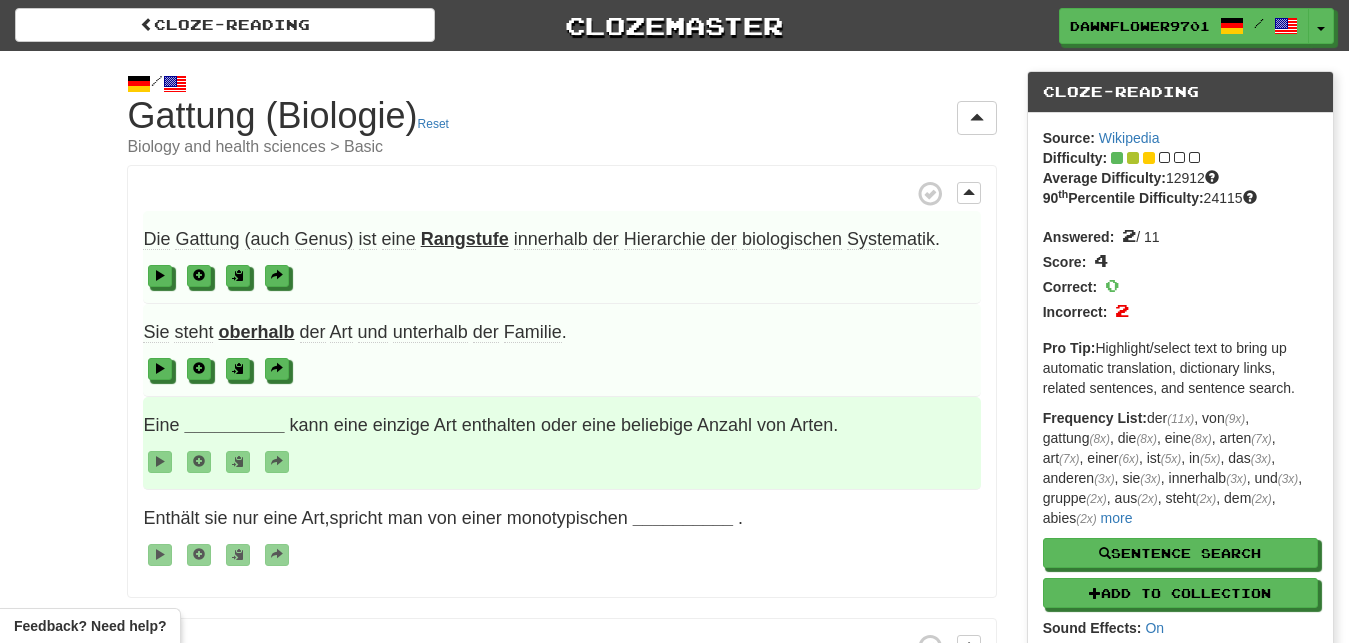click on "Eine
__________
kann   eine   einzige   Art   enthalten   oder   eine   beliebige   Anzahl   von   Arten ." at bounding box center (561, 443) 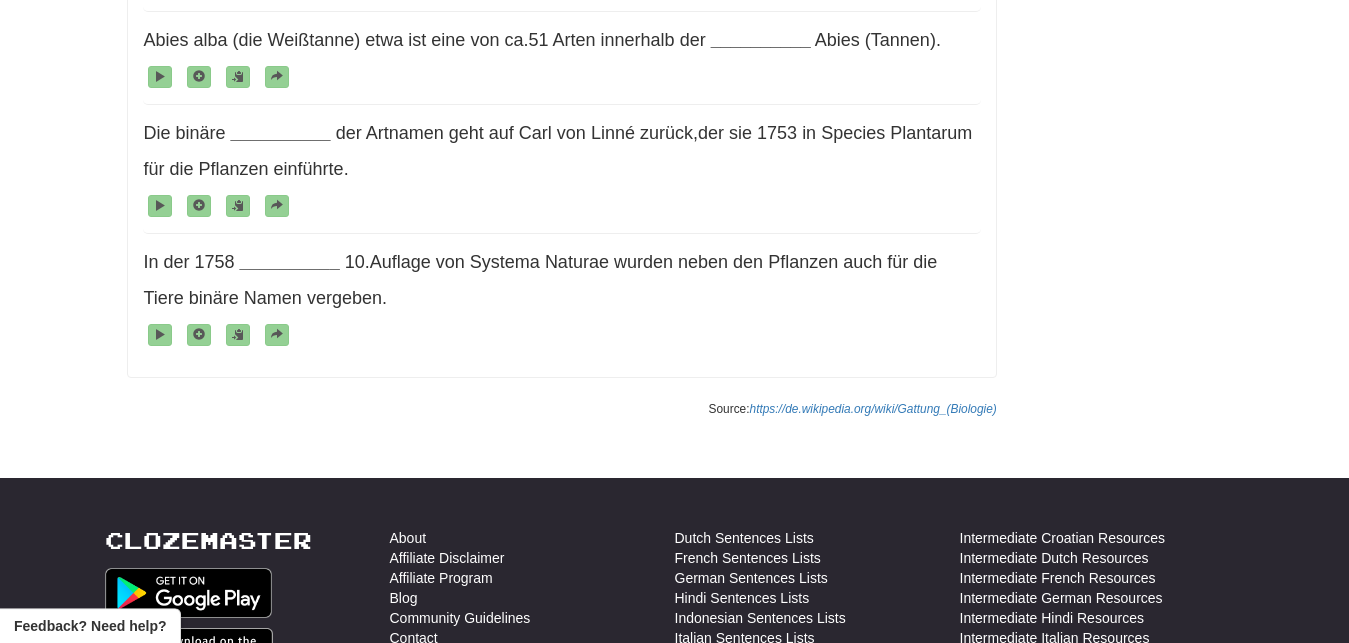 scroll, scrollTop: 1326, scrollLeft: 0, axis: vertical 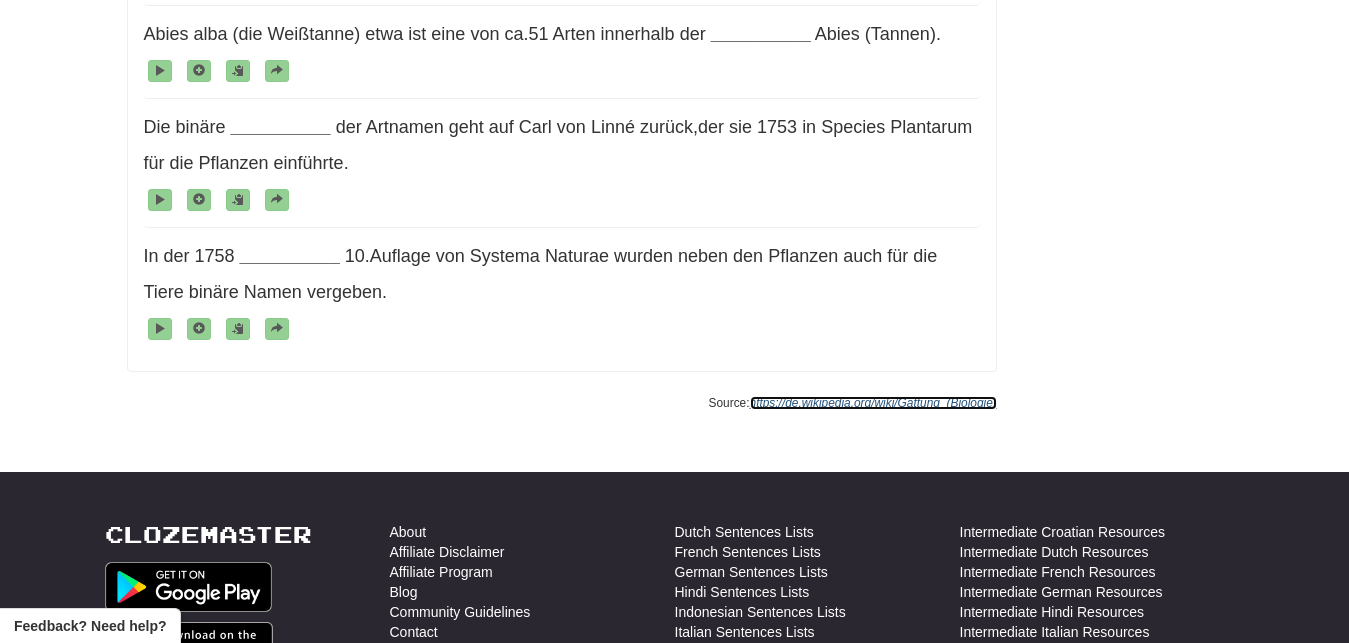 click on "https://de.wikipedia.org/wiki/Gattung_(Biologie)" at bounding box center (873, 403) 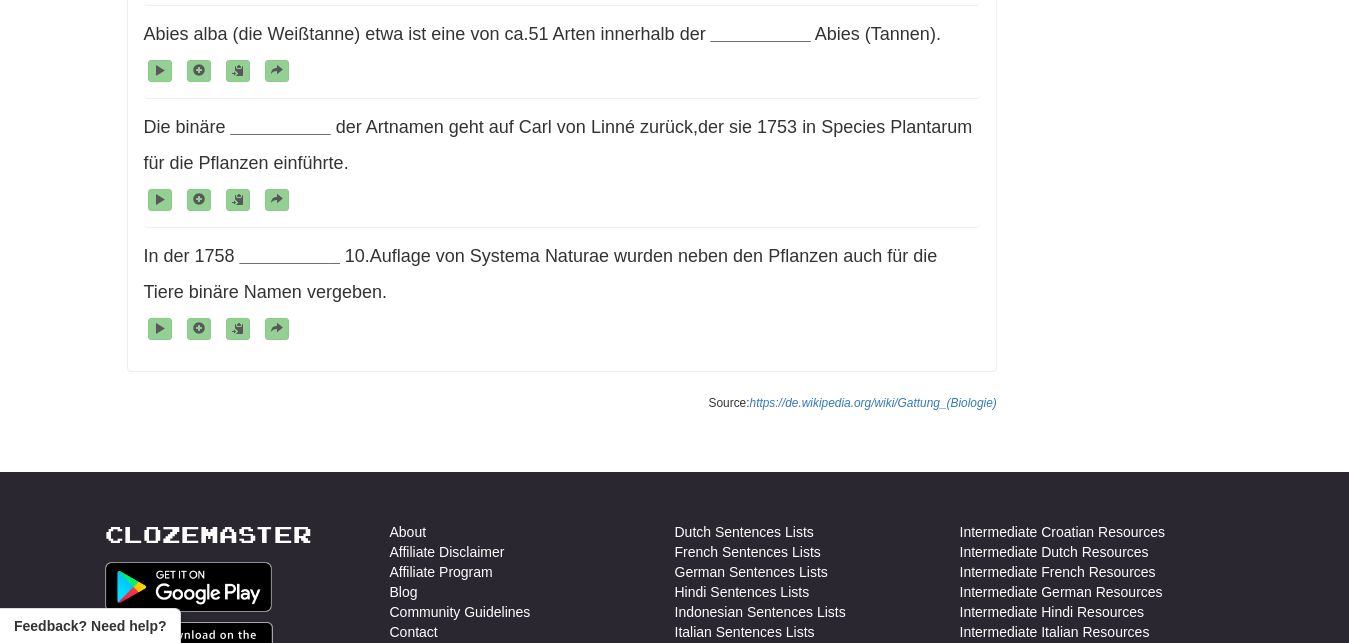 click on "/
Cloze-Reading
Gattung (Biologie)
Reset
Biology and health sciences > Basic
Die   Gattung   (auch   Genus)   ist   eine
Rangstufe
innerhalb   der   Hierarchie   der   biologischen   Systematik .
Sie   steht
oberhalb
der   Art   und   unterhalb   der   Familie .
Eine
__________
kann   eine   einzige   Art   enthalten   oder   eine   beliebige   Anzahl   von   Arten .
Enthält   sie   nur   eine   Art ,  spricht   man   von   einer   monotypischen
__________
.
In   jedem   Fall   ist   eine   Gattung ,  die   aus   mehreren   Arten   besteht ,  eine   Gruppe   von   Arten   gemeinsamer   Abstammung ,  die   von   einer   anderen   Art   oder   von   einer   Gruppe   von   Arten   durch   einen   deutlichen
__________
Abstand   getrennt   ist ." at bounding box center [674, -427] 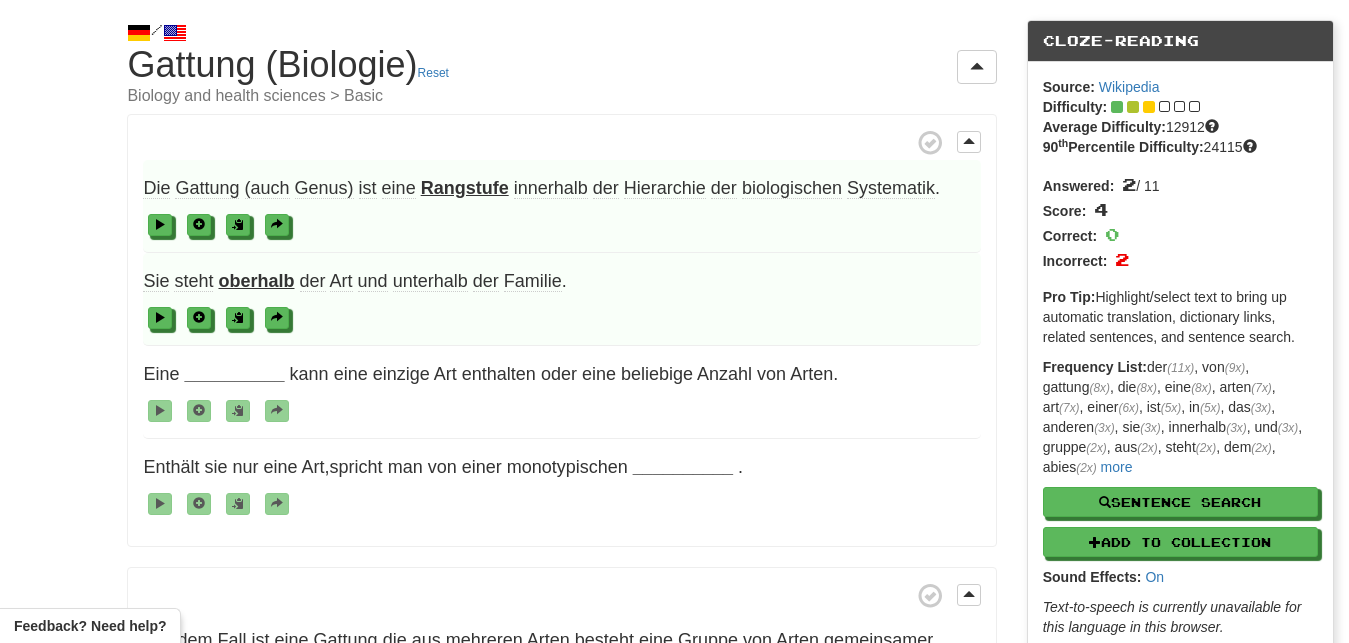 scroll, scrollTop: 102, scrollLeft: 0, axis: vertical 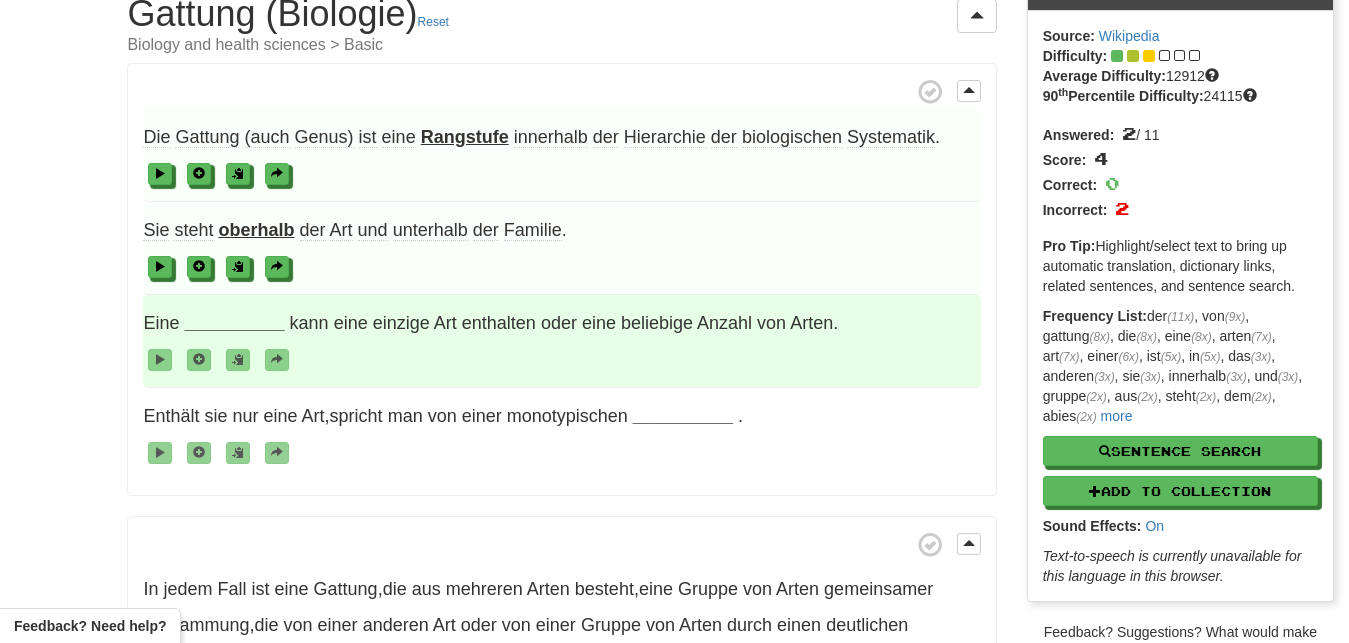 click on "__________" at bounding box center (234, 323) 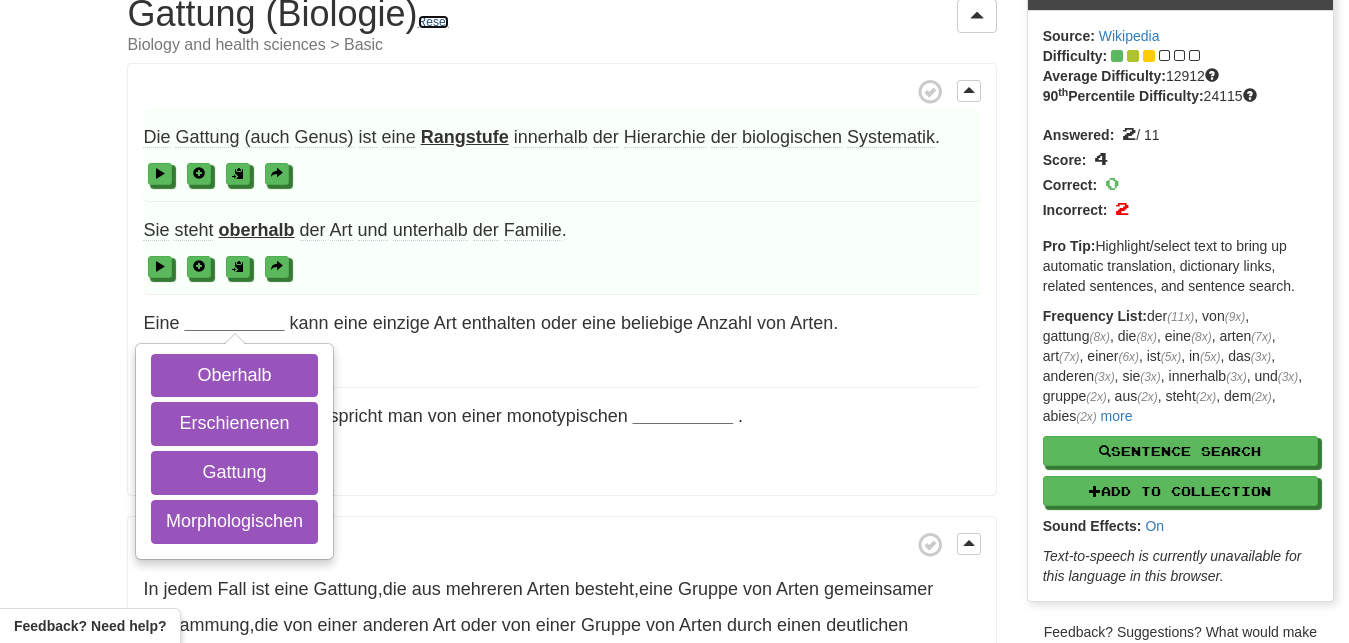 click on "Reset" at bounding box center [433, 22] 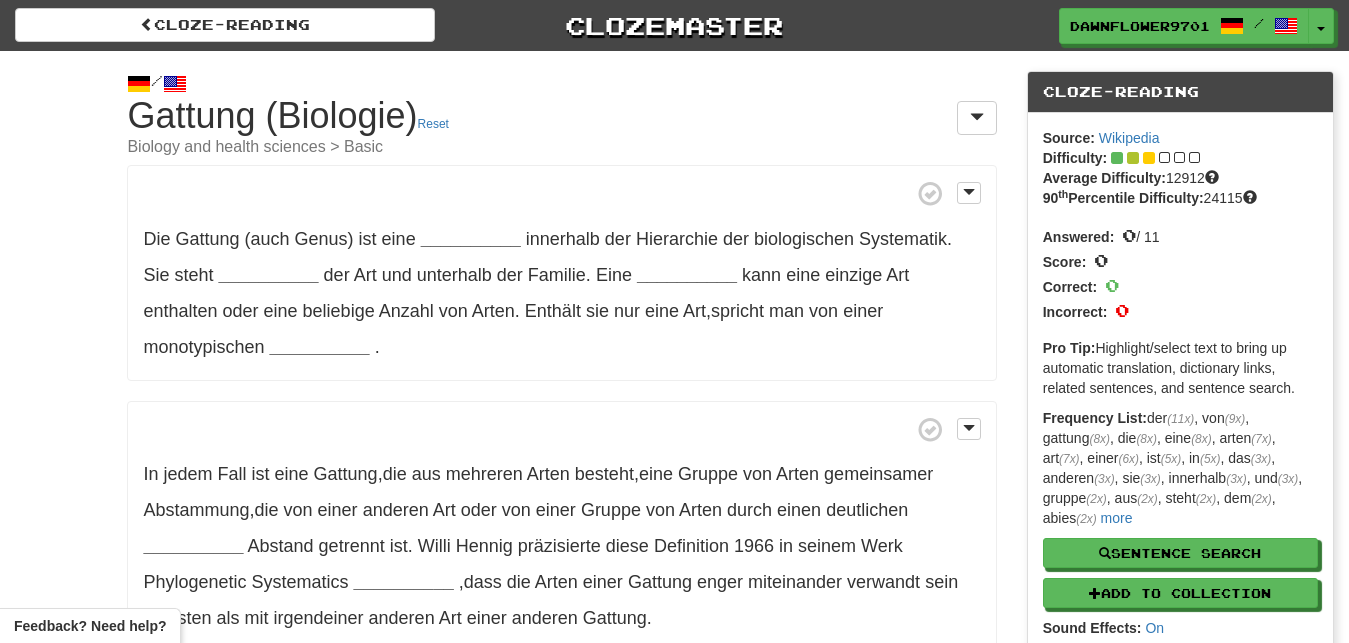 scroll, scrollTop: 0, scrollLeft: 0, axis: both 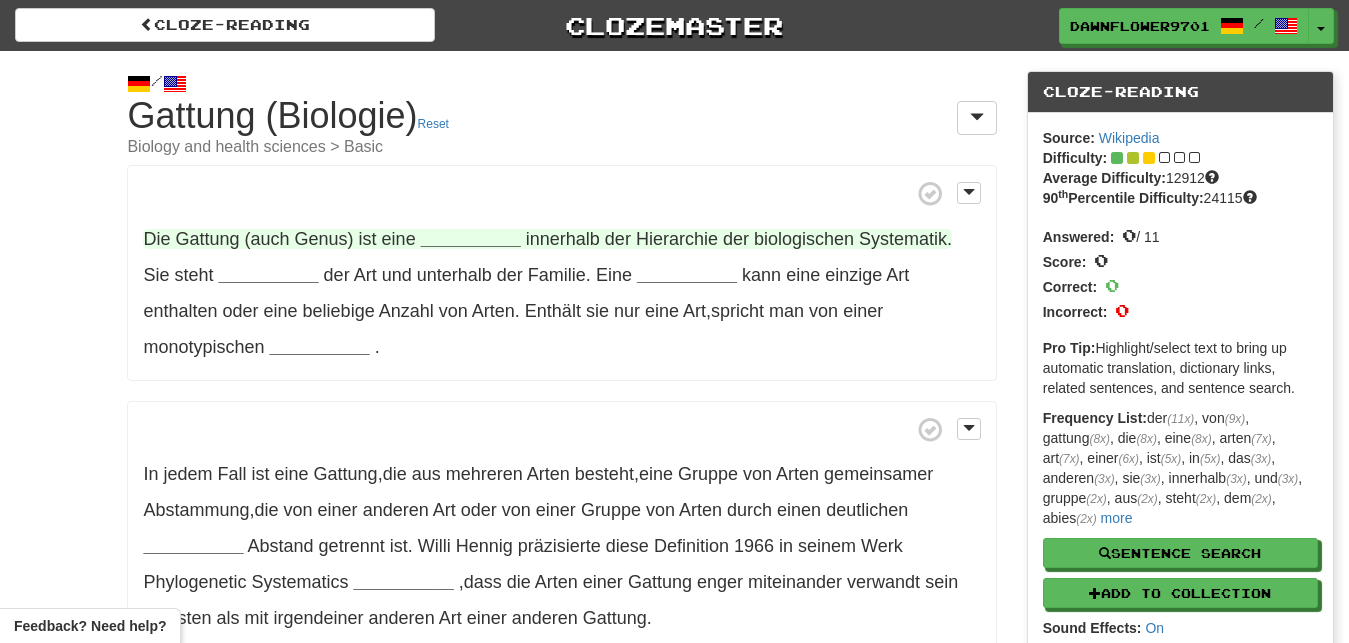 click on "biologischen" at bounding box center [804, 239] 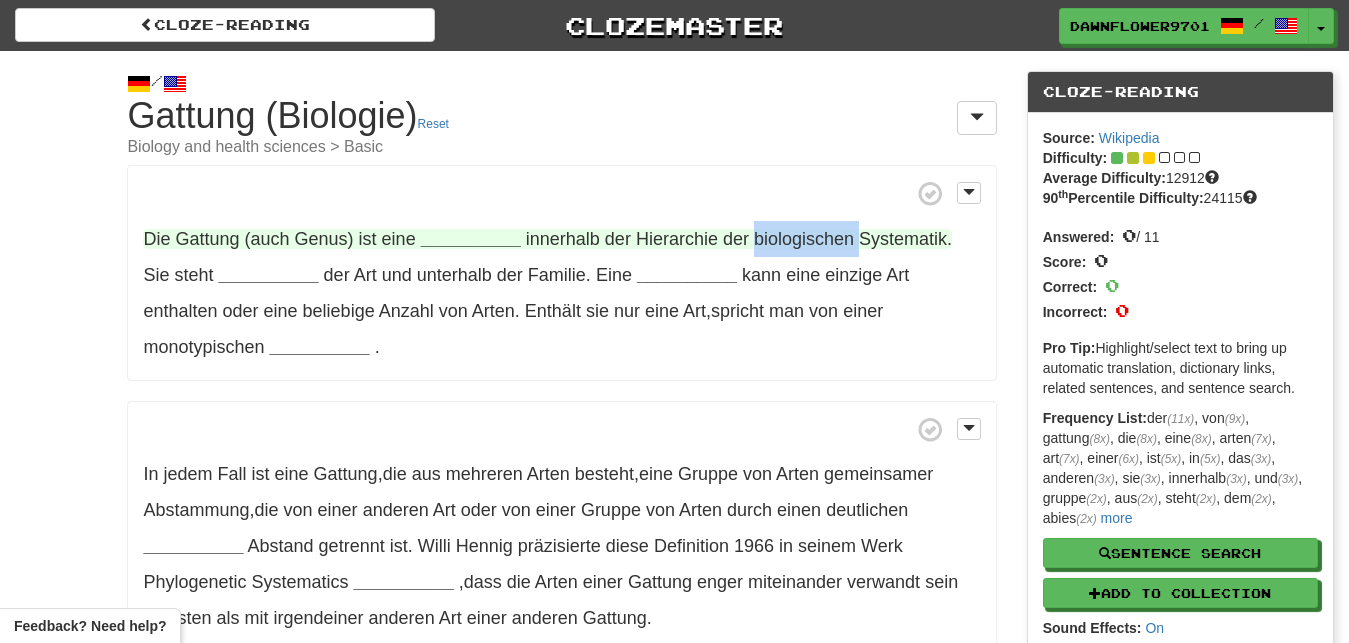 click on "biologischen" at bounding box center [804, 239] 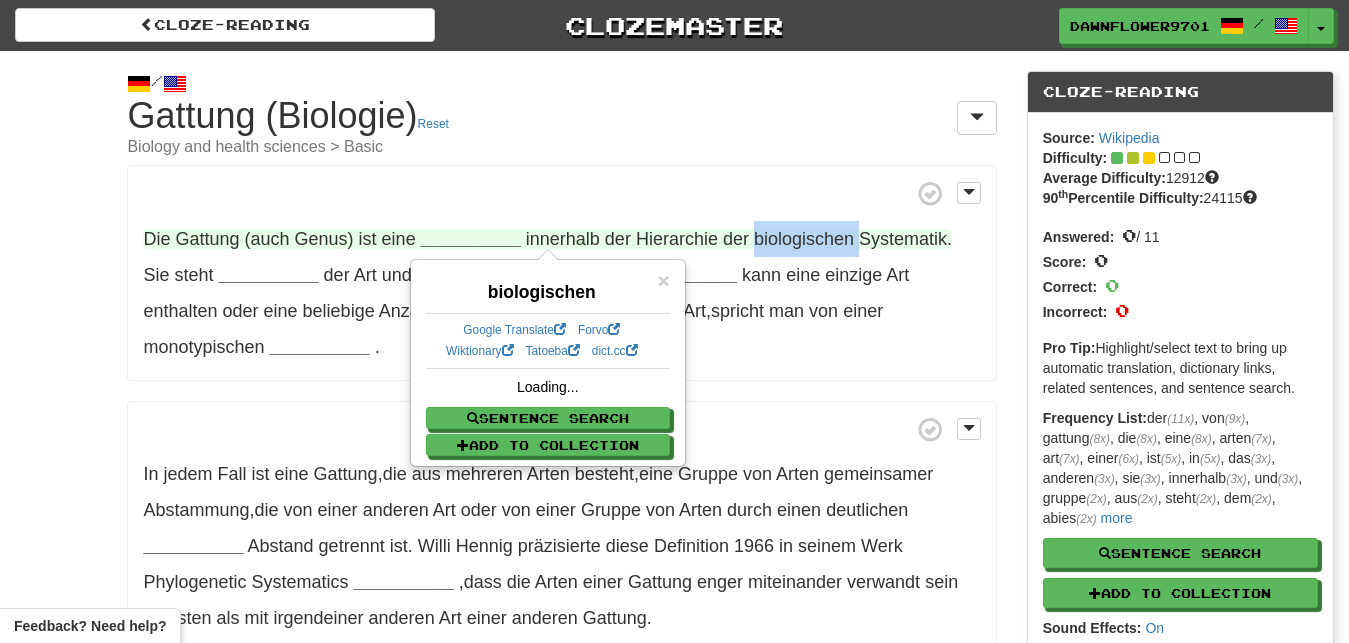 scroll, scrollTop: 0, scrollLeft: 0, axis: both 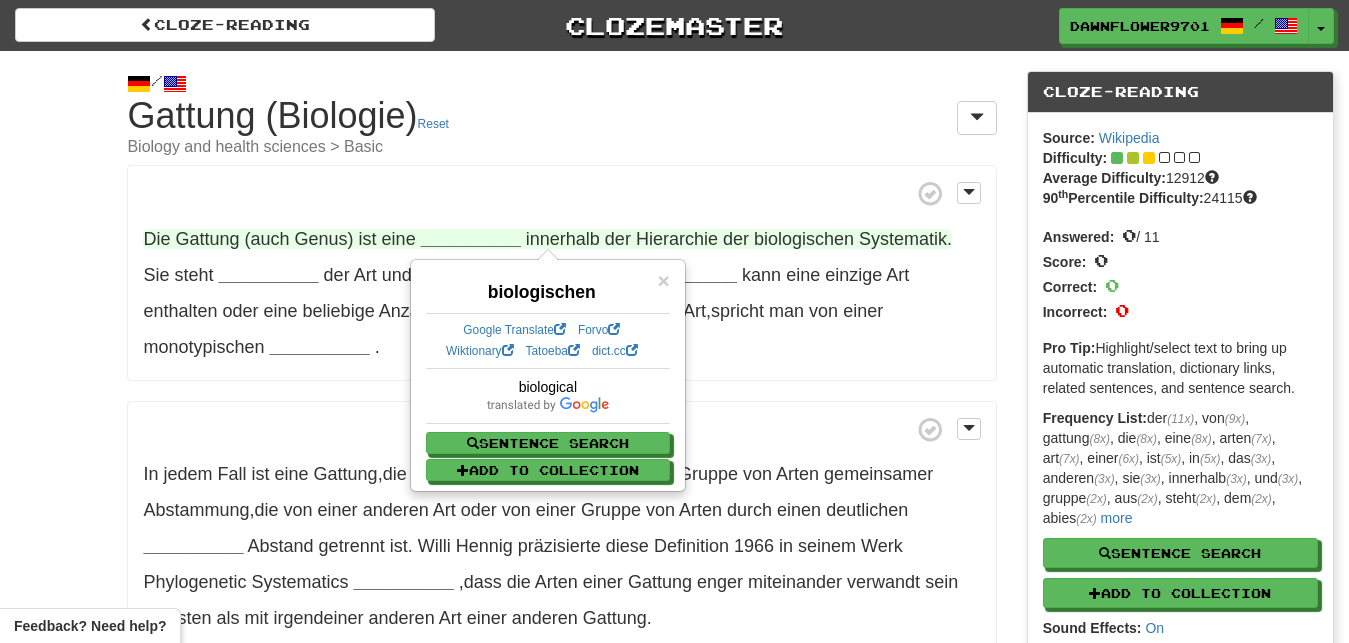 click on "Die   Gattung   (auch   Genus)   ist   eine
__________
innerhalb   der   Hierarchie   der   biologischen   Systematik .
Sie   steht
__________
der   Art   und   unterhalb   der   Familie .
Eine
__________
kann   eine   einzige   Art   enthalten   oder   eine   beliebige   Anzahl   von   Arten .
Enthält   sie   nur   eine   Art ,  spricht   man   von   einer   monotypischen
__________
." at bounding box center [561, 273] 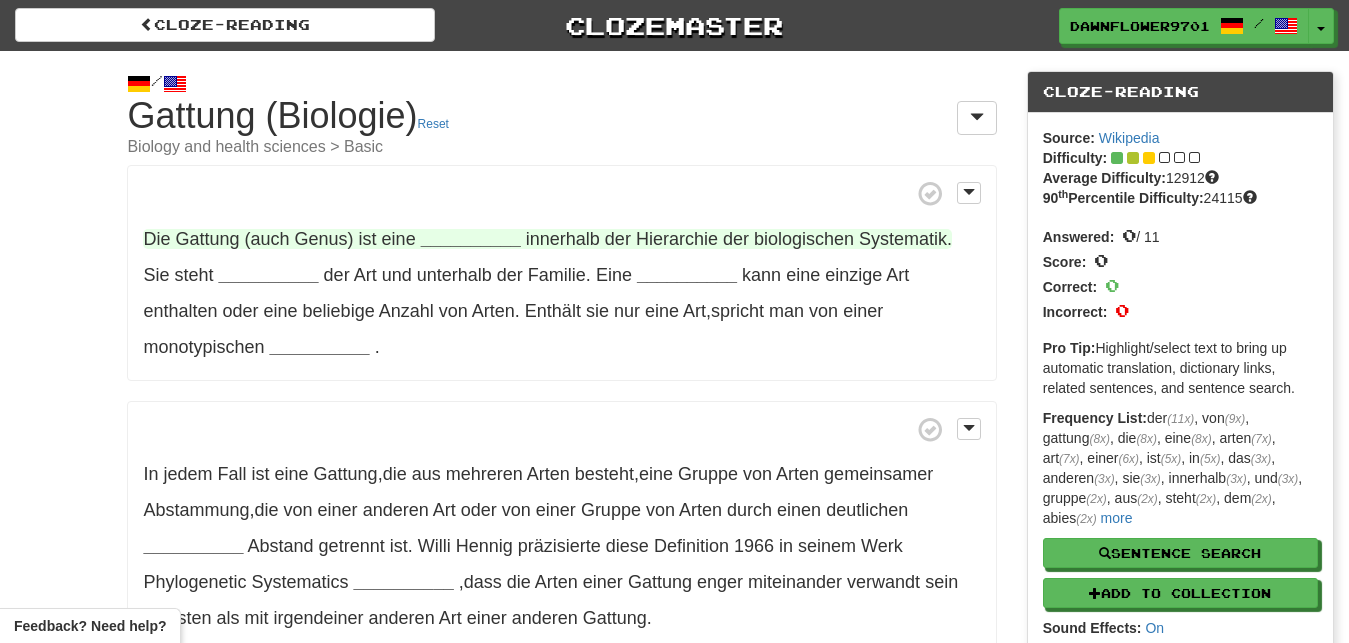 click on "__________" at bounding box center (471, 239) 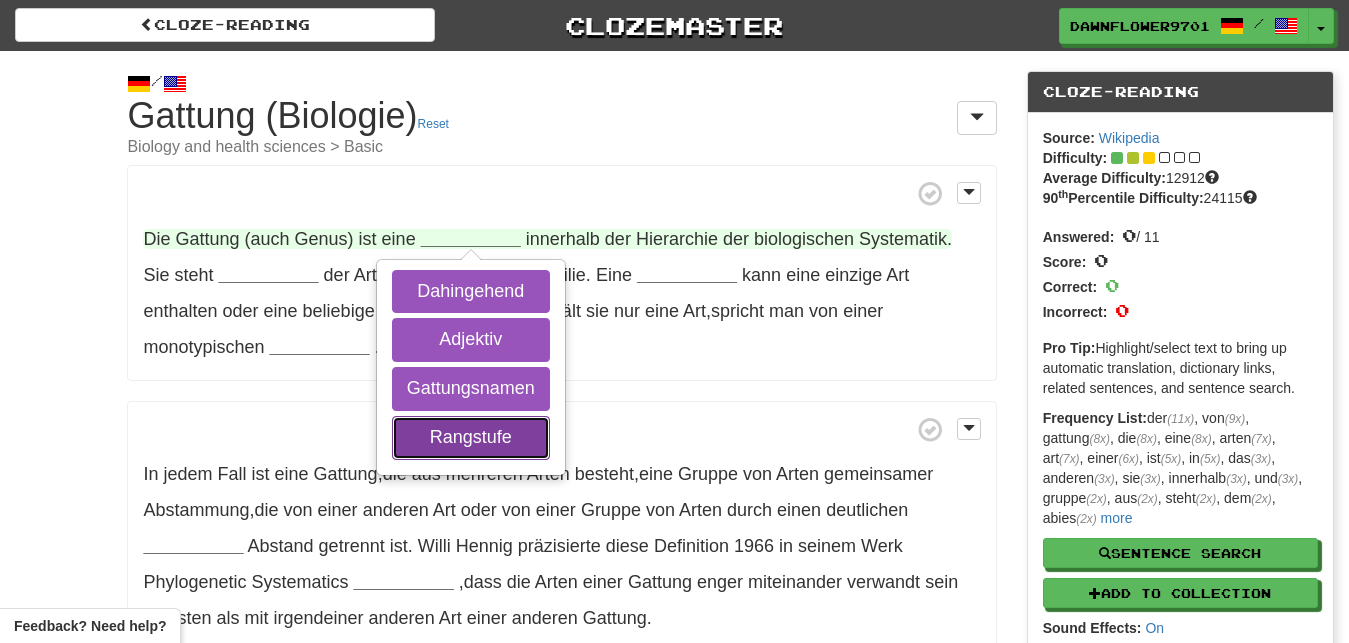 click on "Rangstufe" at bounding box center [471, 438] 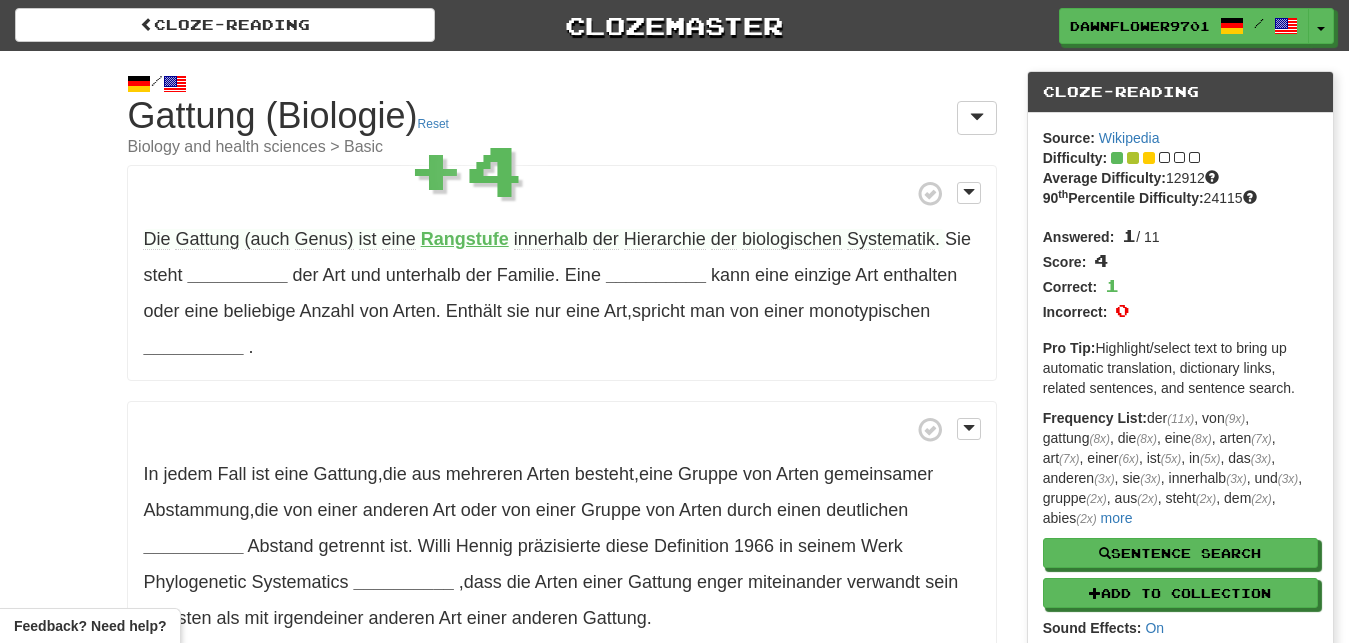 click on "Die   Gattung   (auch   Genus)   ist   eine
Rangstufe
innerhalb   der   Hierarchie   der   biologischen   Systematik .
Sie   steht
__________
der   Art   und   unterhalb   der   Familie .
Eine
__________
kann   eine   einzige   Art   enthalten   oder   eine   beliebige   Anzahl   von   Arten .
Enthält   sie   nur   eine   Art ,  spricht   man   von   einer   monotypischen
__________
." at bounding box center [561, 273] 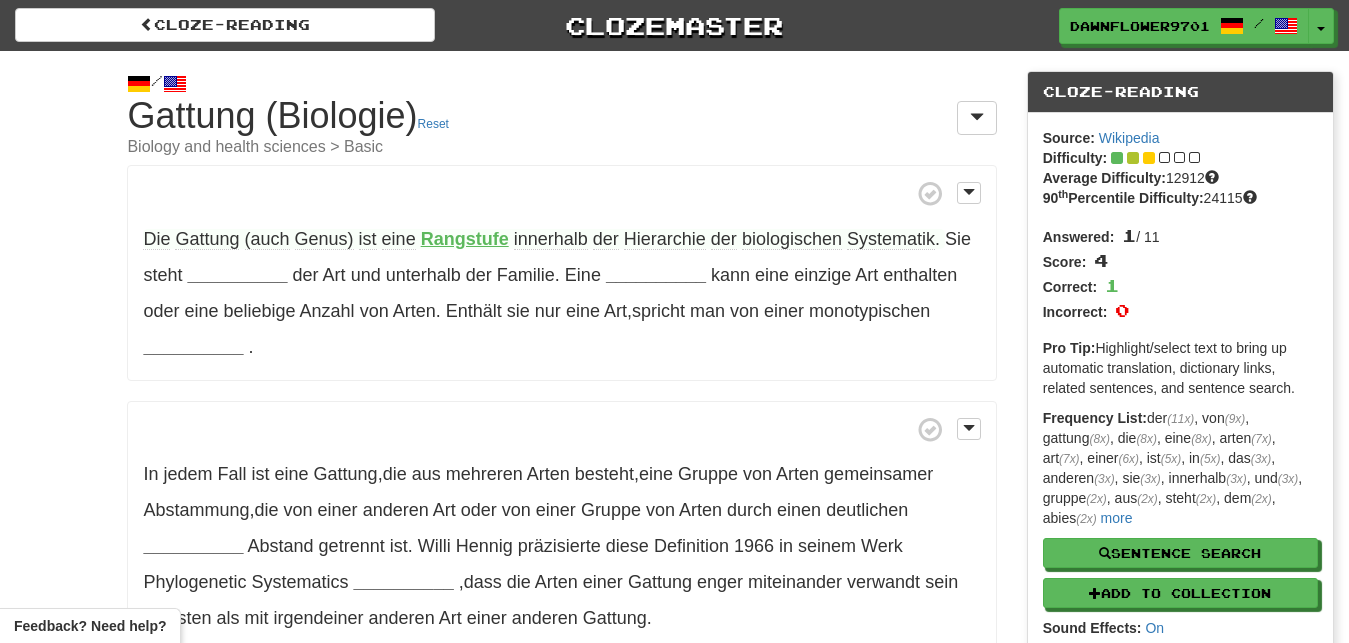 click on "Biology and health sciences > Basic" at bounding box center (561, 147) 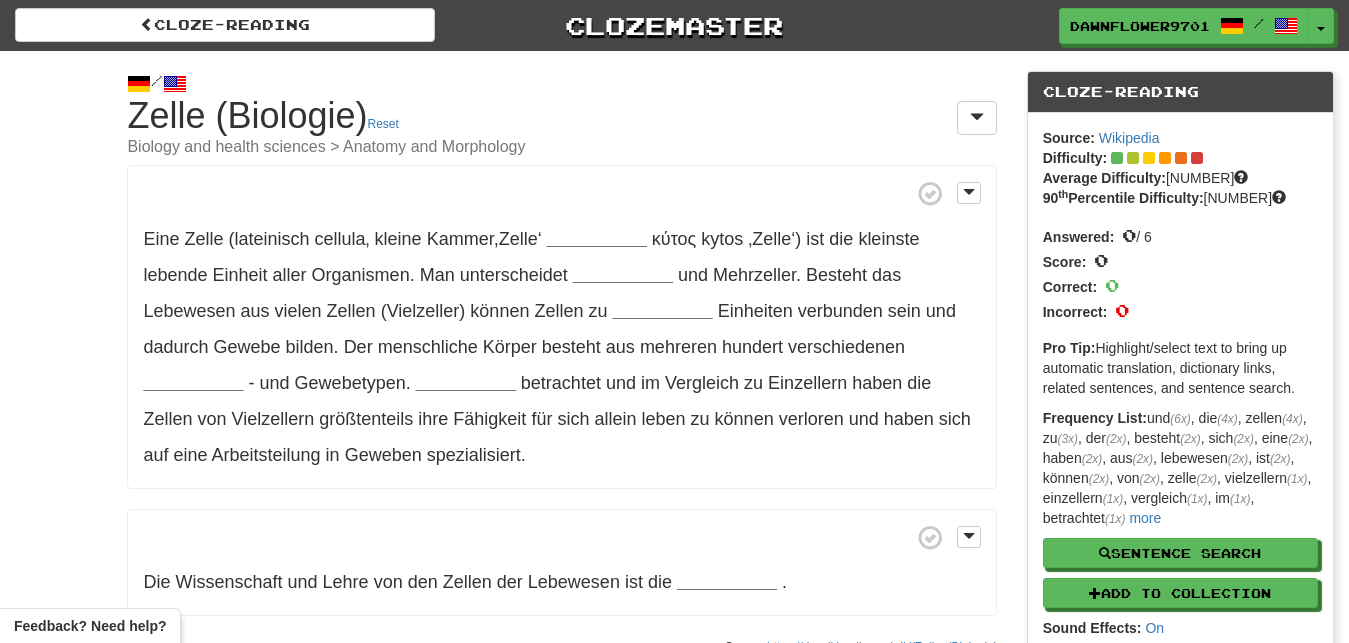 scroll, scrollTop: 0, scrollLeft: 0, axis: both 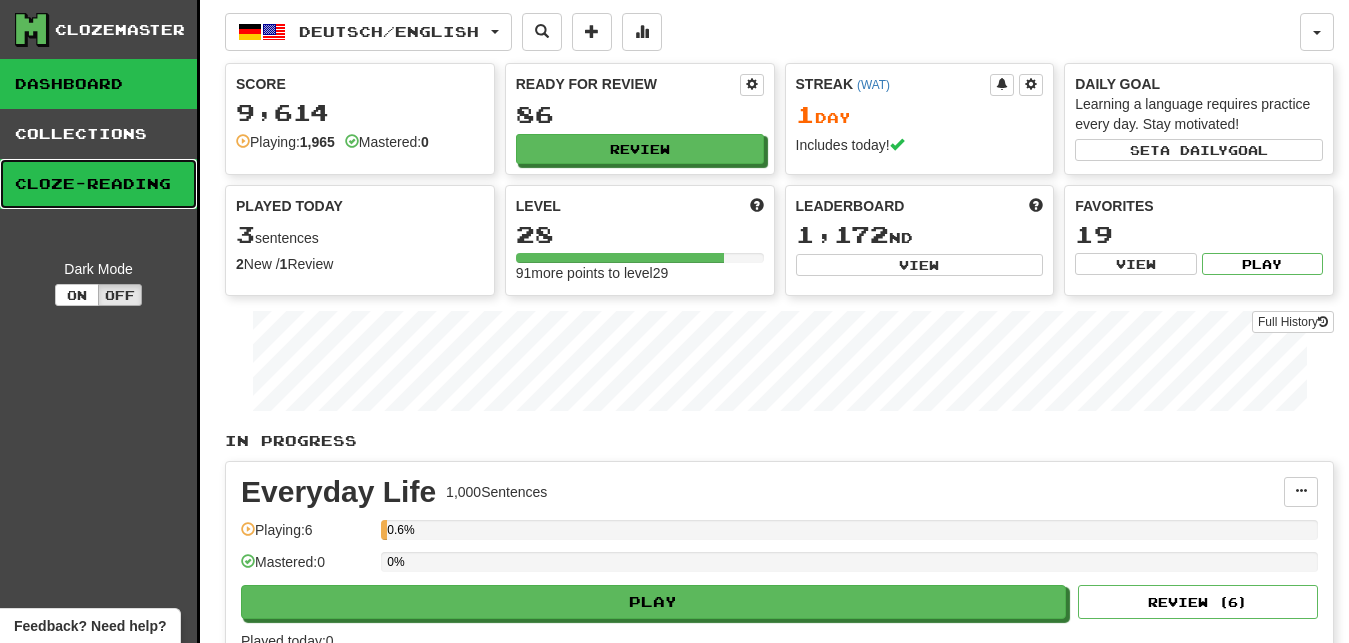 click on "Cloze-Reading" at bounding box center [98, 184] 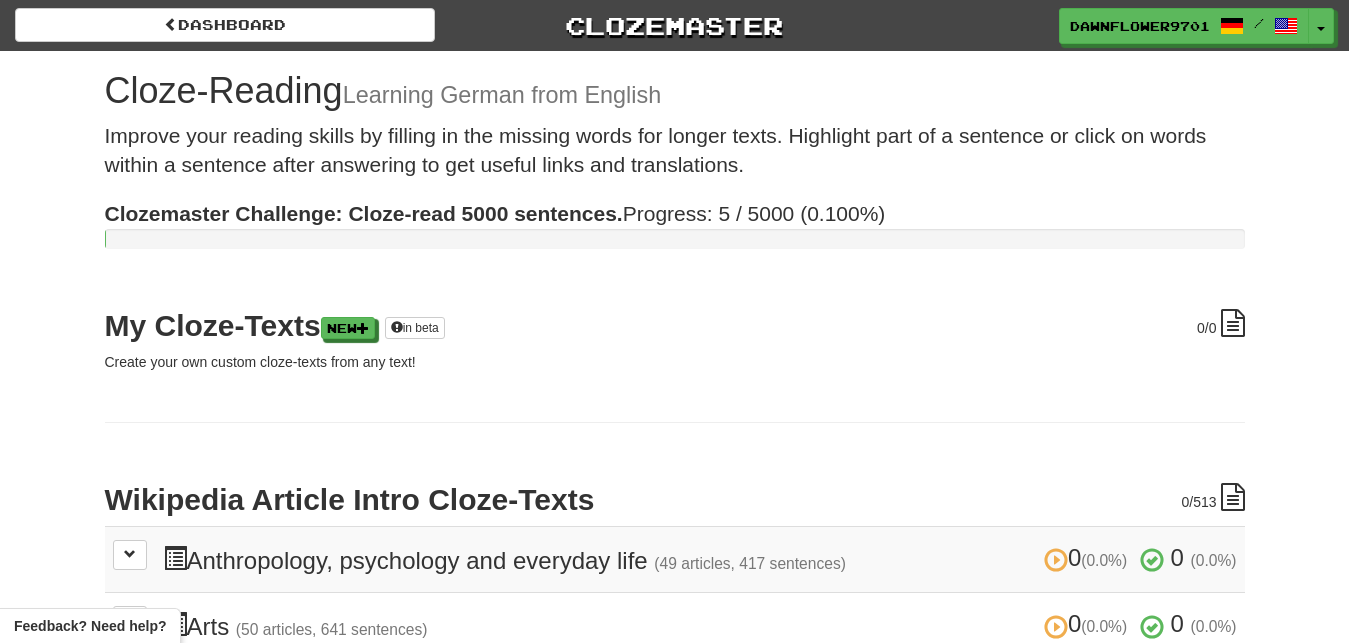 scroll, scrollTop: 0, scrollLeft: 0, axis: both 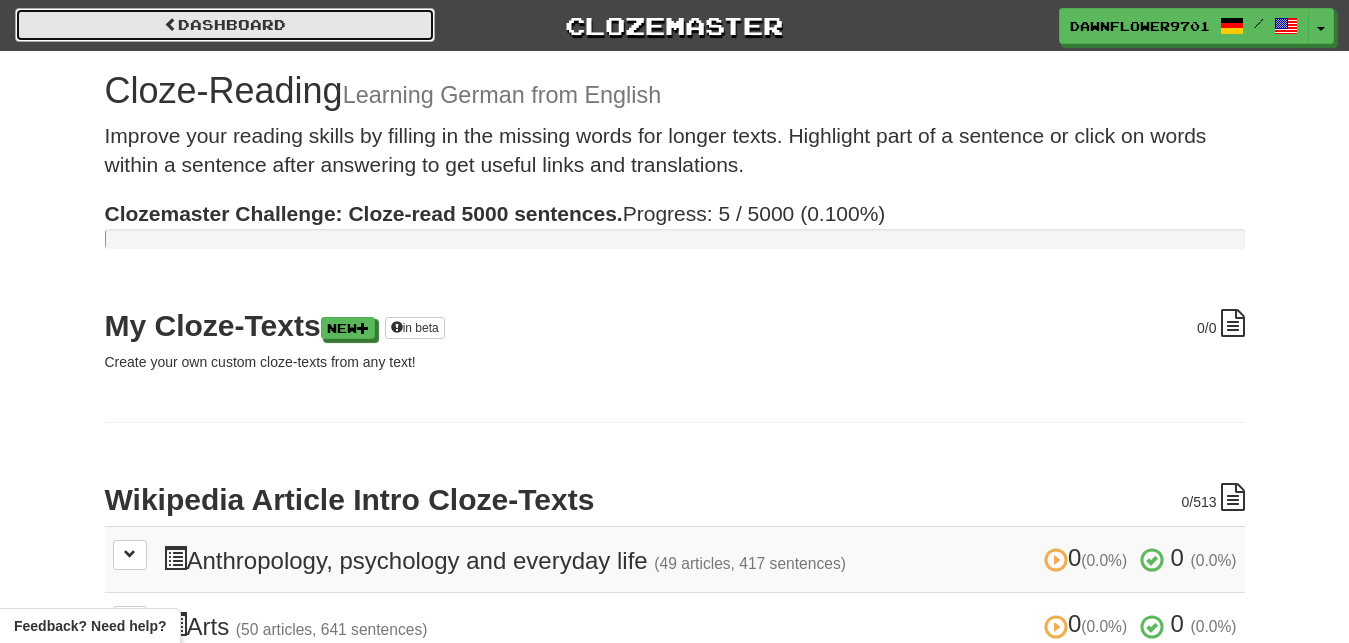 click on "Dashboard" at bounding box center [225, 25] 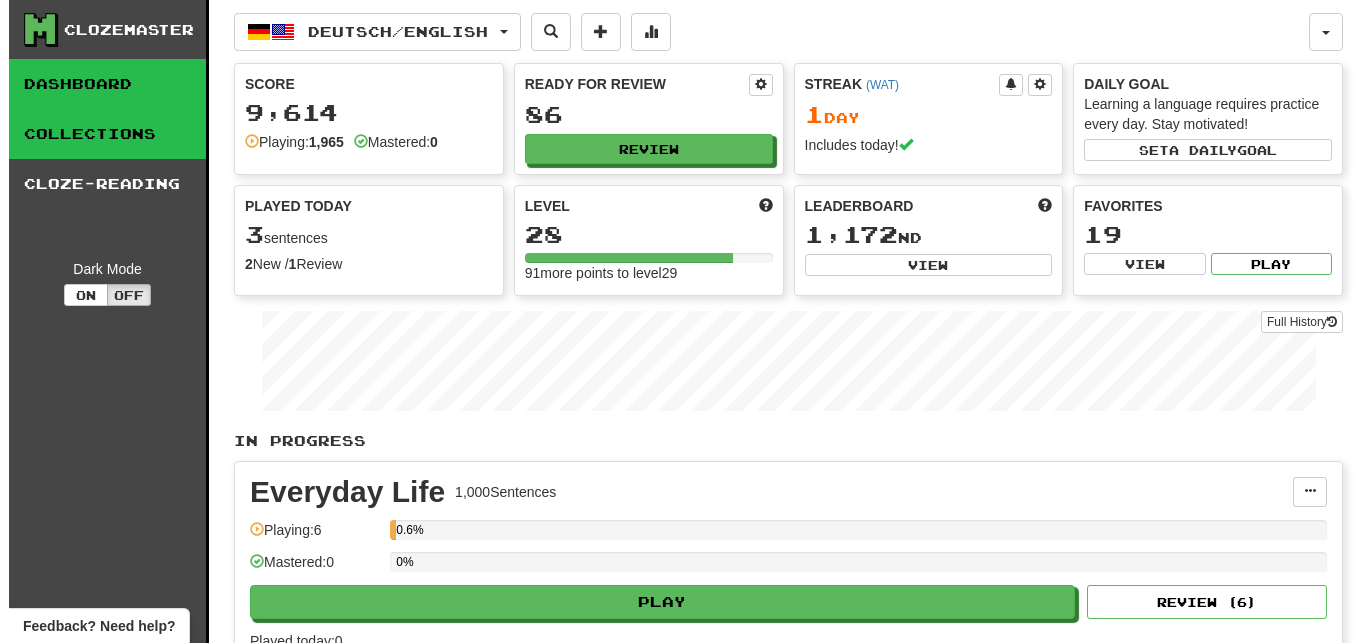scroll, scrollTop: 0, scrollLeft: 0, axis: both 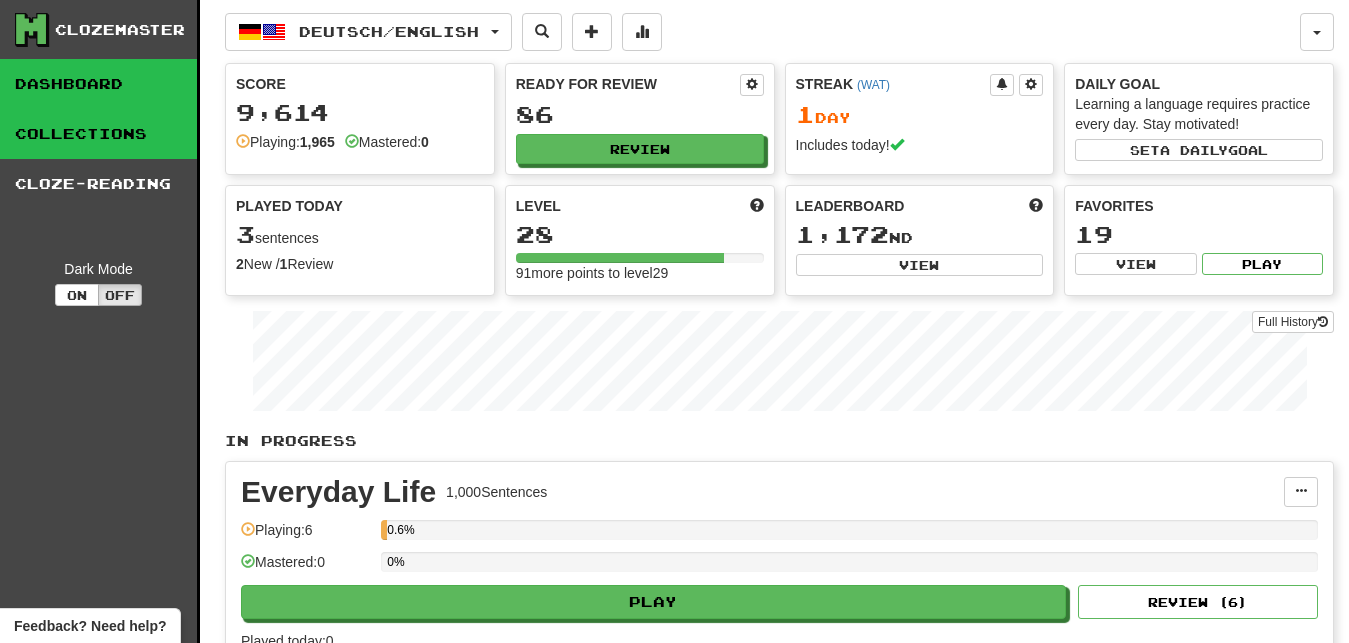 click on "Collections" at bounding box center [98, 134] 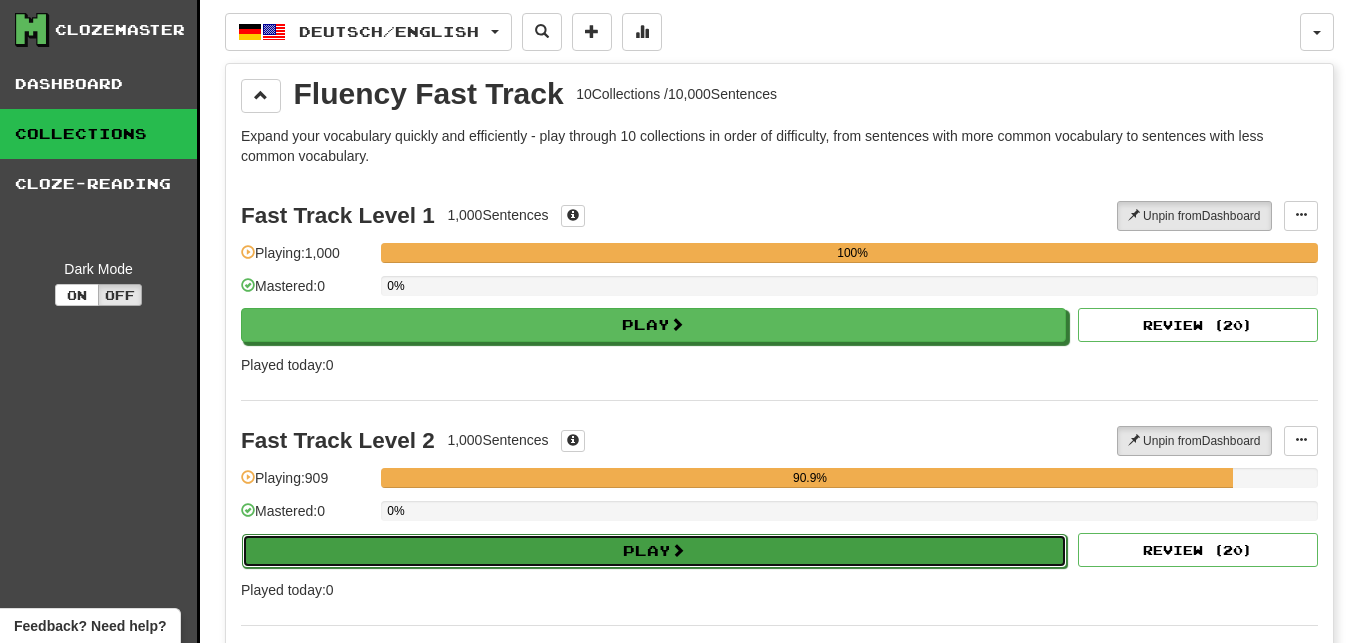 click on "Play" at bounding box center (654, 551) 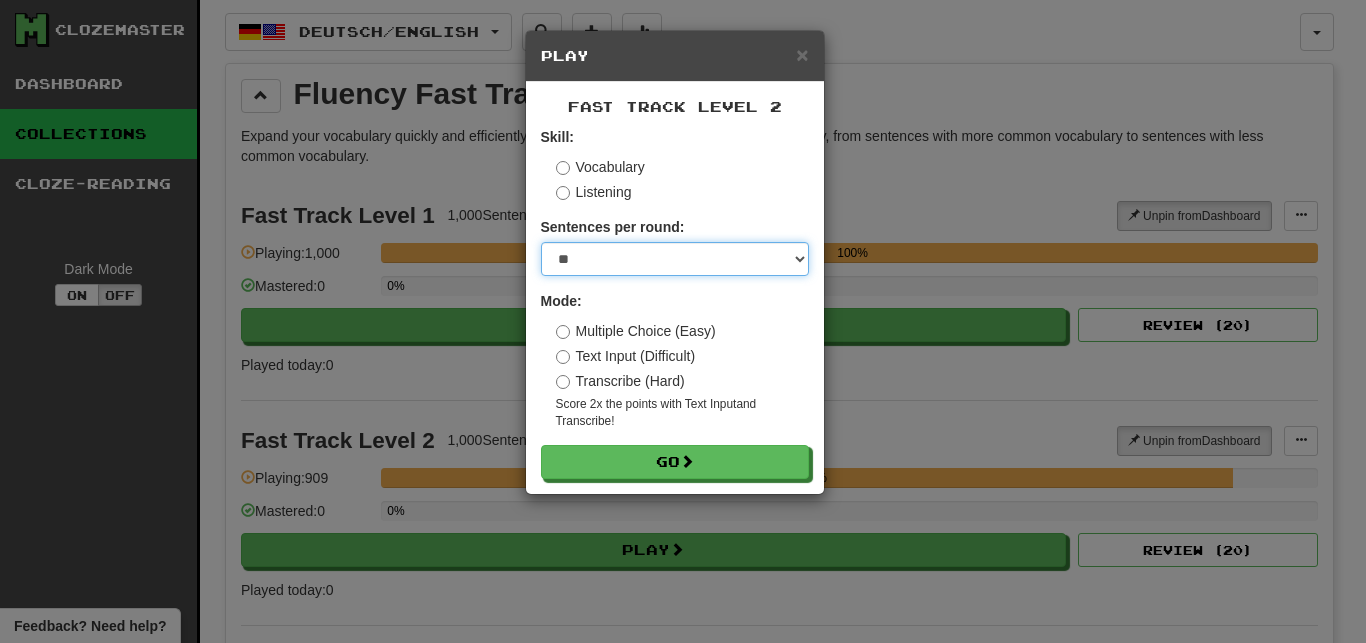 click on "* ** ** ** ** ** *** ********" at bounding box center (675, 259) 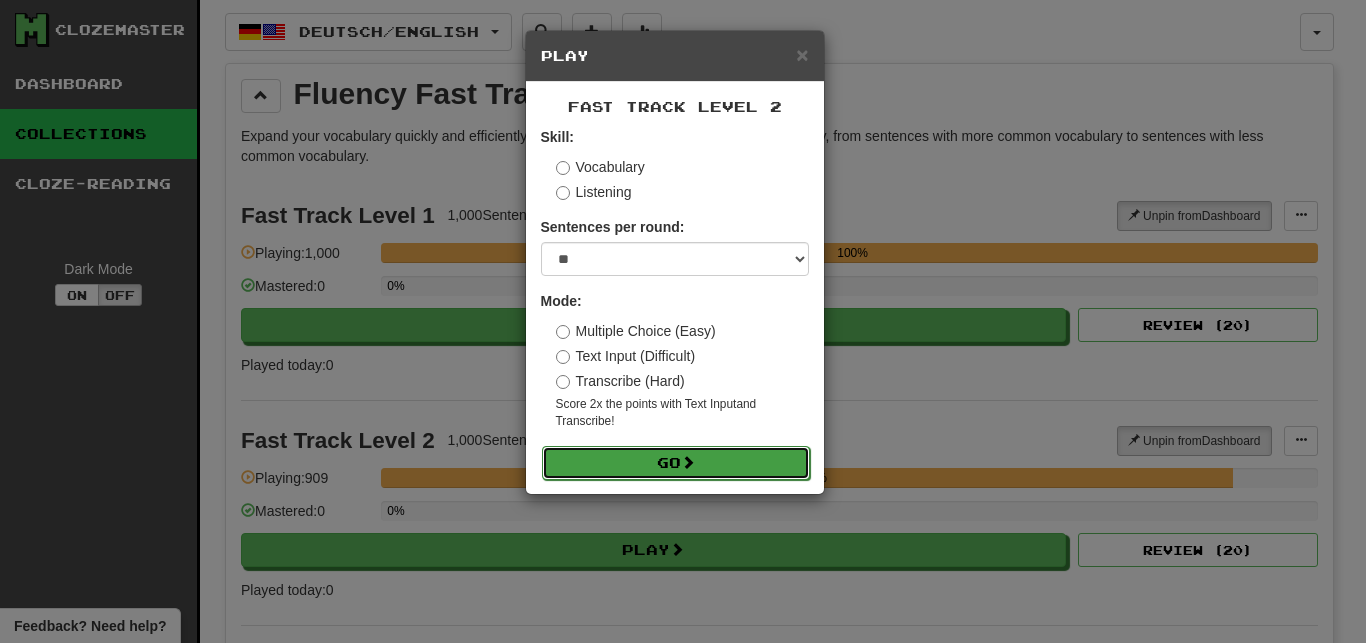 click on "Go" at bounding box center (676, 463) 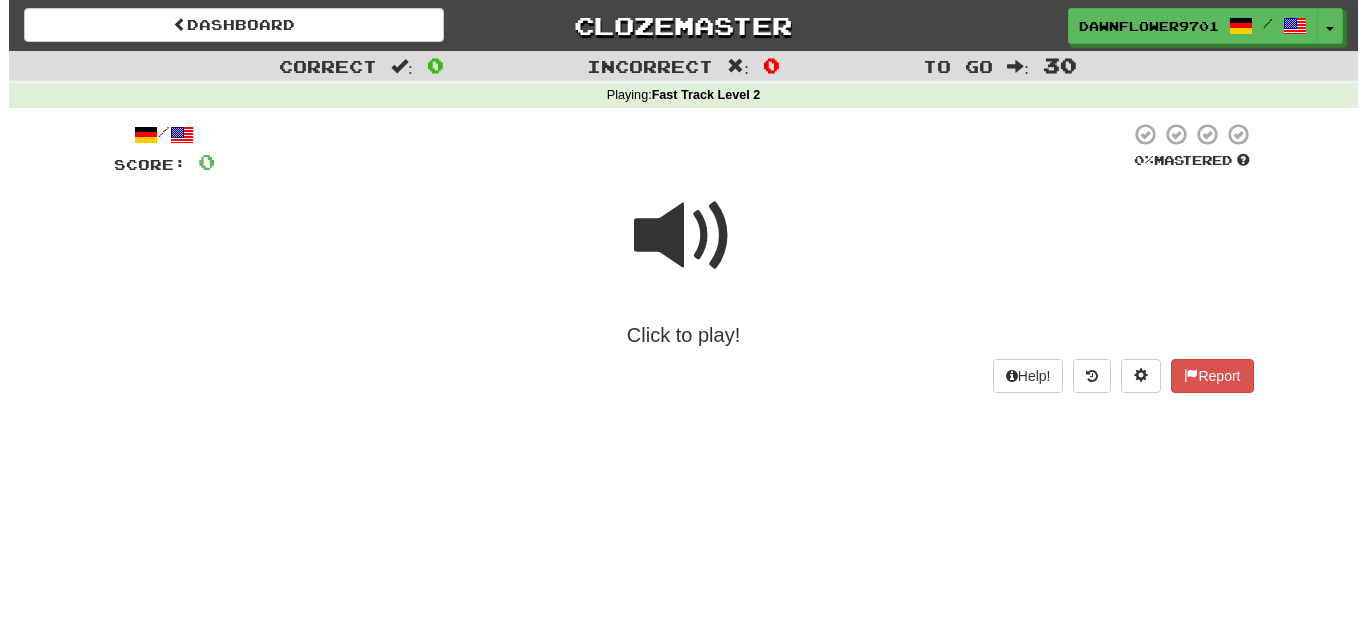 scroll, scrollTop: 0, scrollLeft: 0, axis: both 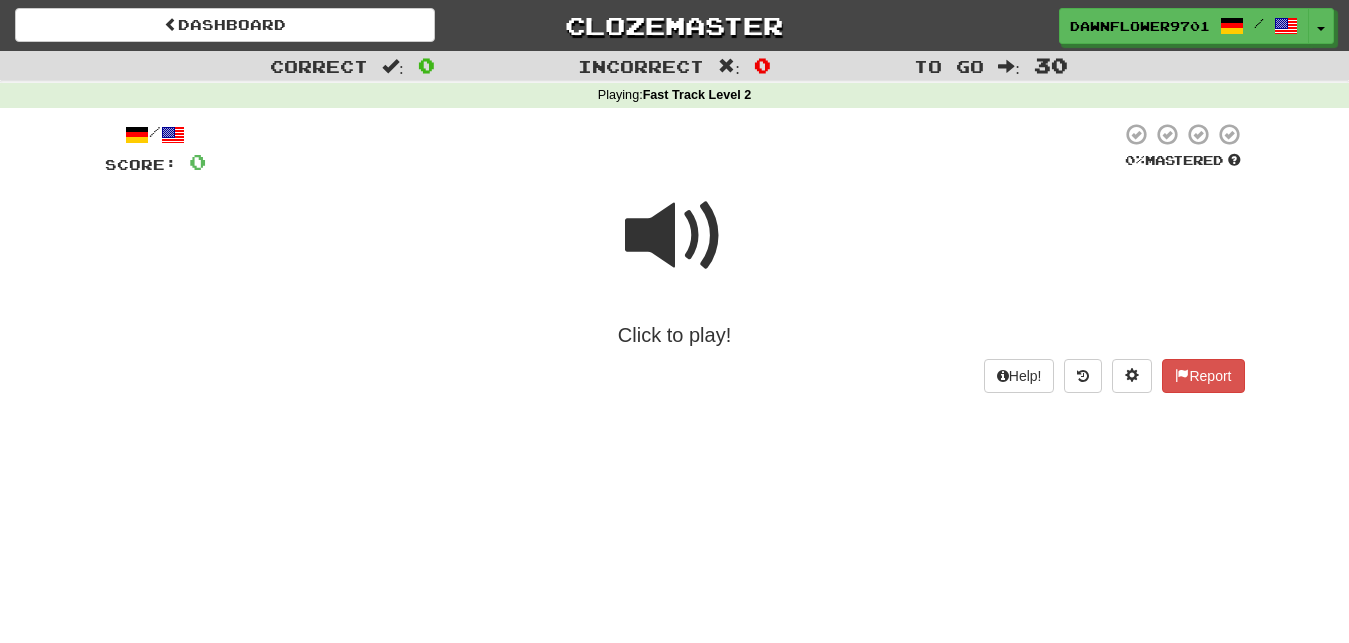 click at bounding box center (675, 236) 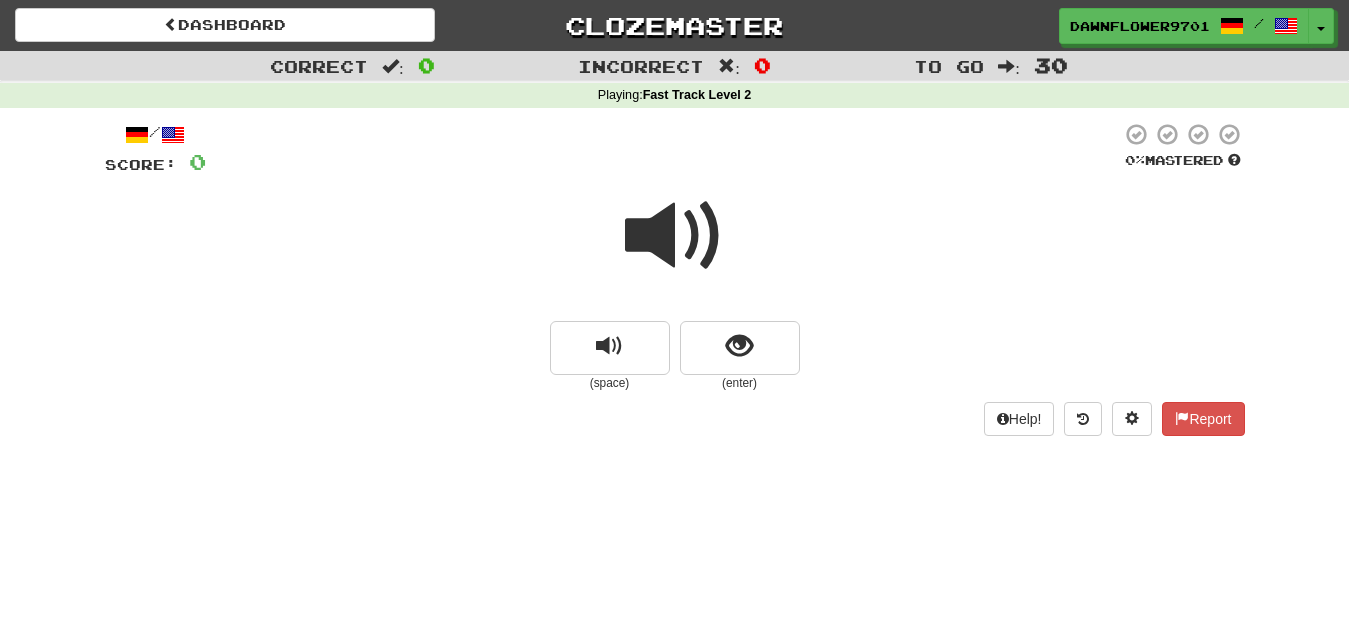 click at bounding box center (675, 236) 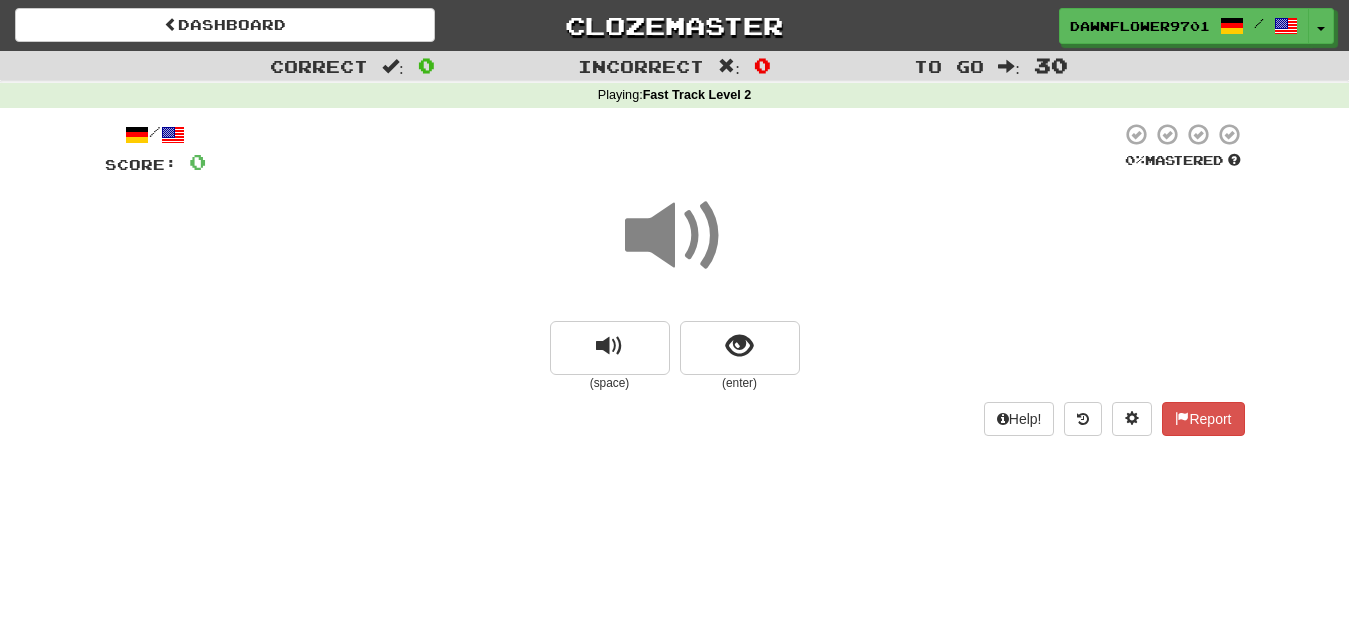 click at bounding box center (675, 236) 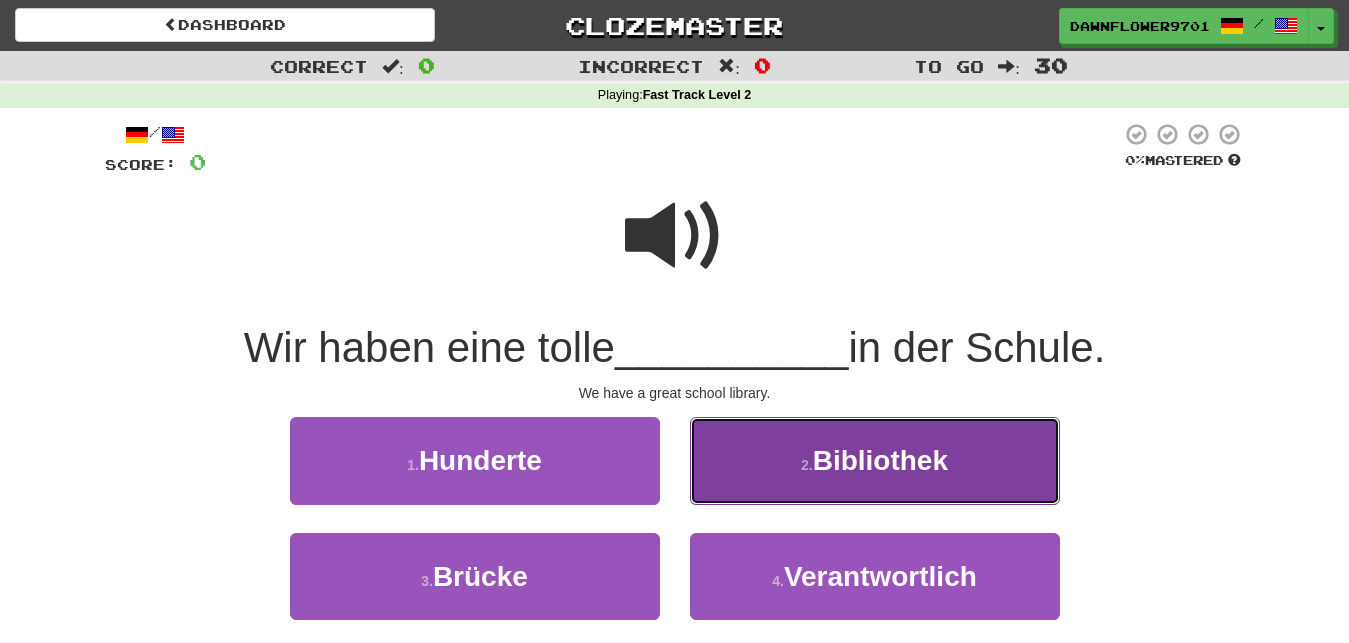 click on "2 .  Bibliothek" at bounding box center (875, 460) 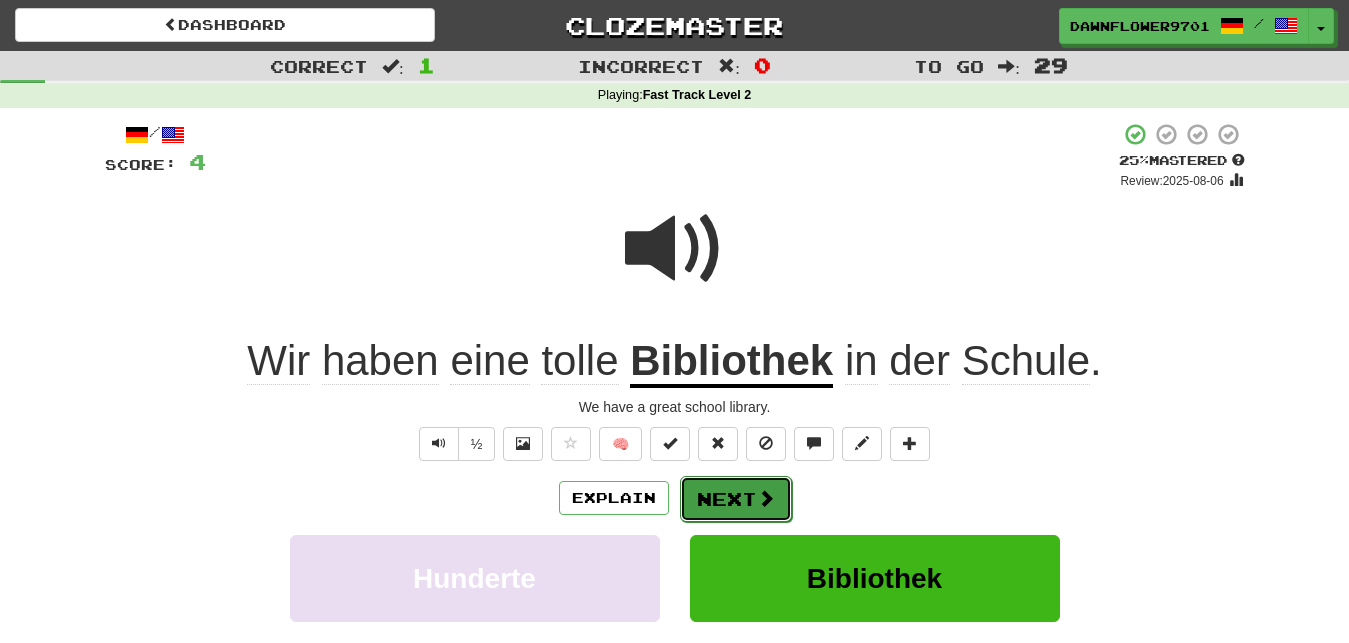 click on "Next" at bounding box center (736, 499) 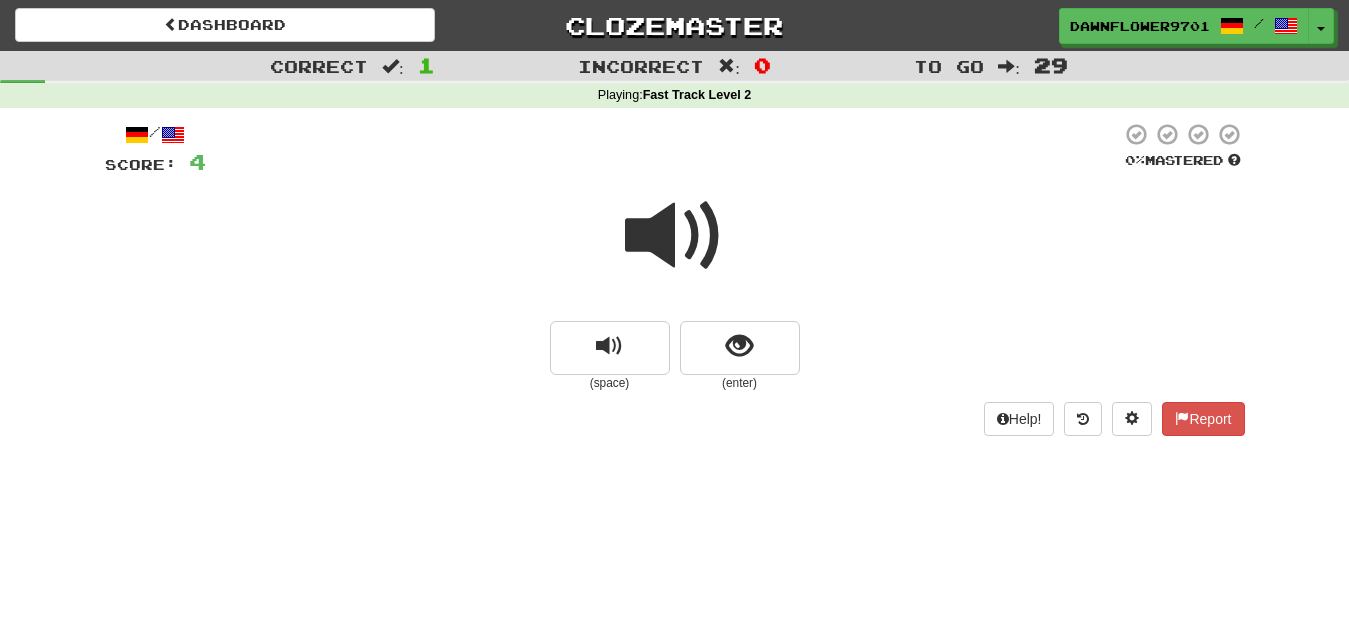 click at bounding box center [675, 236] 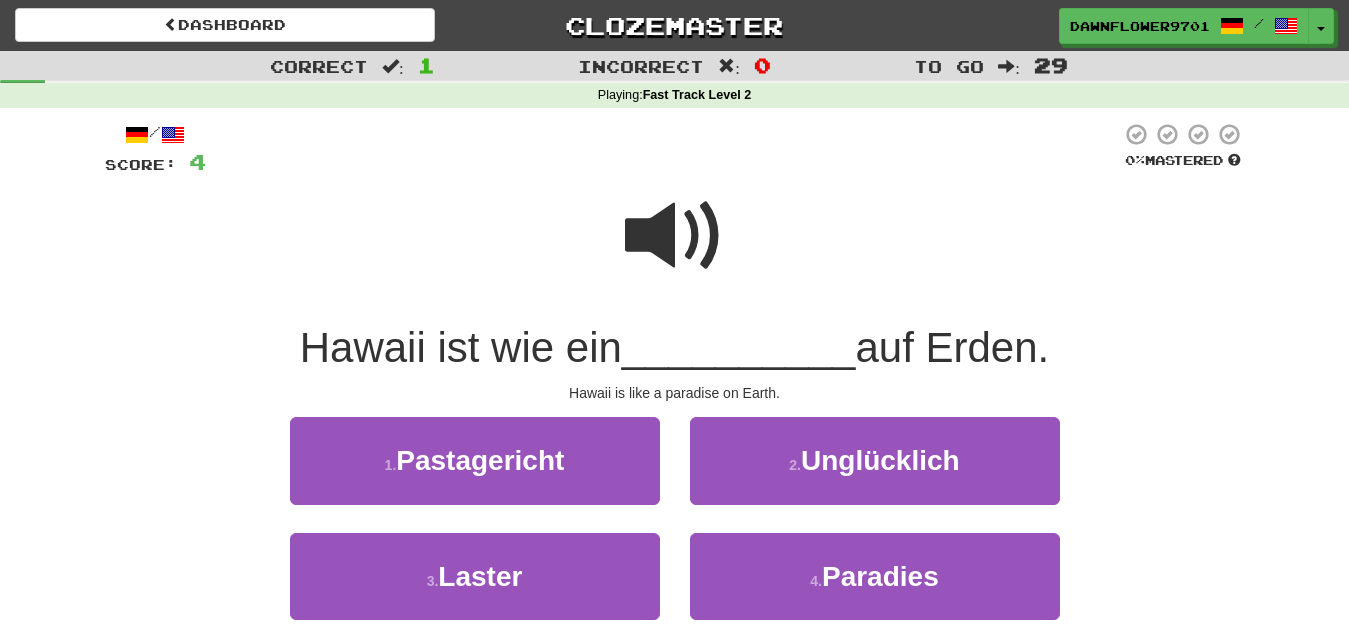 click at bounding box center [675, 236] 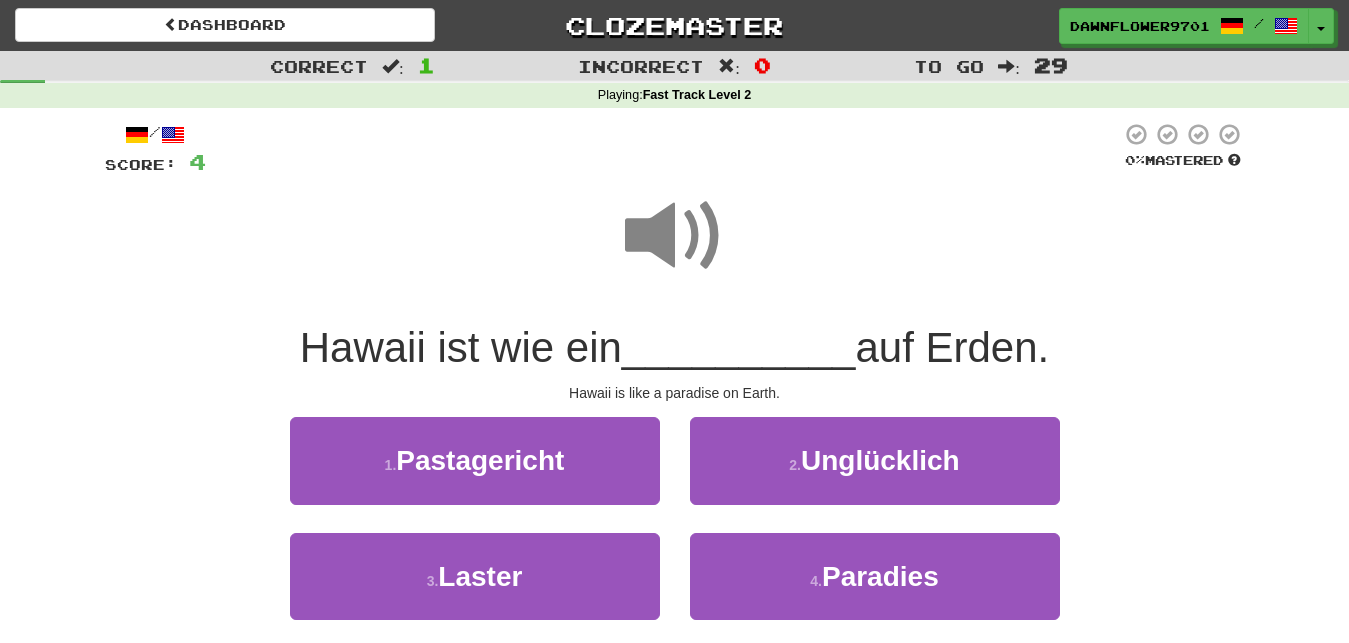 click at bounding box center [675, 236] 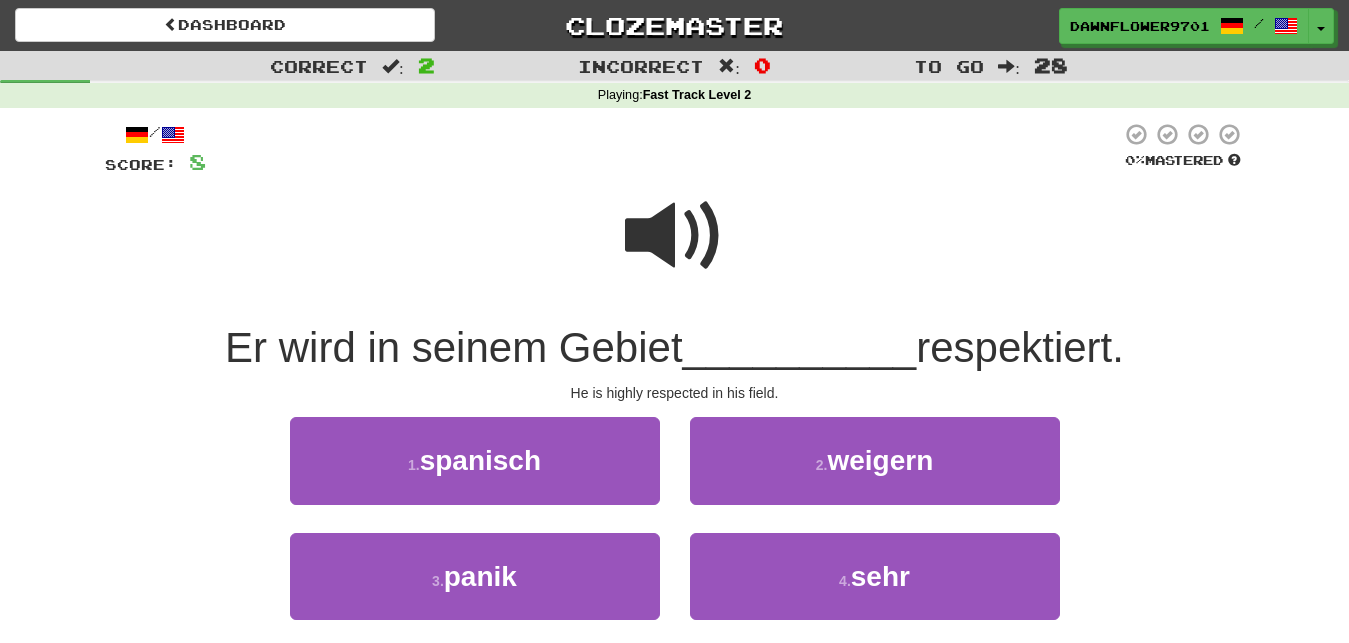click at bounding box center (675, 236) 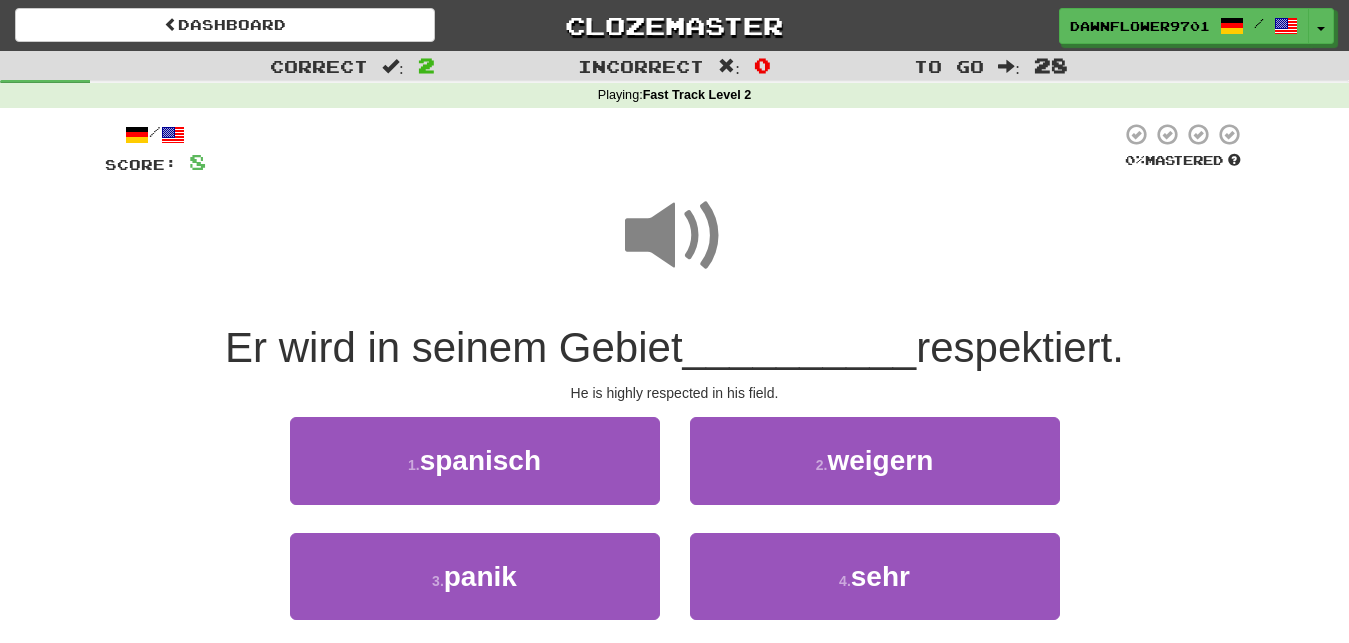 click at bounding box center [675, 236] 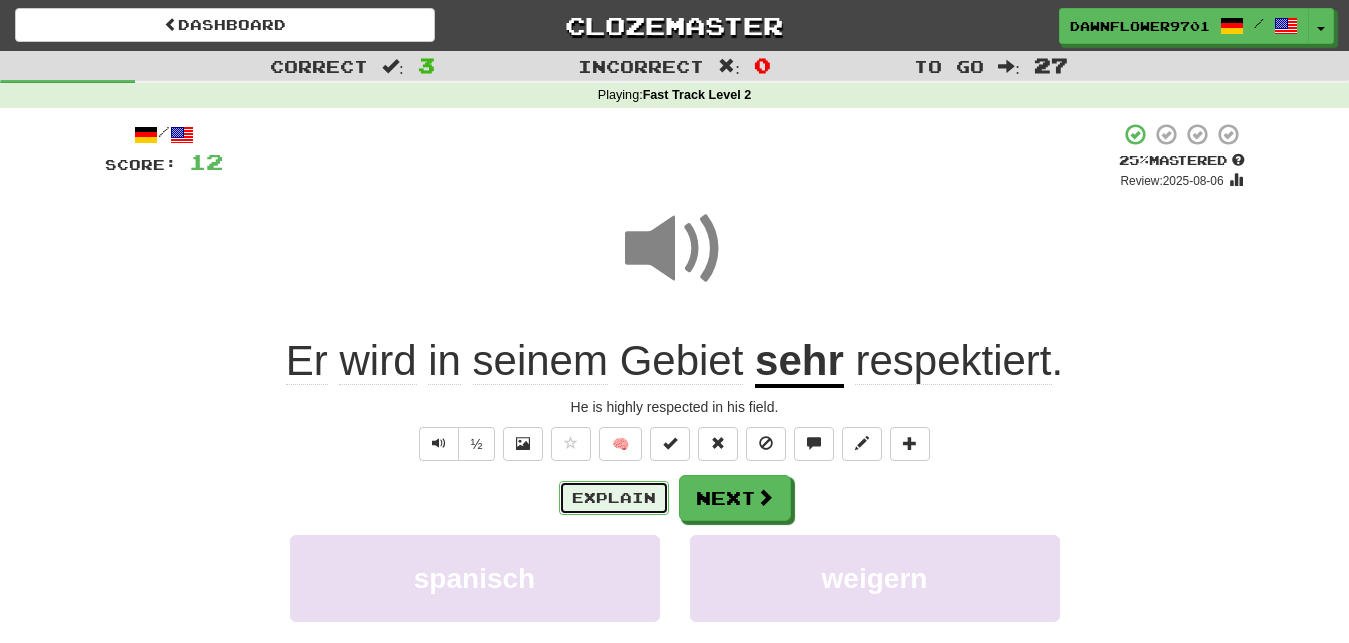 click on "Explain" at bounding box center (614, 498) 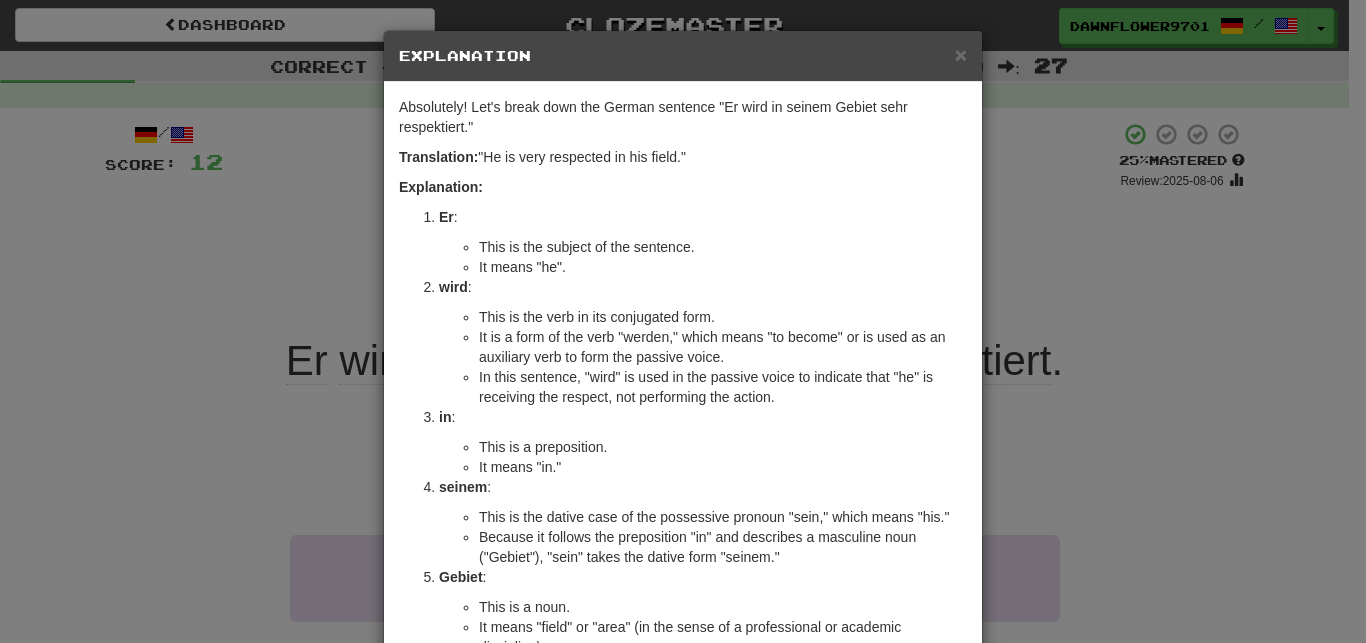 click on "It is a form of the verb "werden," which means "to become" or is used as an auxiliary verb to form the passive voice." at bounding box center [723, 347] 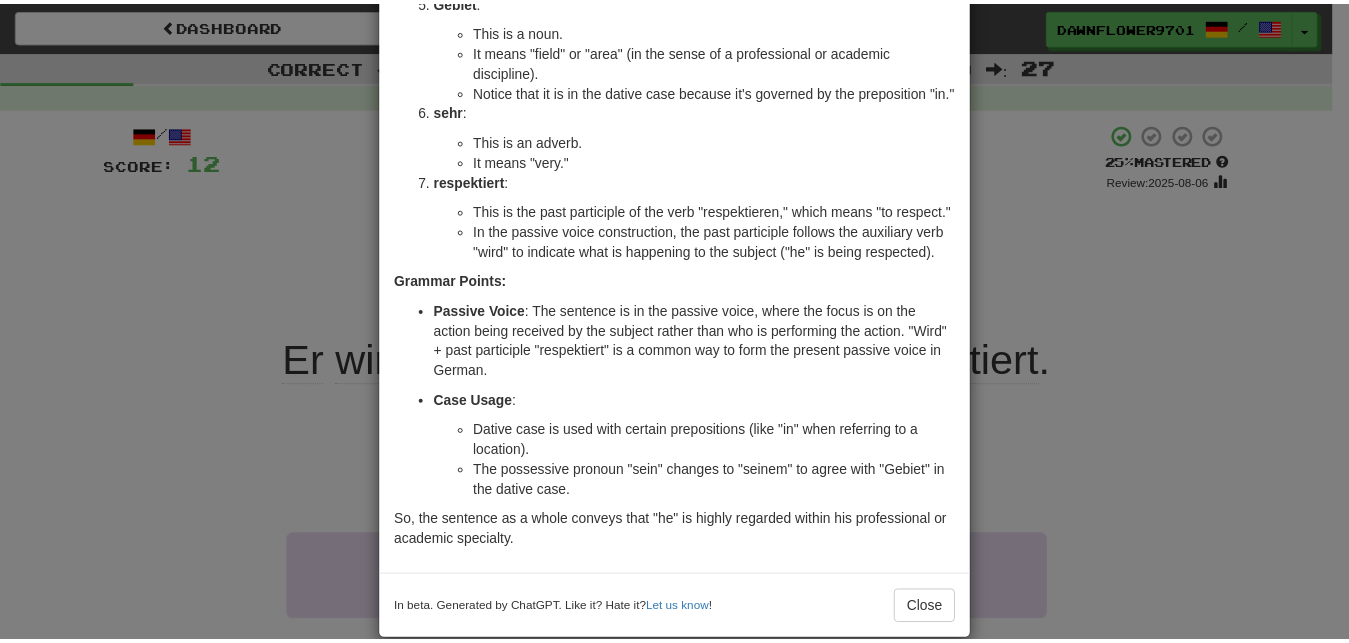 scroll, scrollTop: 605, scrollLeft: 0, axis: vertical 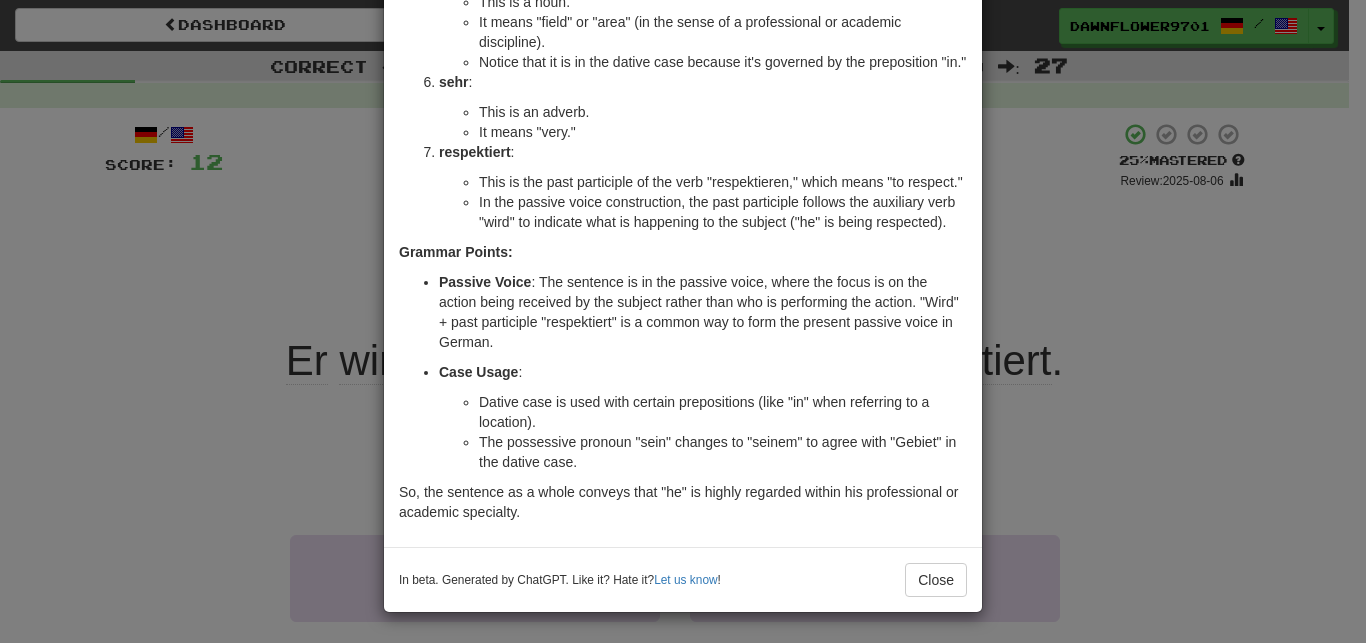 click on "× Explanation Absolutely! Let's break down the German sentence "Er wird in seinem Gebiet sehr respektiert."
Translation:
"He is very respected in his field."
Explanation:
Er :
This is the subject of the sentence.
It means "he".
wird :
This is the verb in its conjugated form.
It is a form of the verb "werden," which means "to become" or is used as an auxiliary verb to form the passive voice.
In this sentence, "wird" is used in the passive voice to indicate that "he" is receiving the respect, not performing the action.
in :
This is a preposition.
It means "in."
seinem :
This is the dative case of the possessive pronoun "sein," which means "his."
Because it follows the preposition "in" and describes a masculine noun ("Gebiet"), "sein" takes the dative form "seinem."
Gebiet :
This is a noun.
It means "field" or "area" (in the sense of a professional or academic discipline).
sehr :
This is an adverb.
It means "very."" at bounding box center (683, 321) 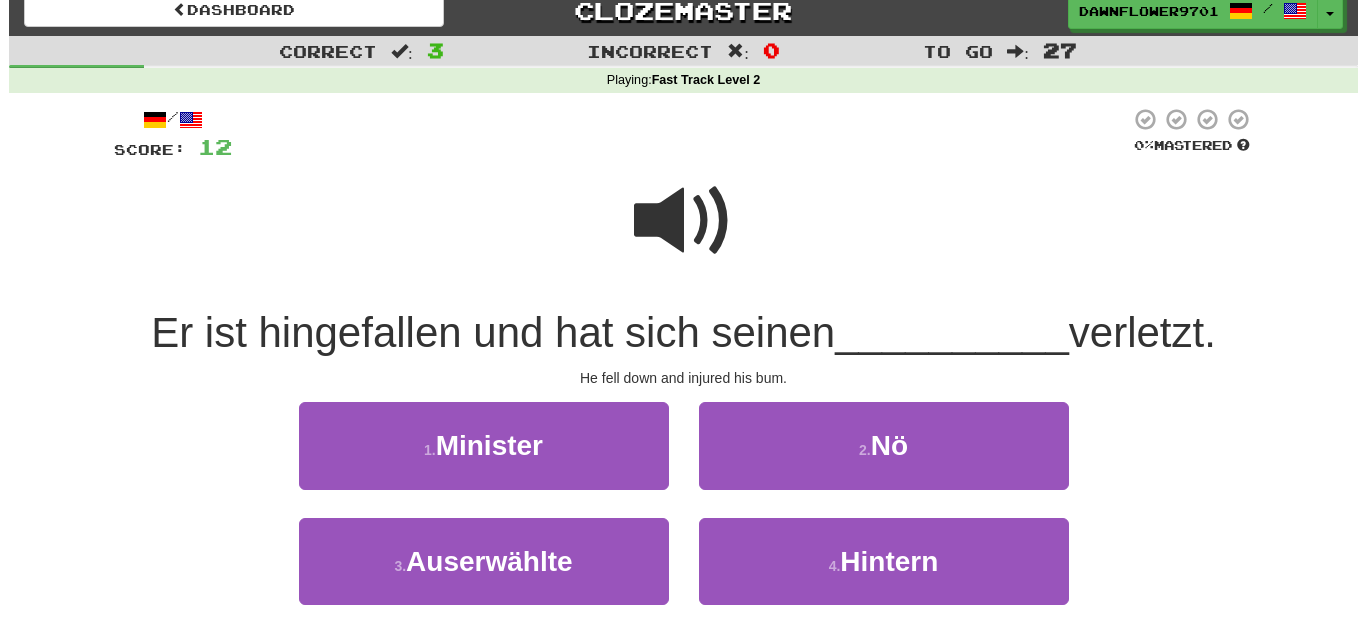 scroll, scrollTop: 0, scrollLeft: 0, axis: both 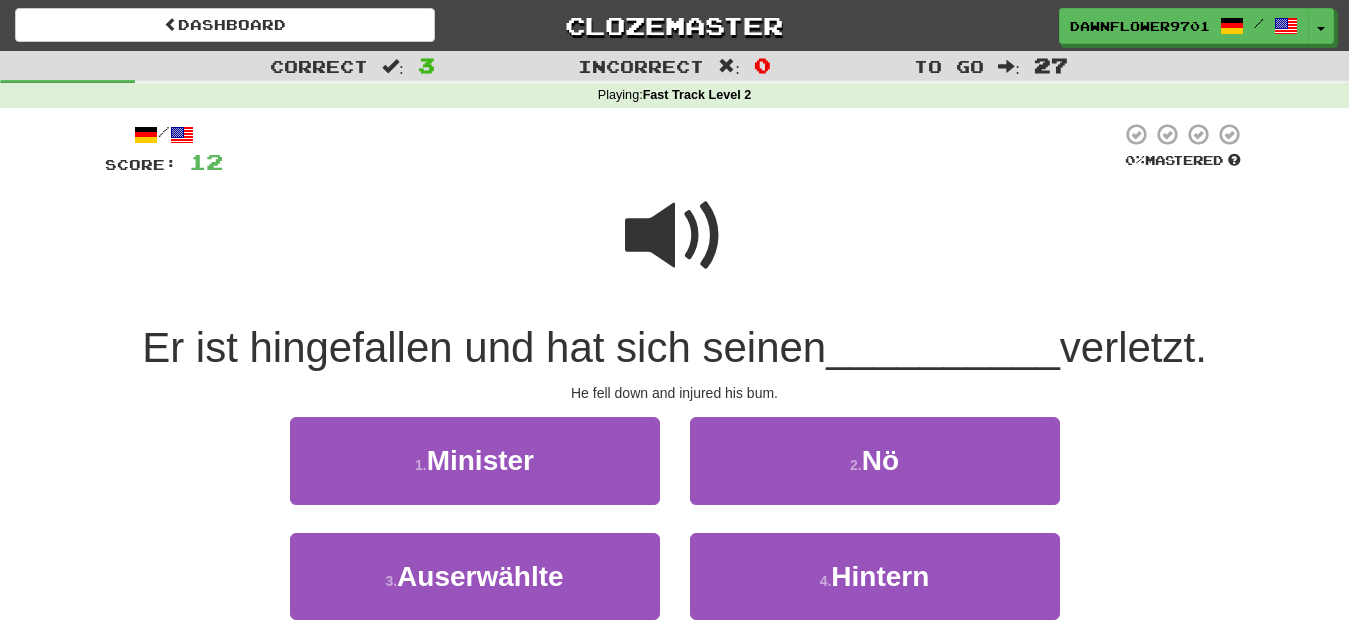 click at bounding box center [675, 236] 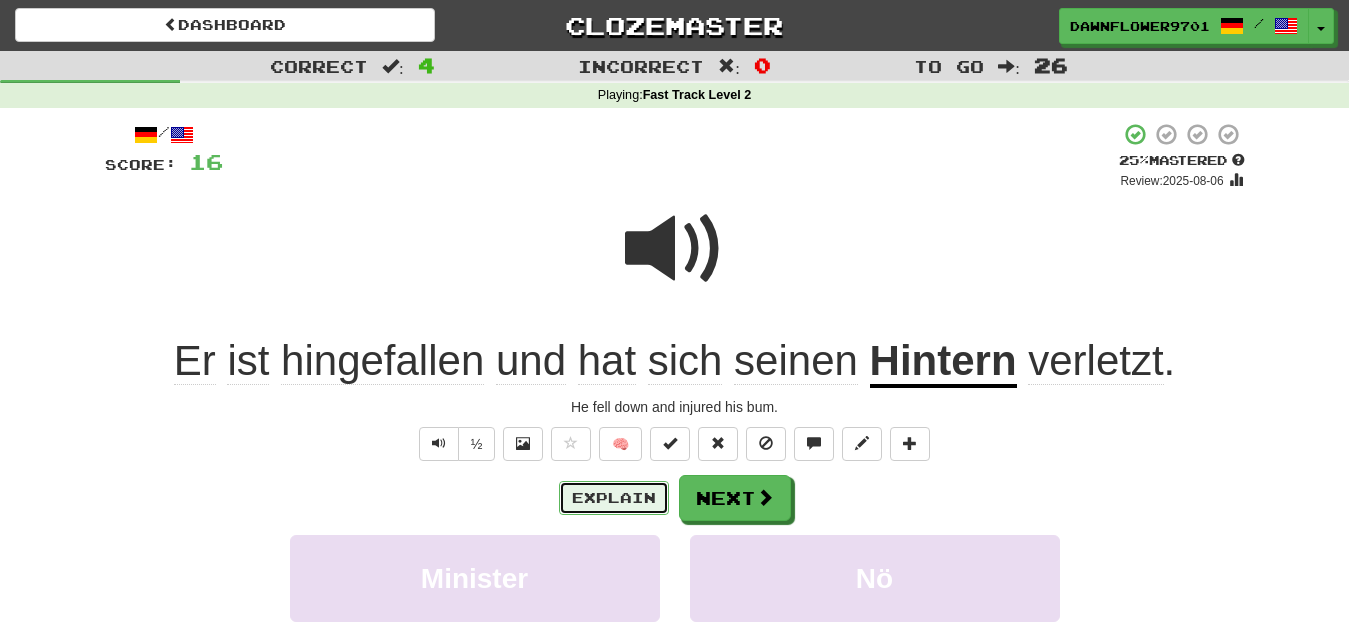 click on "Explain" at bounding box center (614, 498) 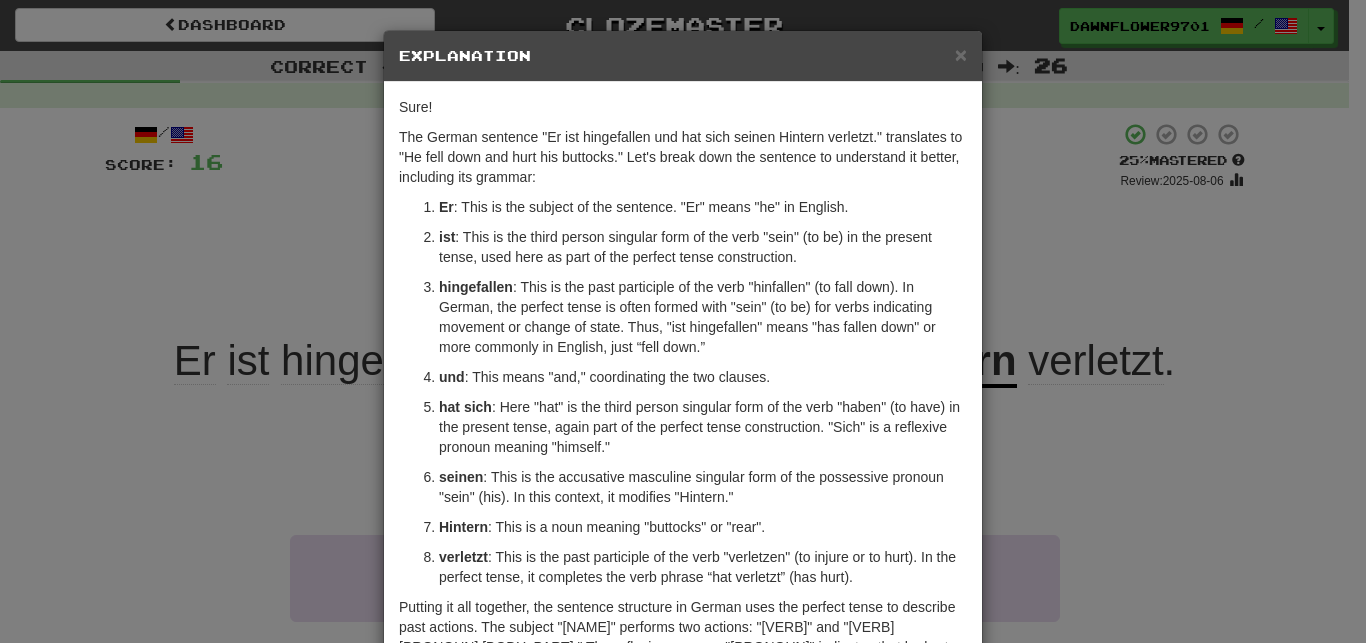 click on "× Explanation Sure!
The German sentence "Er ist hingefallen und hat sich seinen Hintern verletzt." translates to "He fell down and hurt his buttocks." Let's break down the sentence to understand it better, including its grammar:
Er : This is the subject of the sentence. "Er" means "he" in English.
ist : This is the third person singular form of the verb "sein" (to be) in the present tense, used here as part of the perfect tense construction.
hingefallen : This is the past participle of the verb "hinfallen" (to fall down). In German, the perfect tense is often formed with "sein" (to be) for verbs indicating movement or change of state. Thus, "ist hingefallen" means "has fallen down" or more commonly in English, just “fell down.”
und : This means "and," coordinating the two clauses.
hat sich
seinen : This is the accusative masculine singular form of the possessive pronoun "sein" (his). In this context, it modifies "Hintern."
Hintern
verletzt" at bounding box center [683, 321] 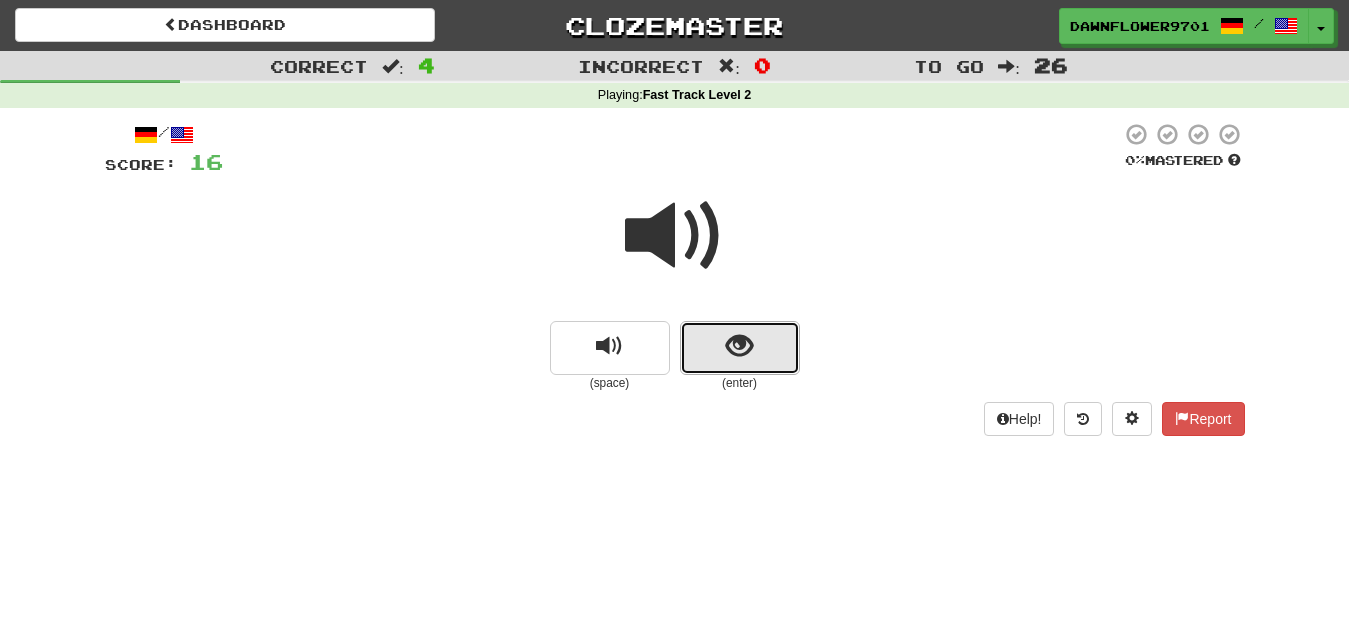 click at bounding box center [740, 348] 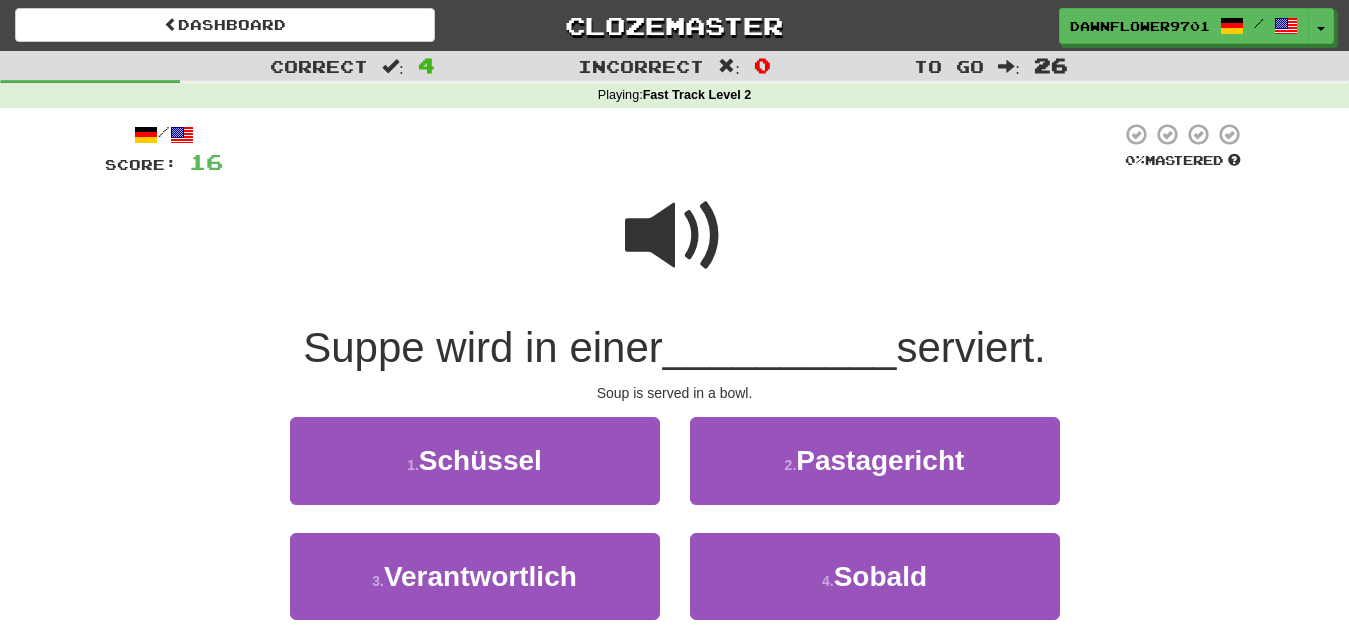 click at bounding box center [675, 236] 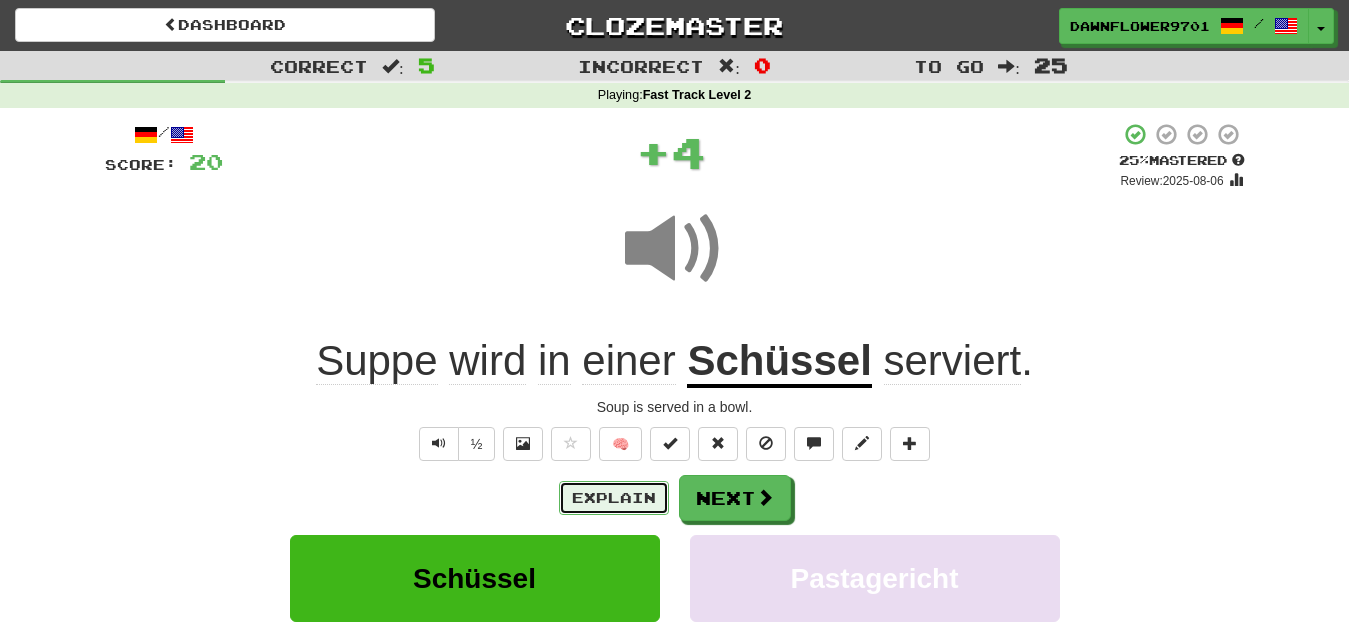 click on "Explain" at bounding box center (614, 498) 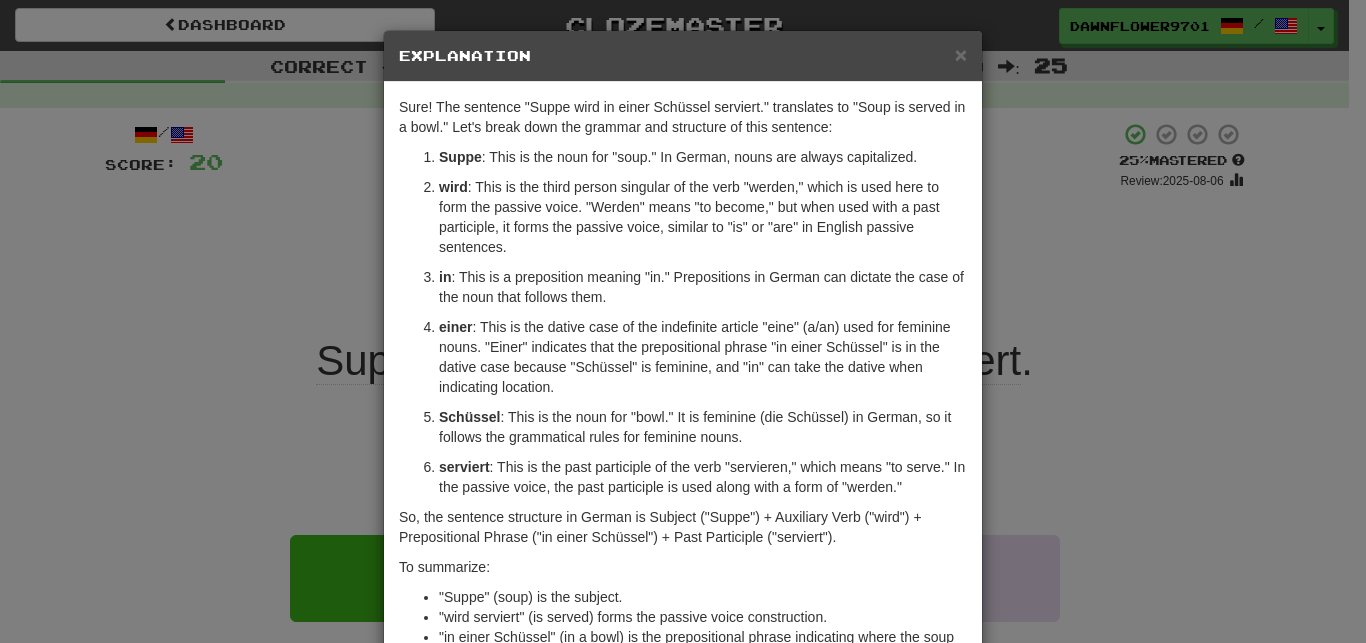 click on ""Suppe" (soup) is the subject." at bounding box center [703, 597] 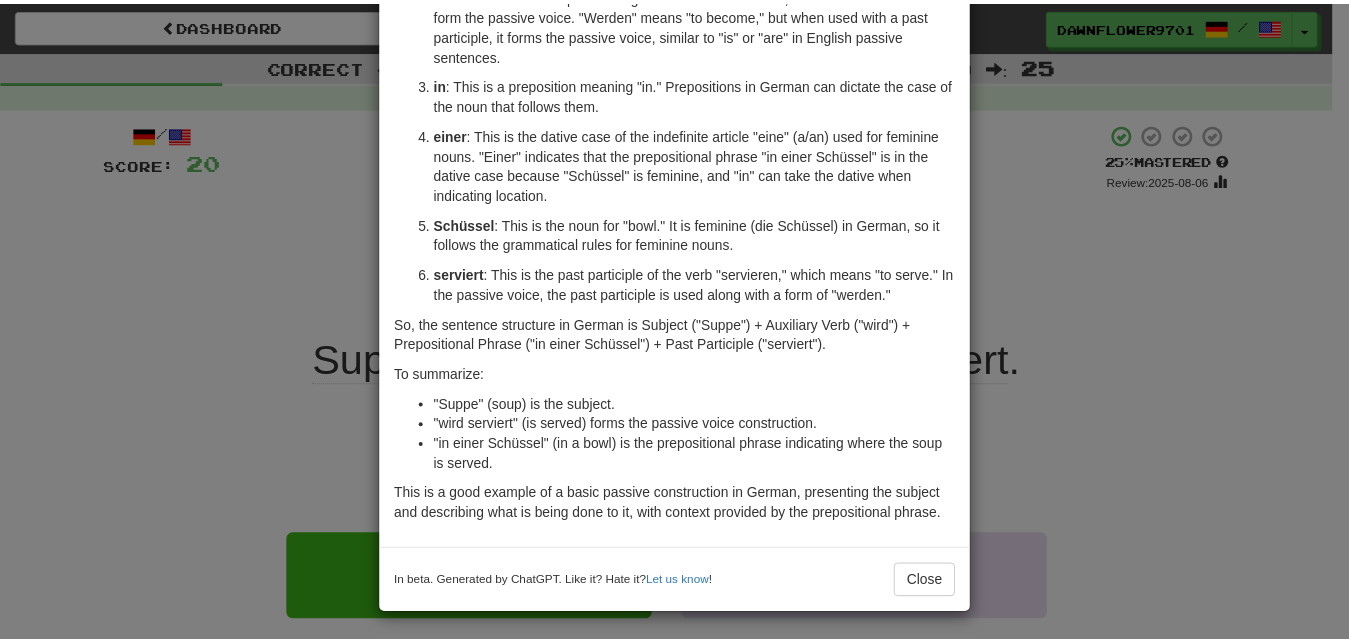 scroll, scrollTop: 195, scrollLeft: 0, axis: vertical 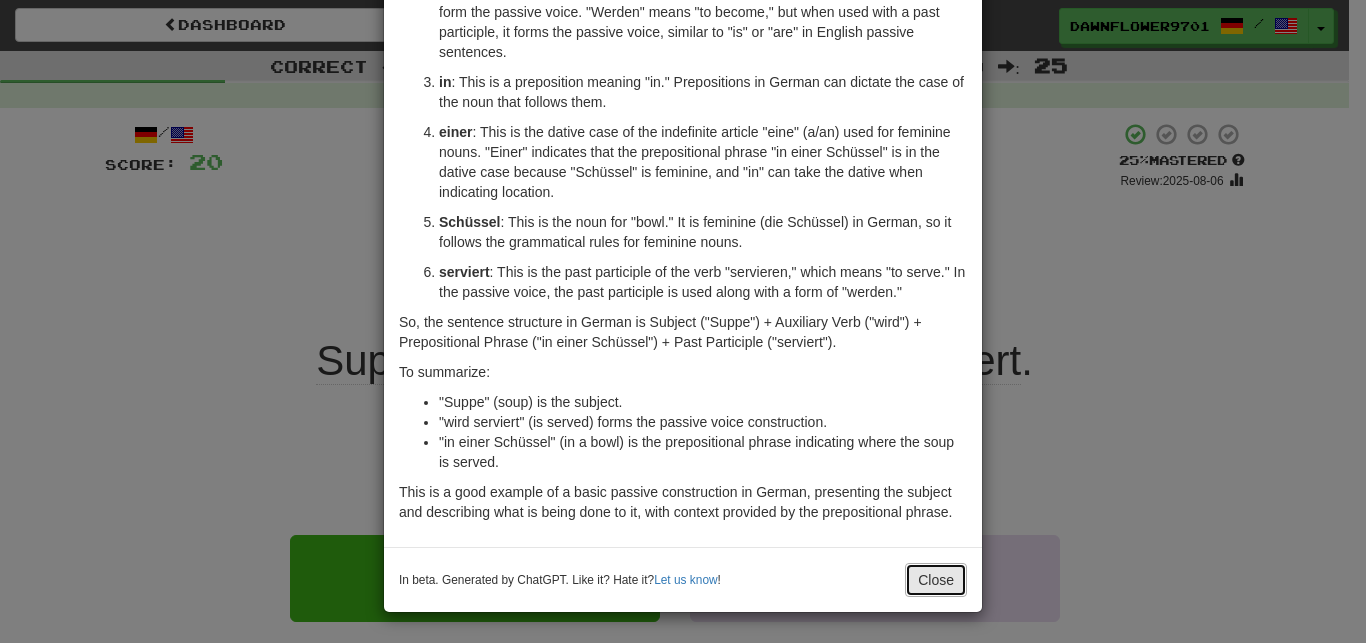 click on "Close" at bounding box center (936, 580) 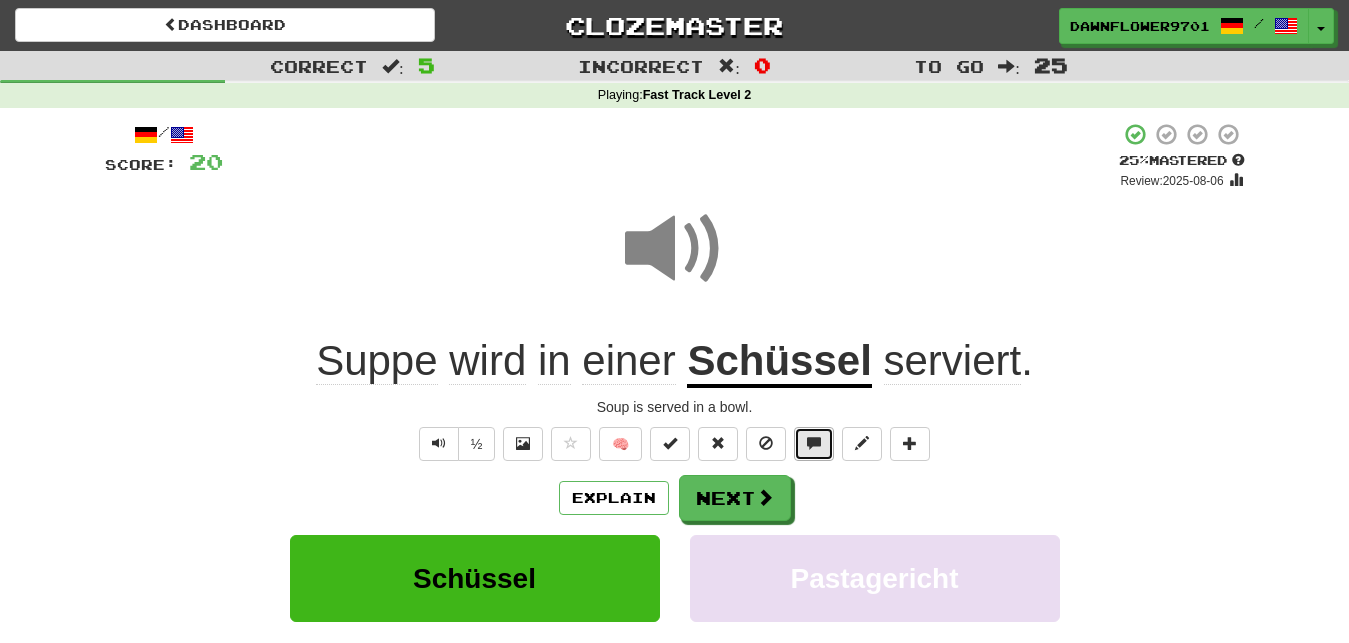 click at bounding box center (814, 444) 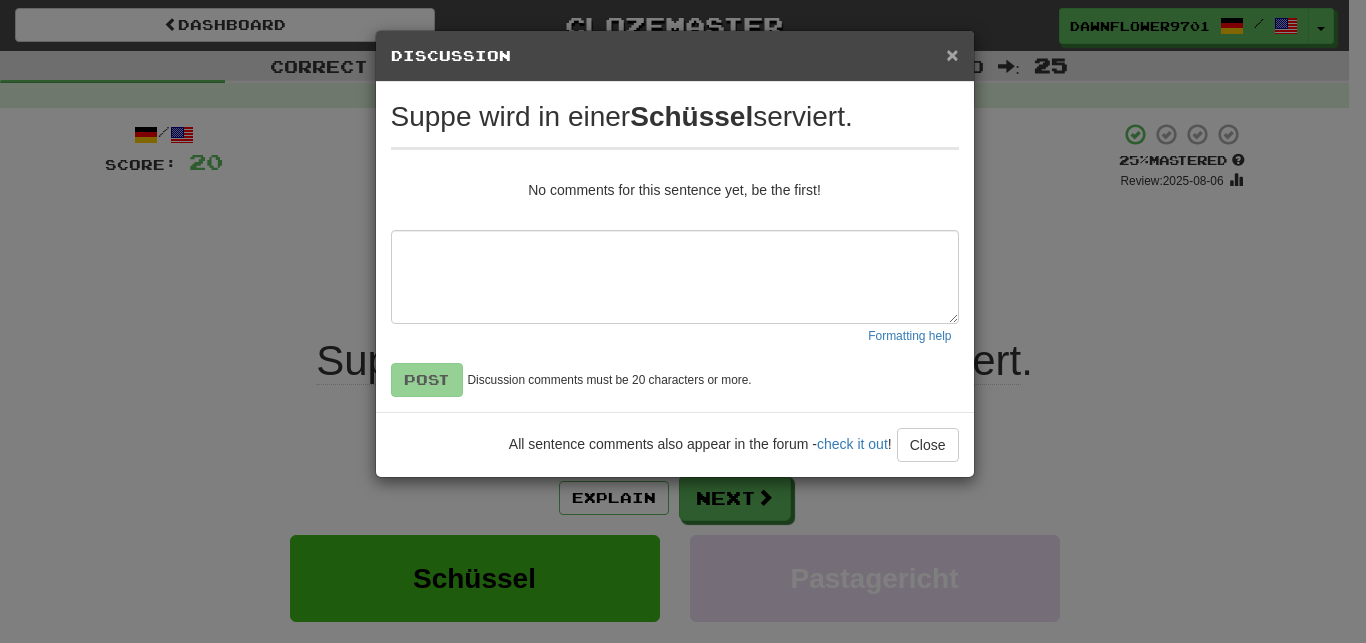 click on "×" at bounding box center [952, 54] 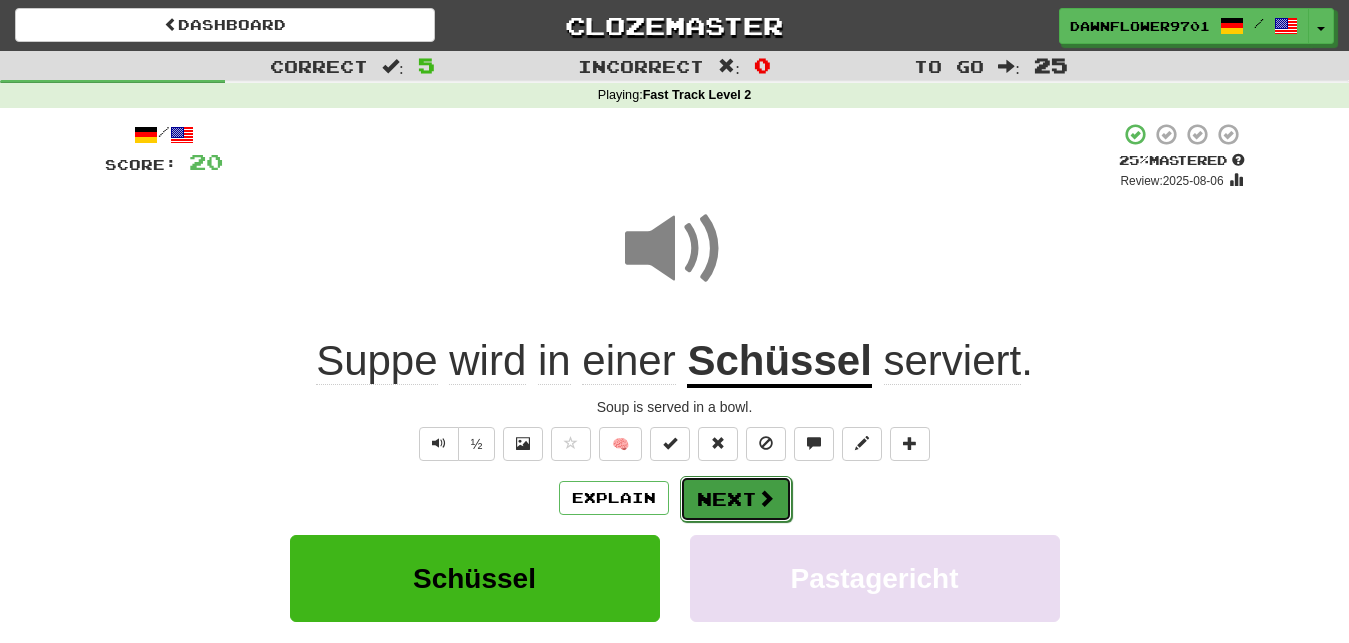 click on "Next" at bounding box center [736, 499] 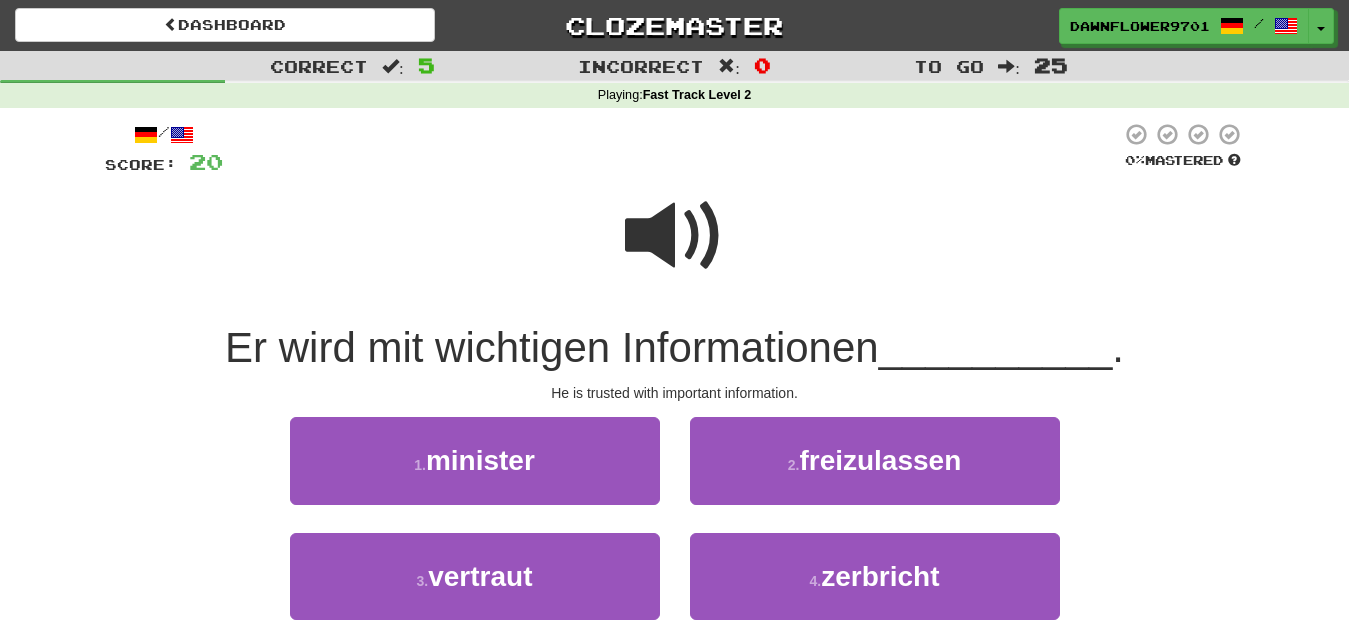 click at bounding box center (675, 236) 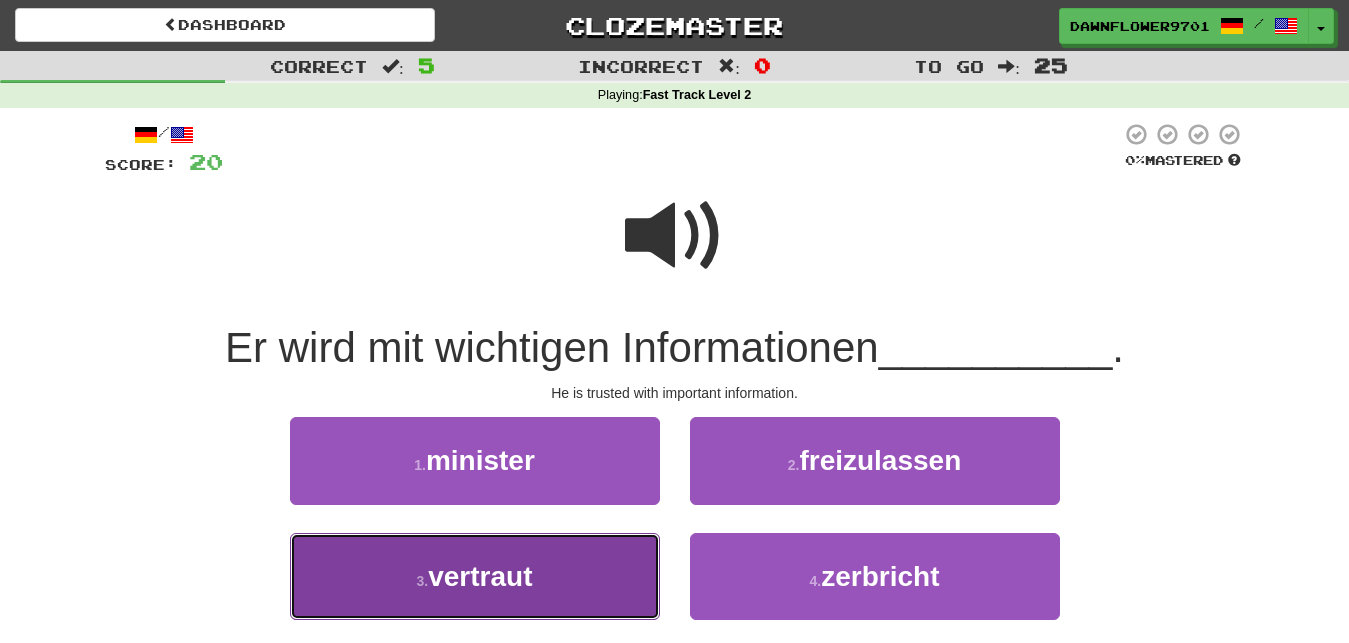 click on "3 .  vertraut" at bounding box center (475, 576) 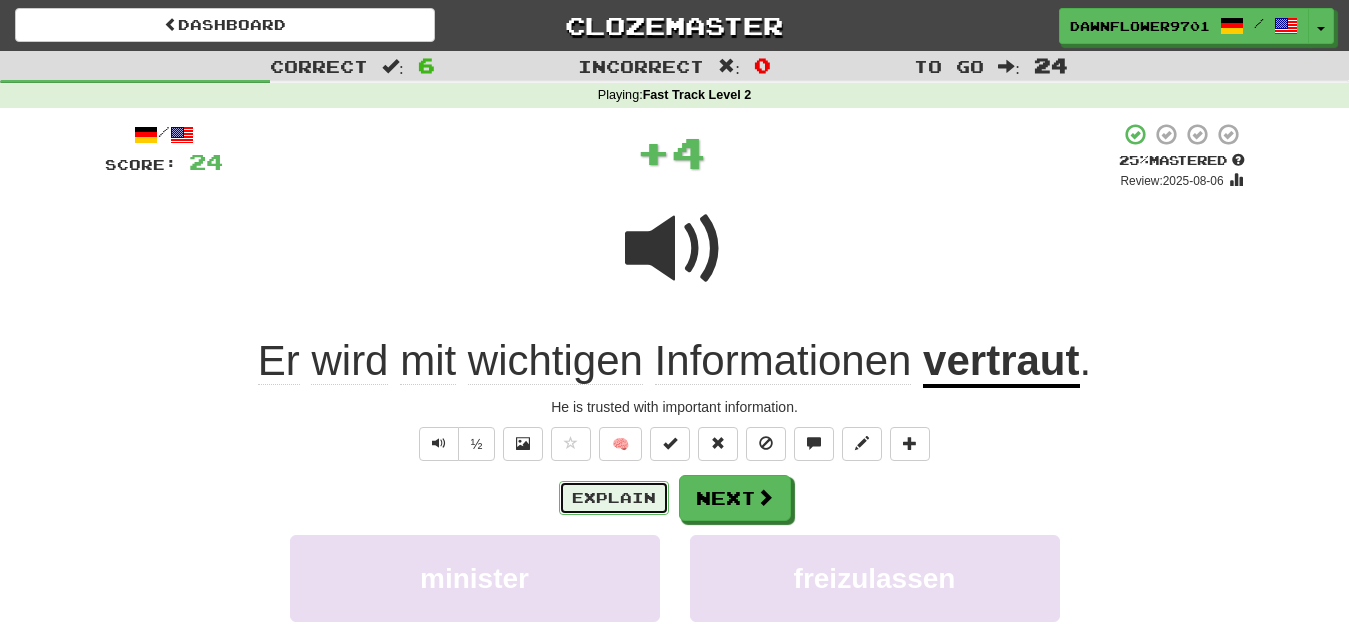 click on "Explain" at bounding box center [614, 498] 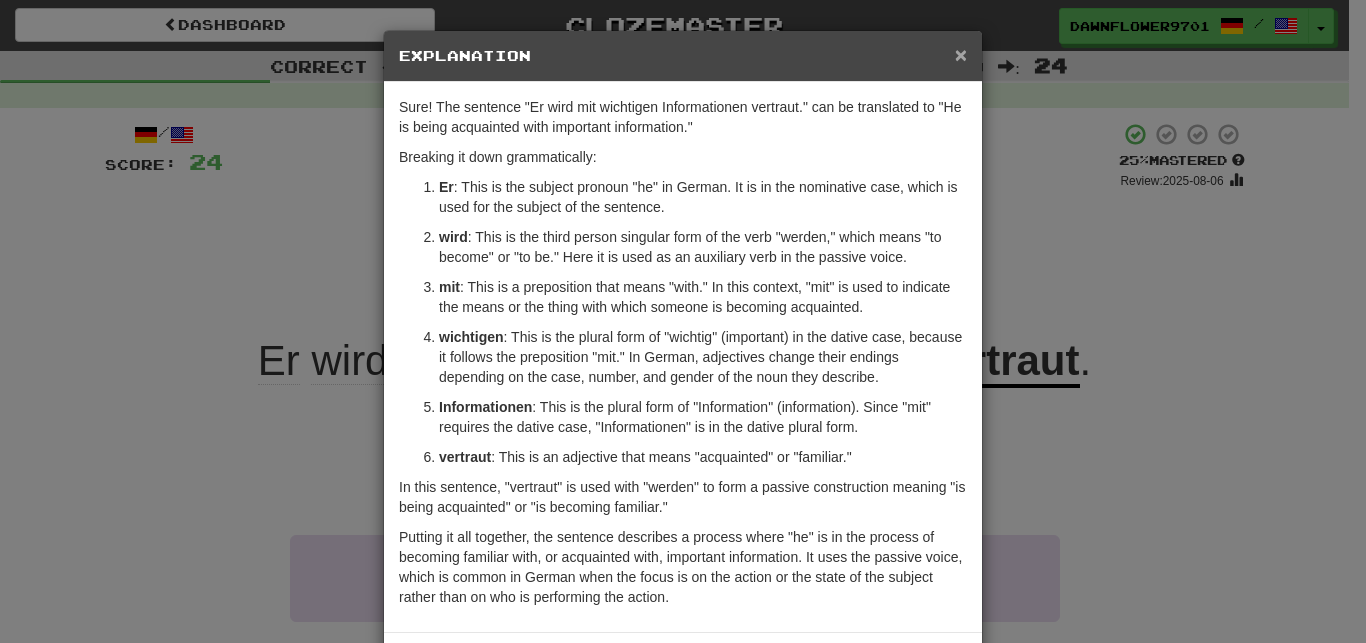 click on "×" at bounding box center [961, 54] 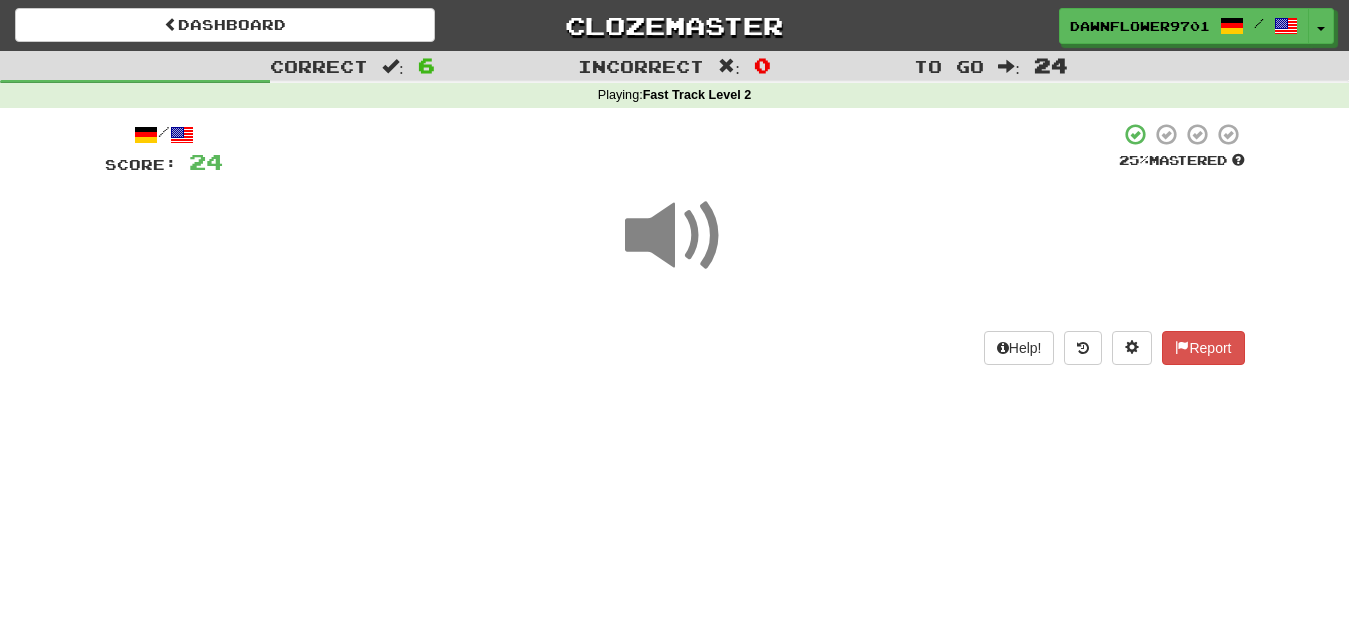 click at bounding box center (675, 236) 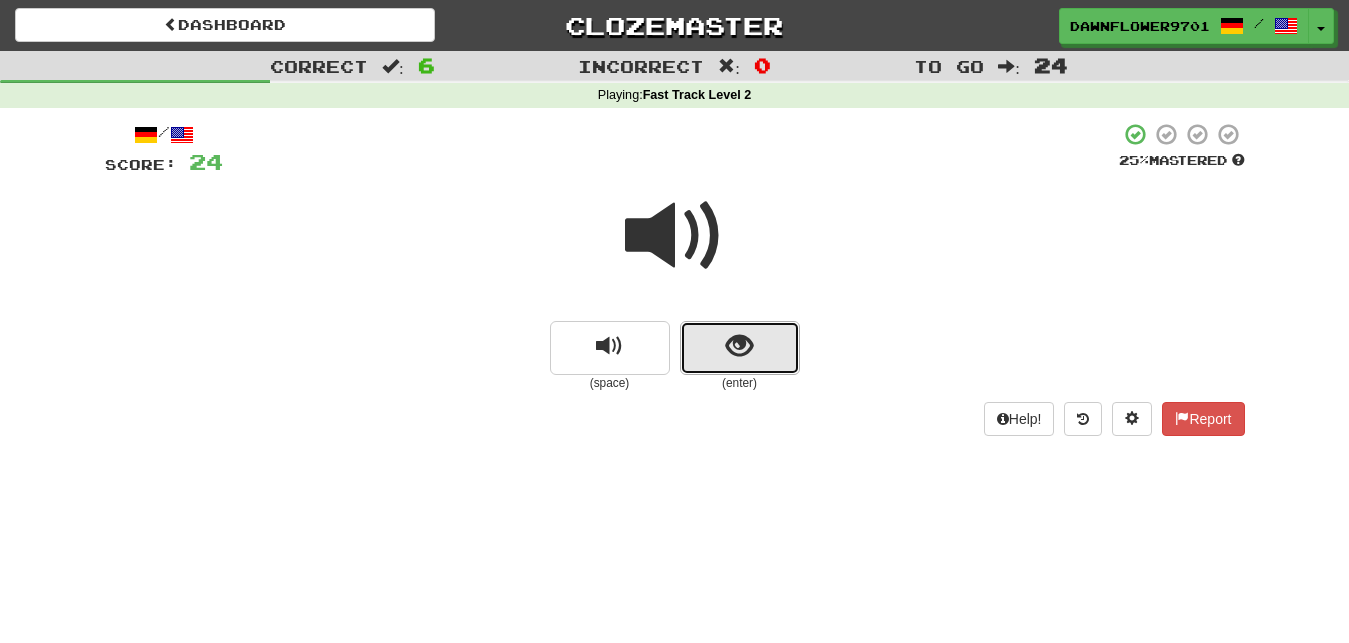 click at bounding box center (739, 346) 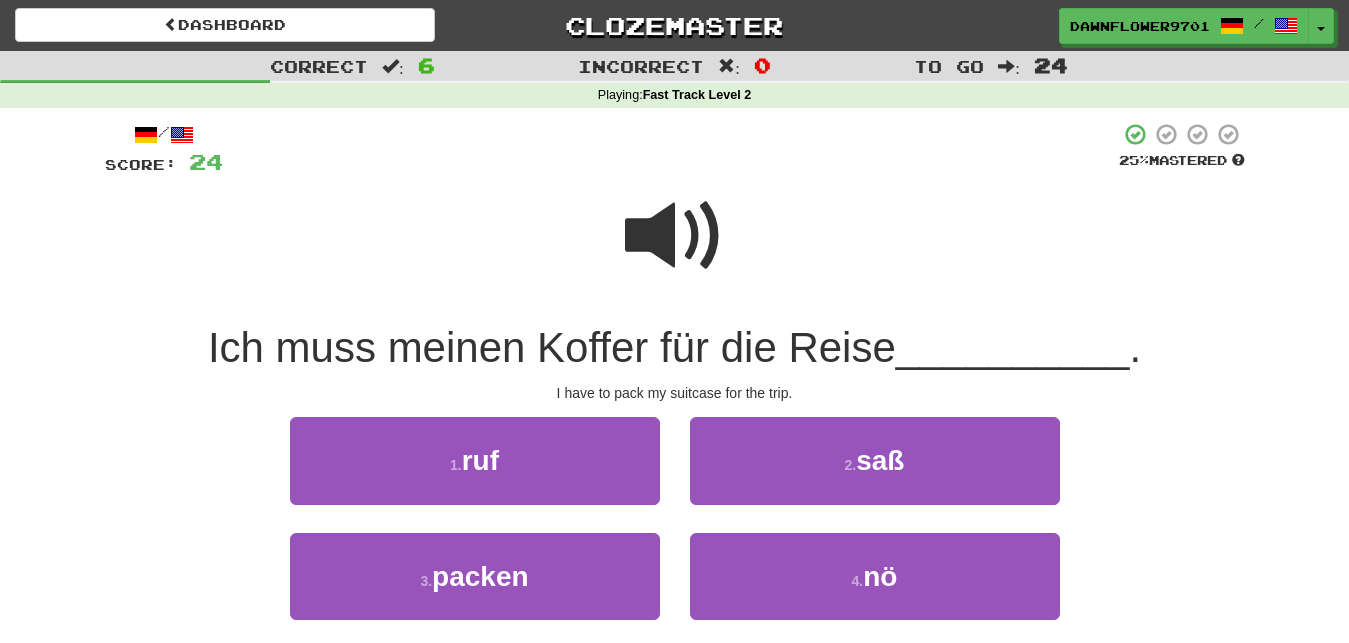 click at bounding box center (675, 236) 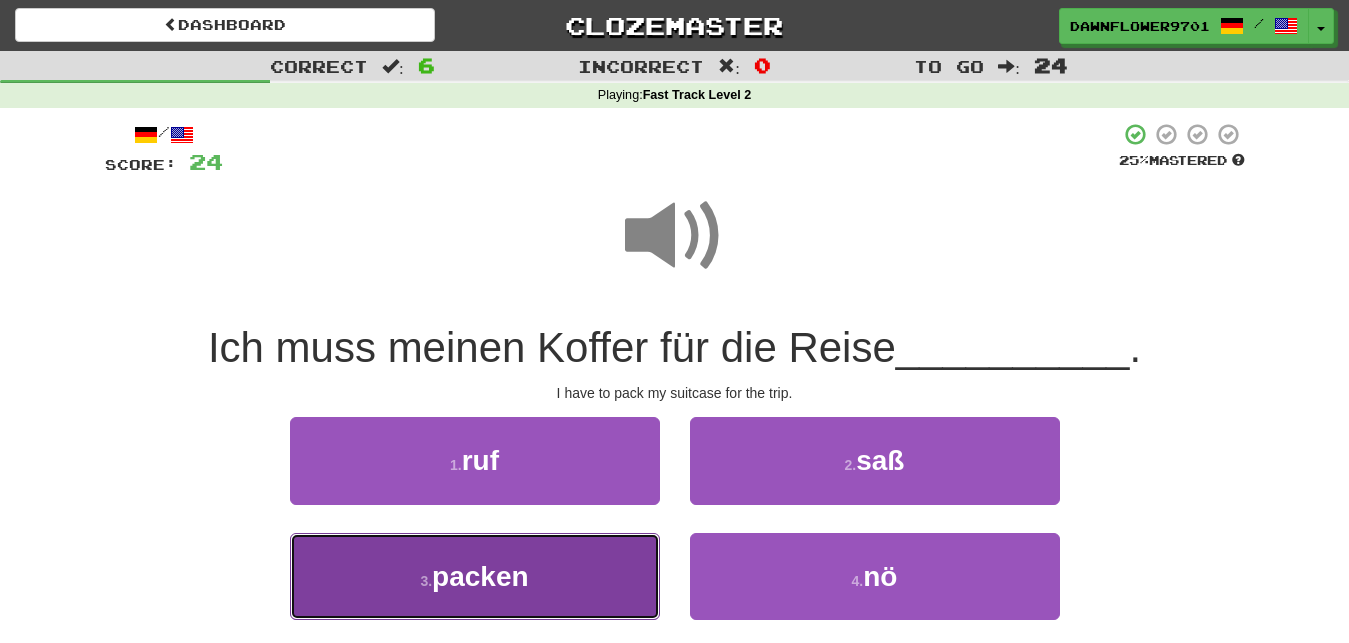 click on "packen" at bounding box center (480, 576) 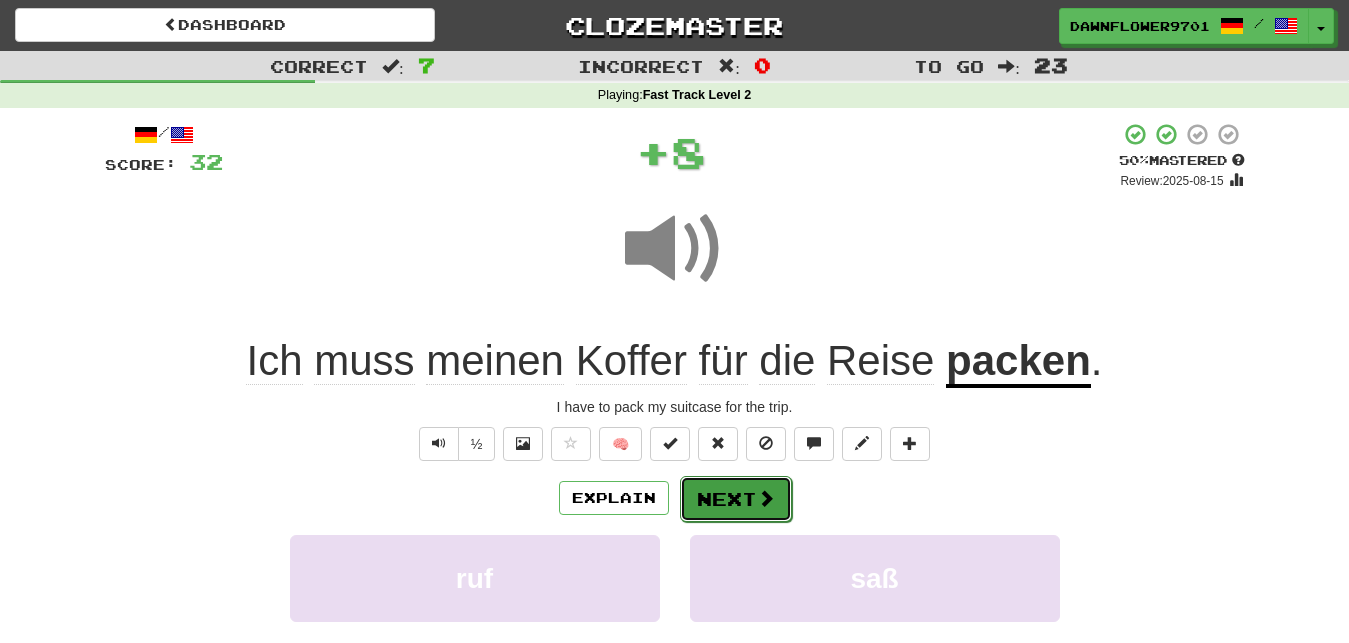 click on "Next" at bounding box center (736, 499) 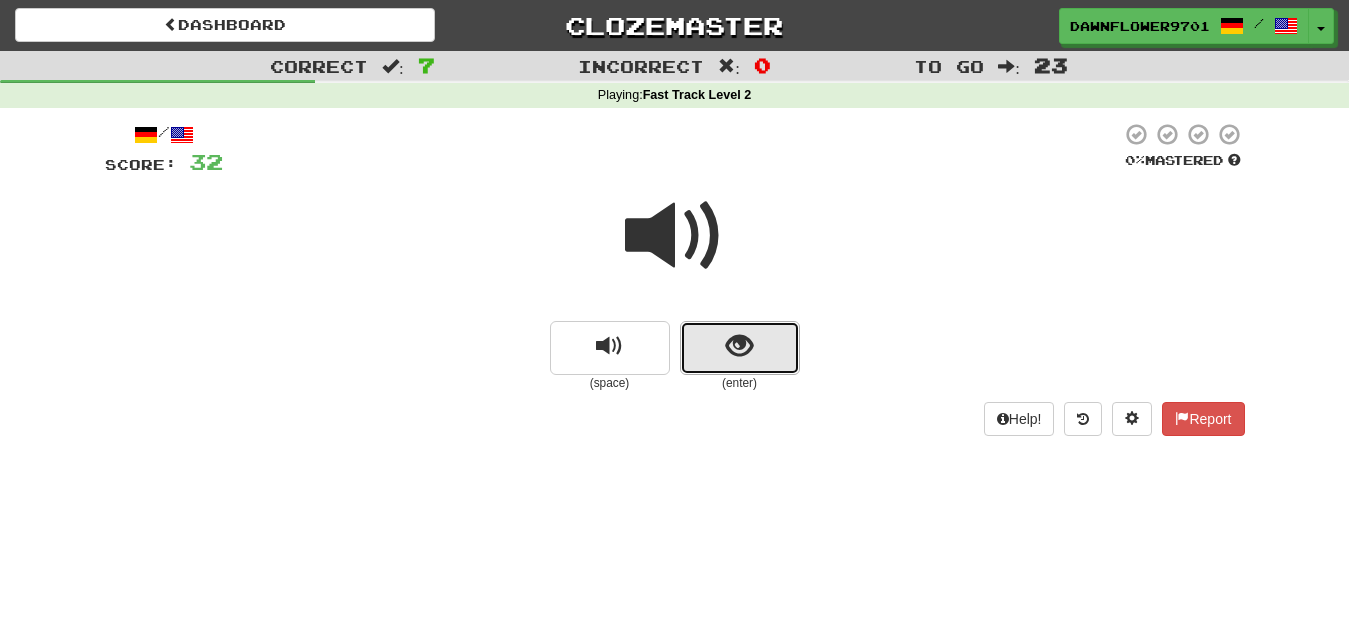 click at bounding box center [740, 348] 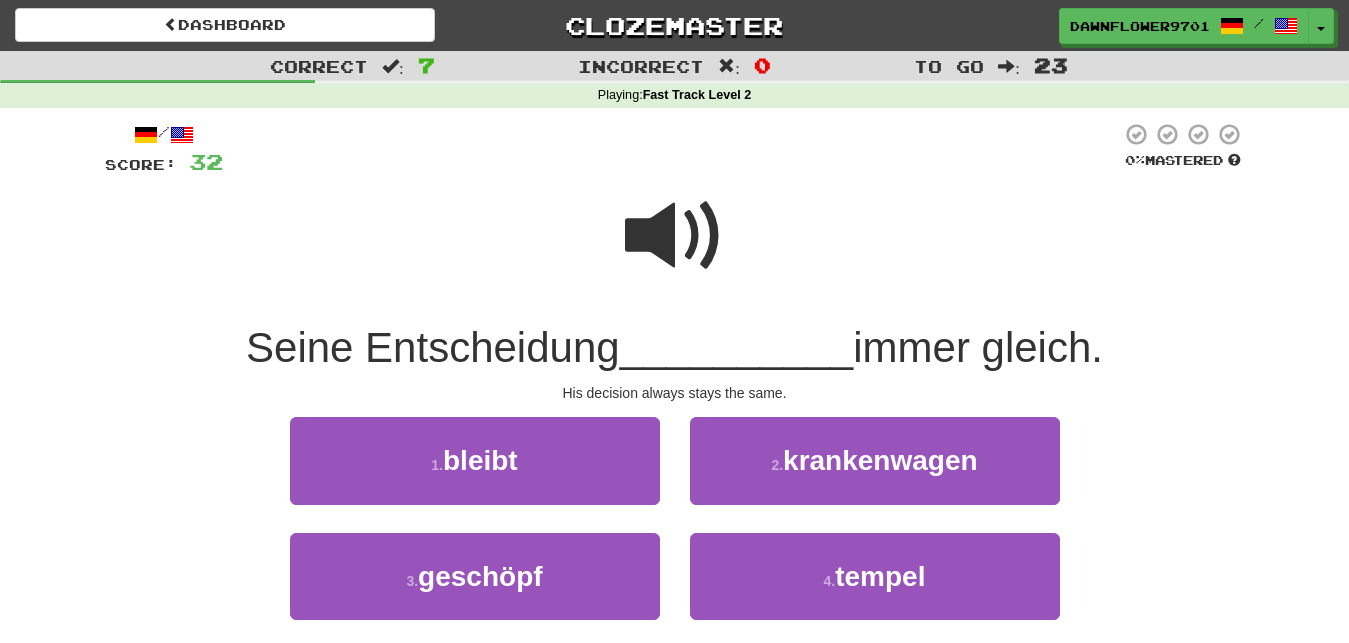 click at bounding box center [675, 236] 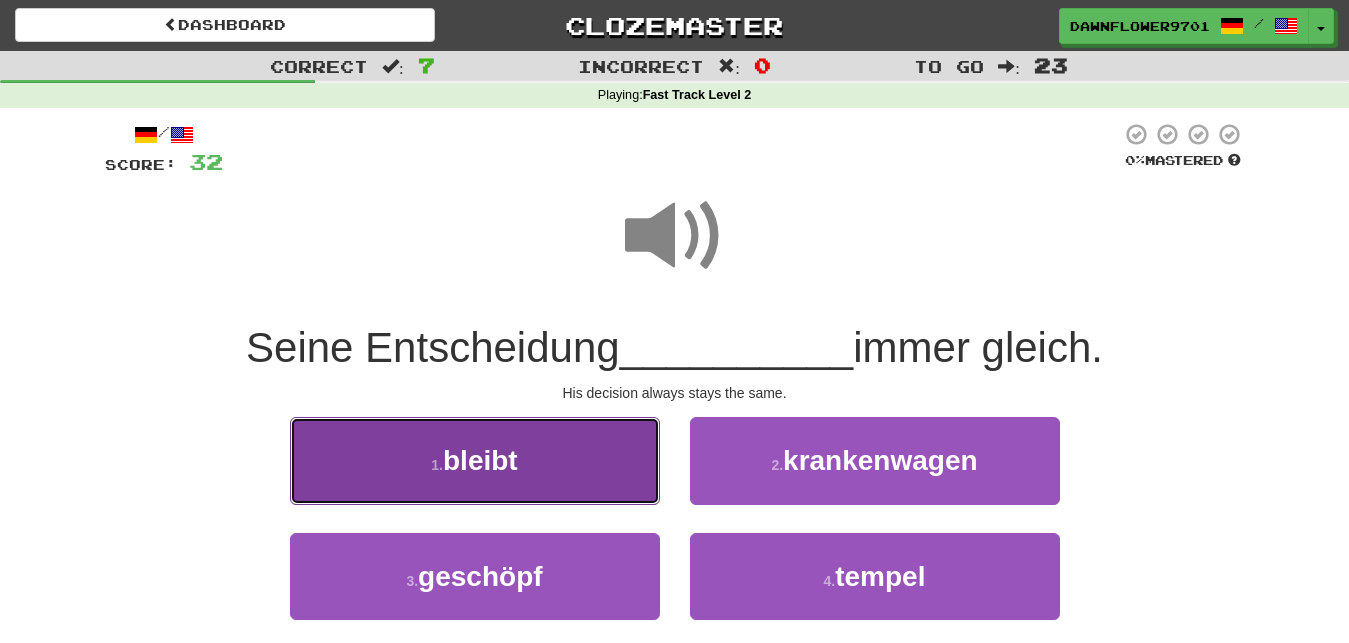 click on "1 .  bleibt" at bounding box center (475, 460) 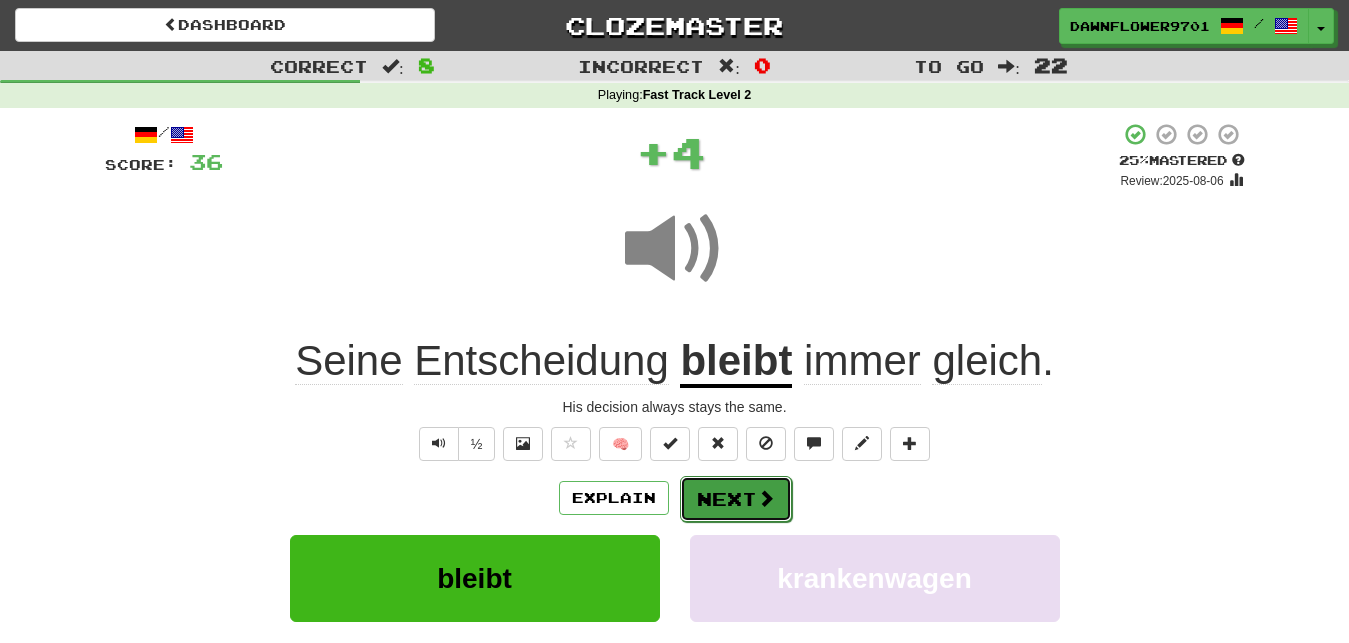click on "Next" at bounding box center [736, 499] 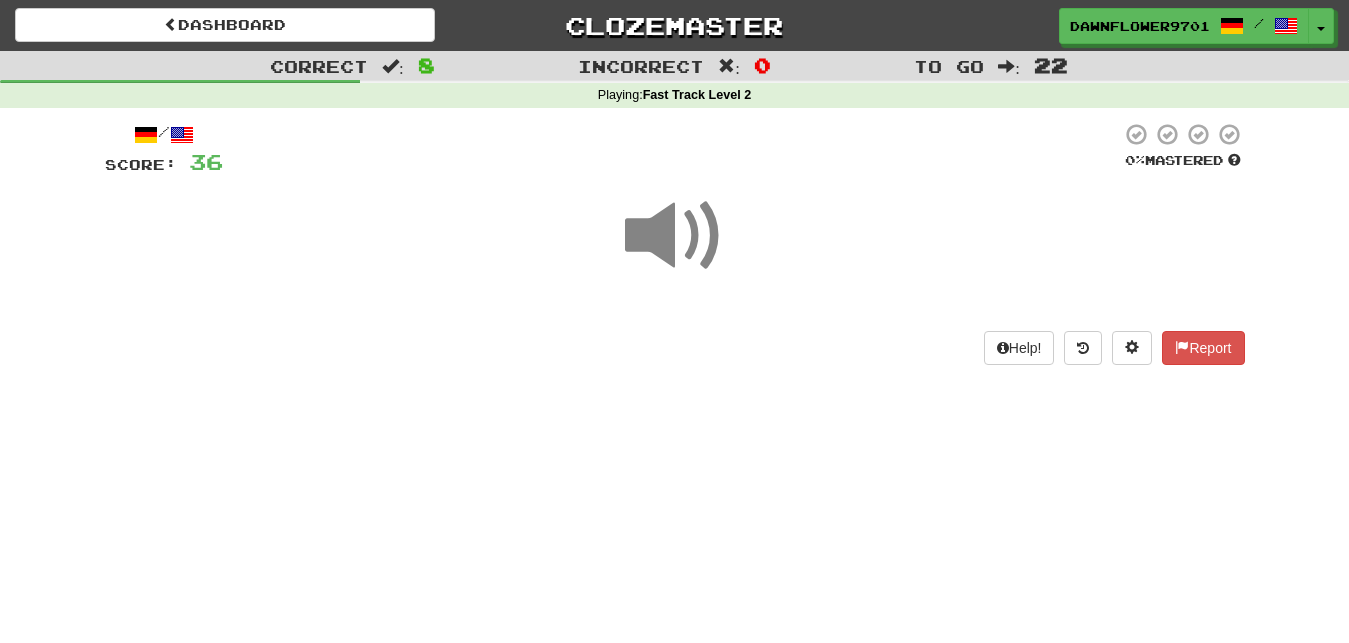 click at bounding box center (675, 236) 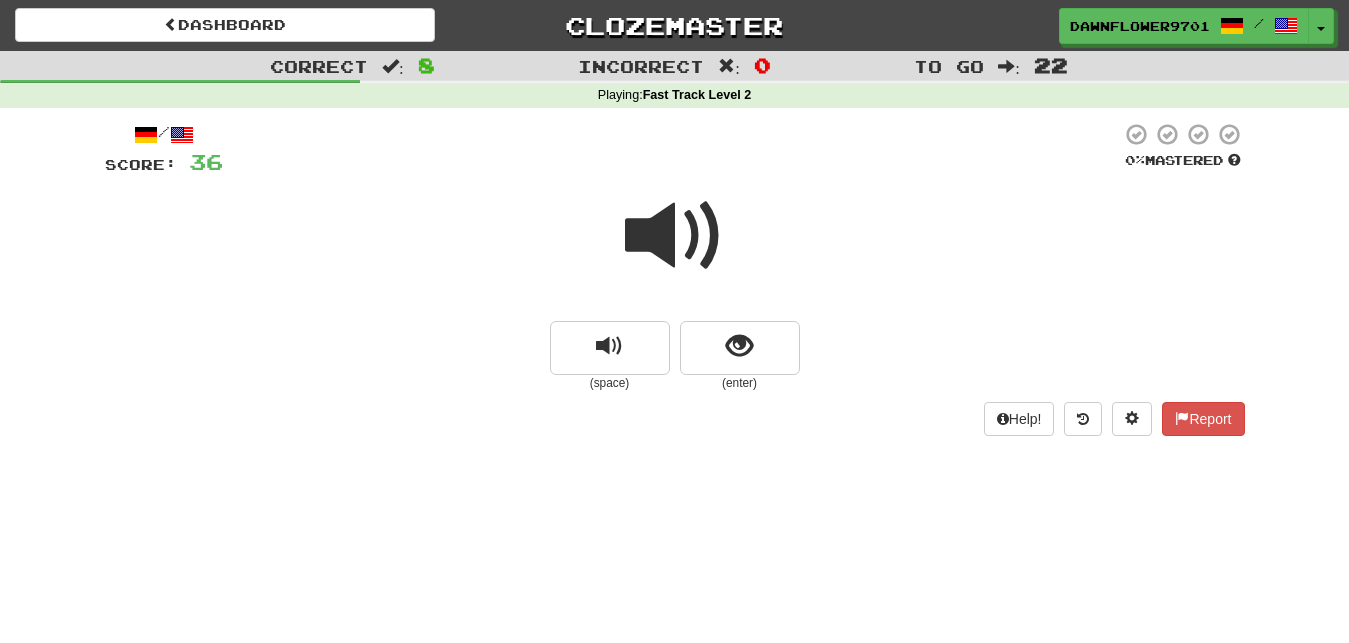 click at bounding box center (675, 249) 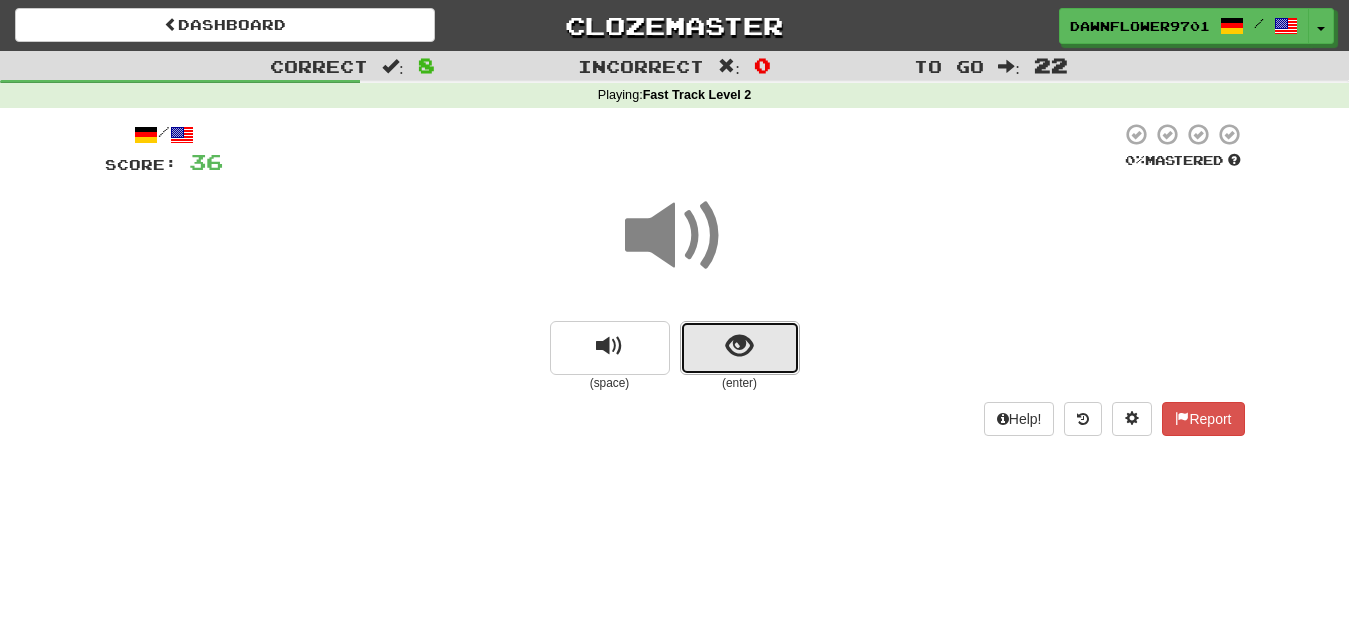 click at bounding box center [740, 348] 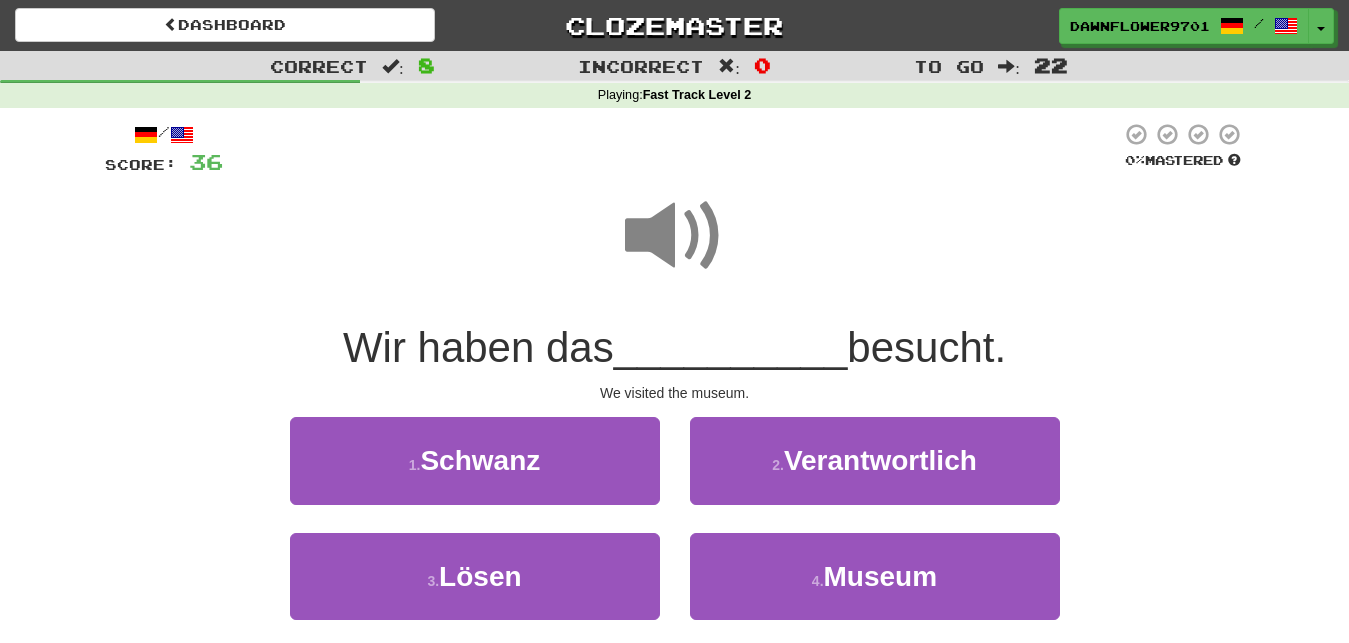 click at bounding box center (675, 236) 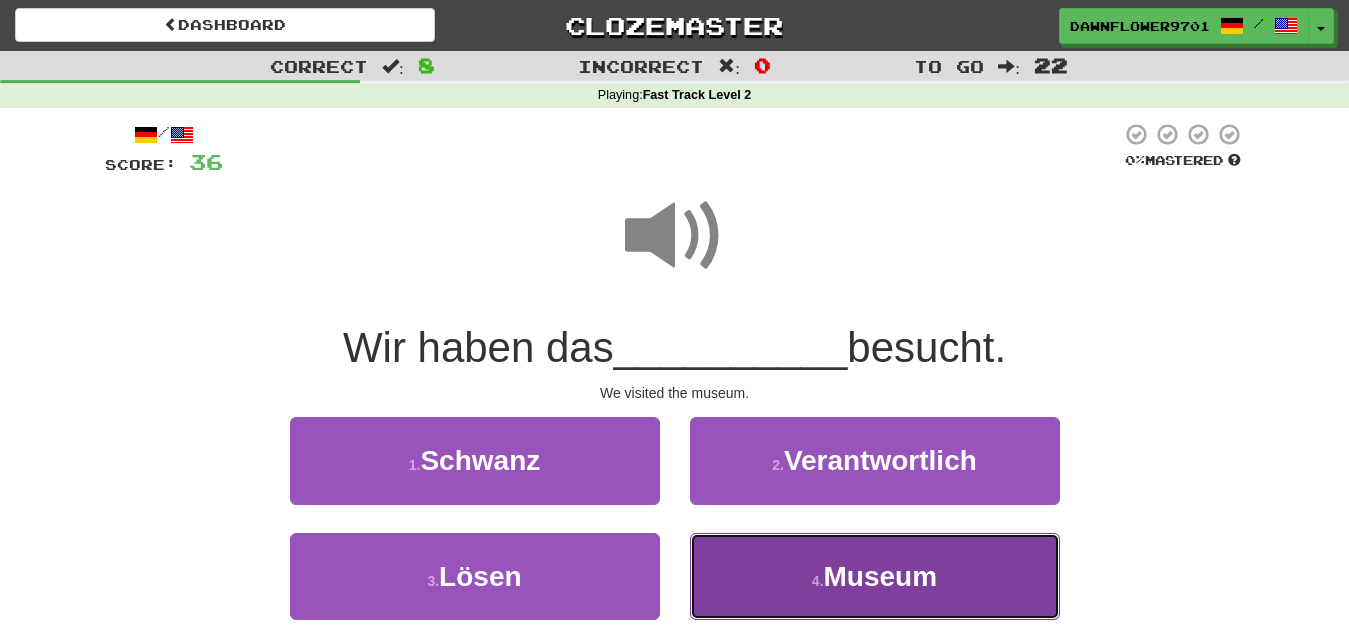 click on "4 .  Museum" at bounding box center [875, 576] 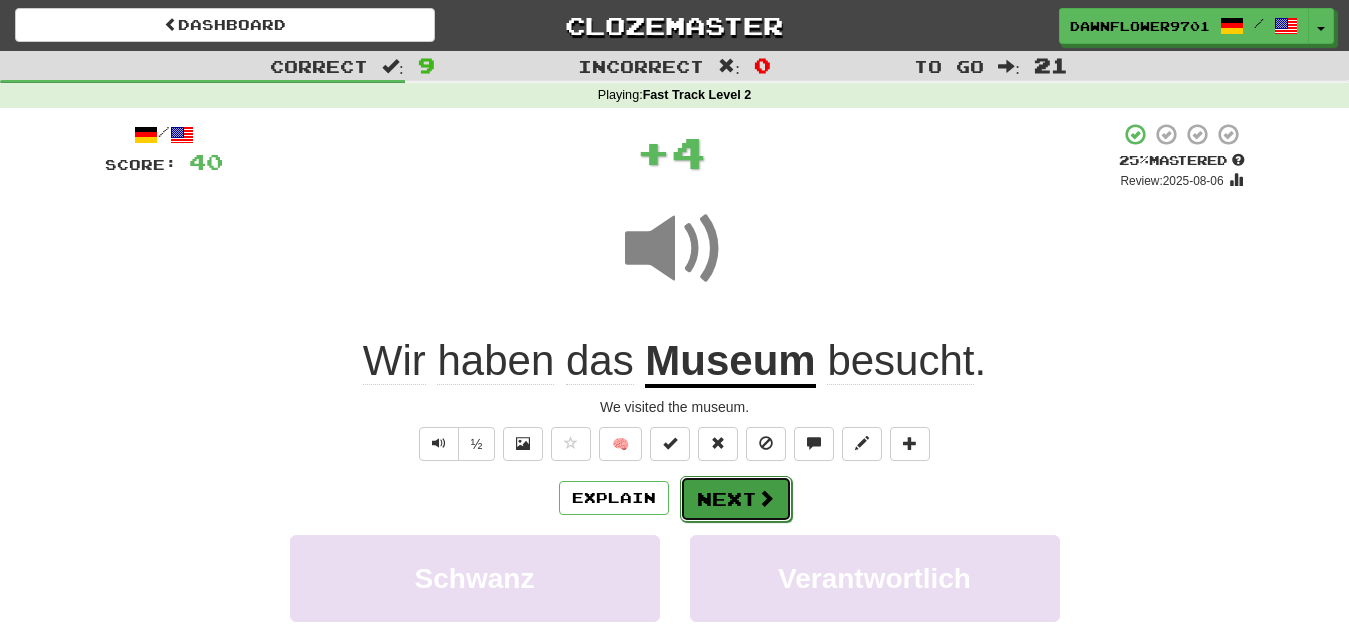 click on "Next" at bounding box center (736, 499) 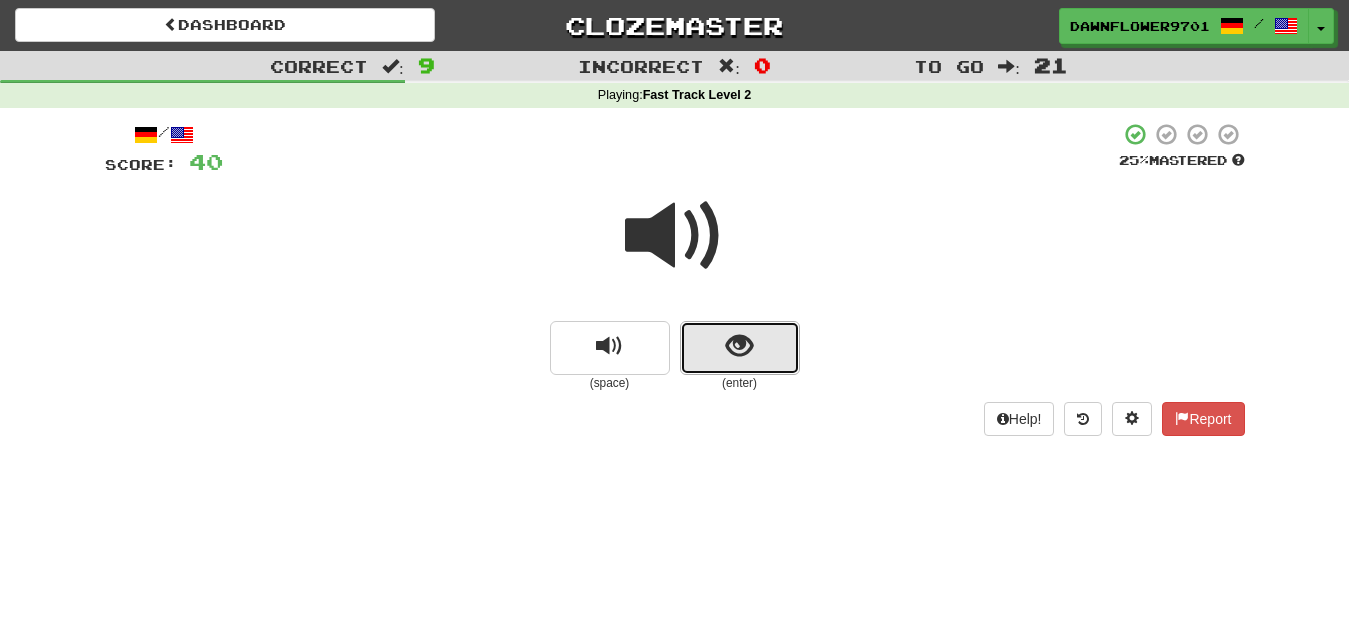 click at bounding box center (740, 348) 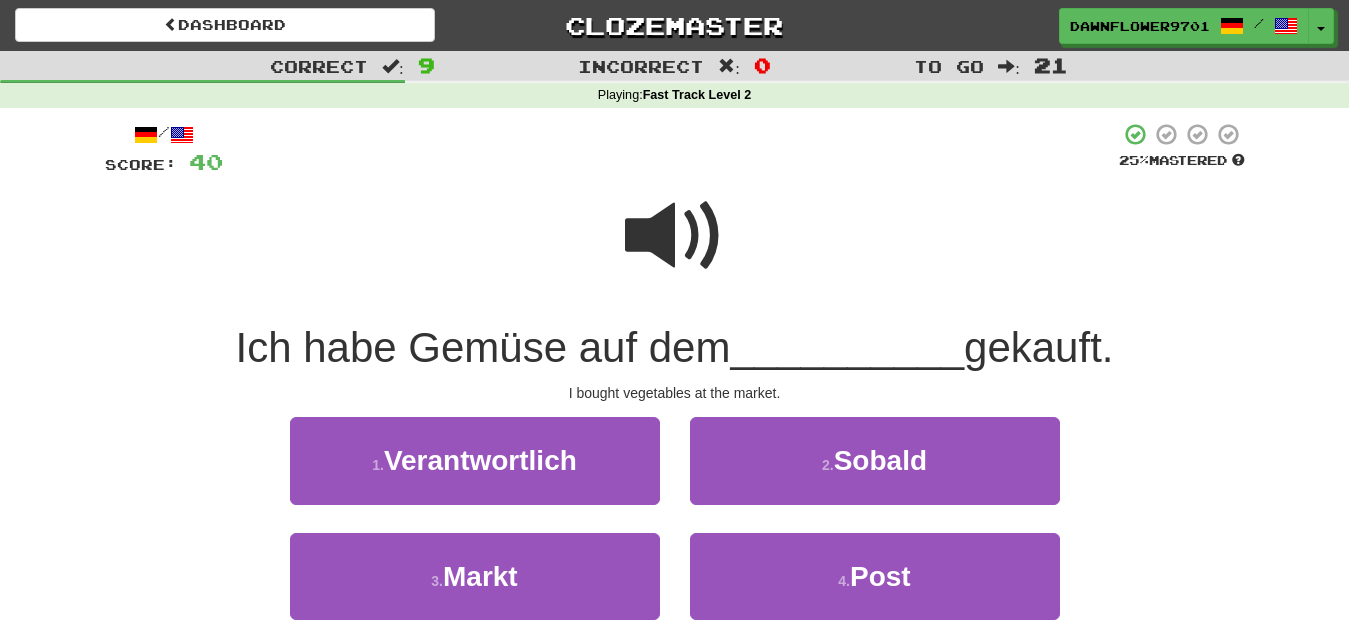 click at bounding box center [675, 236] 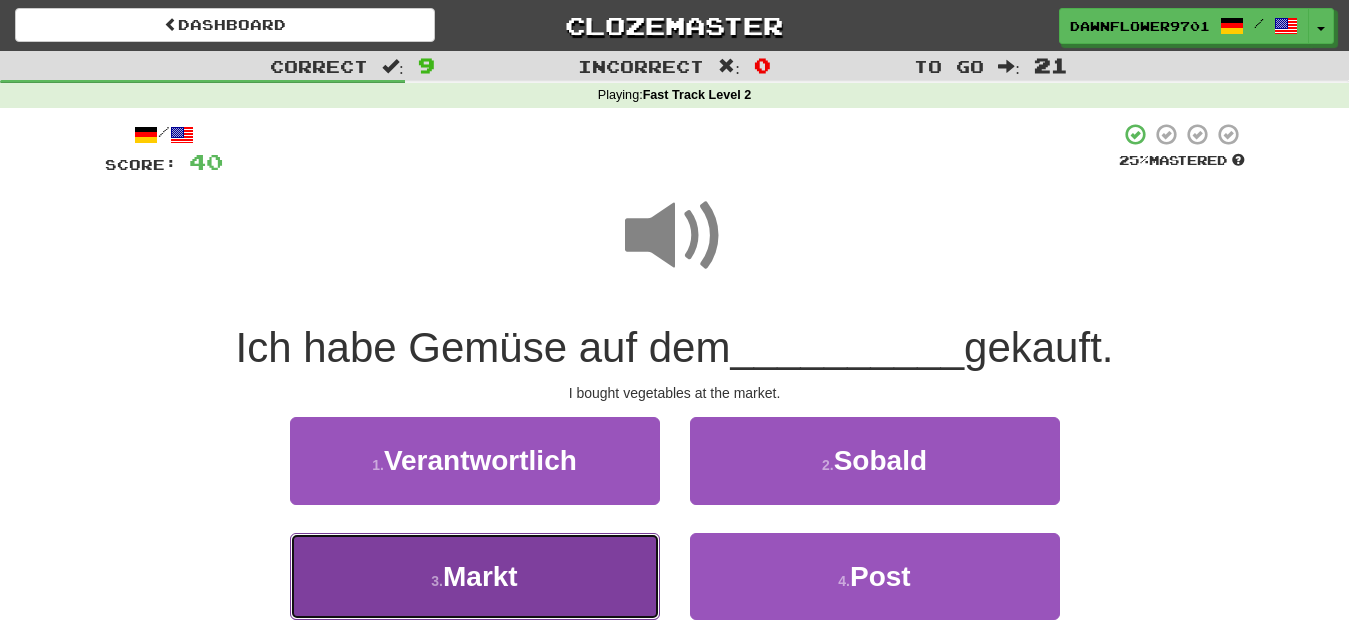 click on "3 .  Markt" at bounding box center [475, 576] 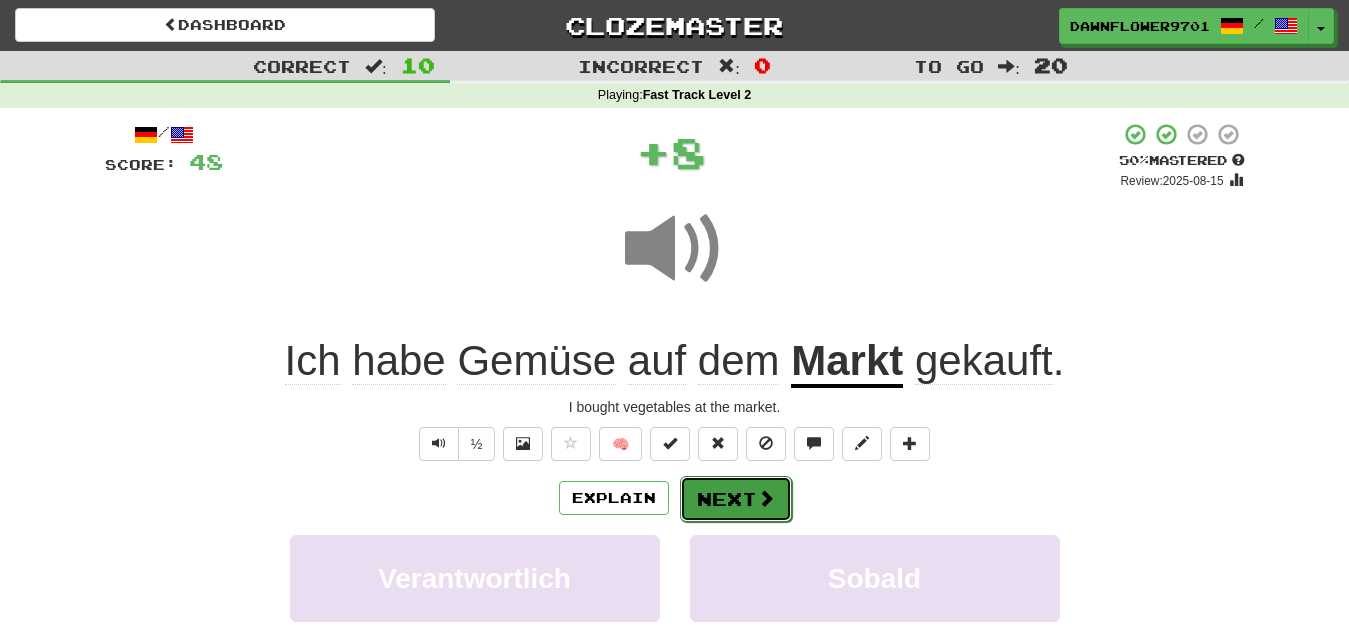click on "Next" at bounding box center [736, 499] 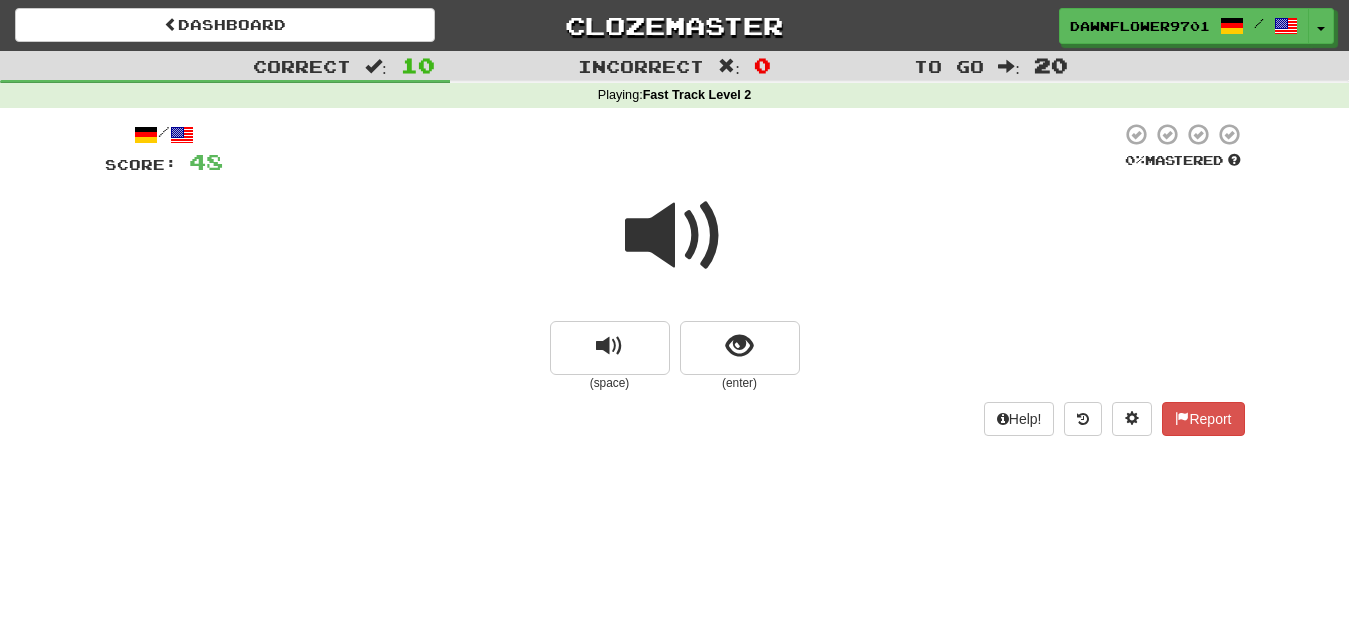 click at bounding box center [675, 236] 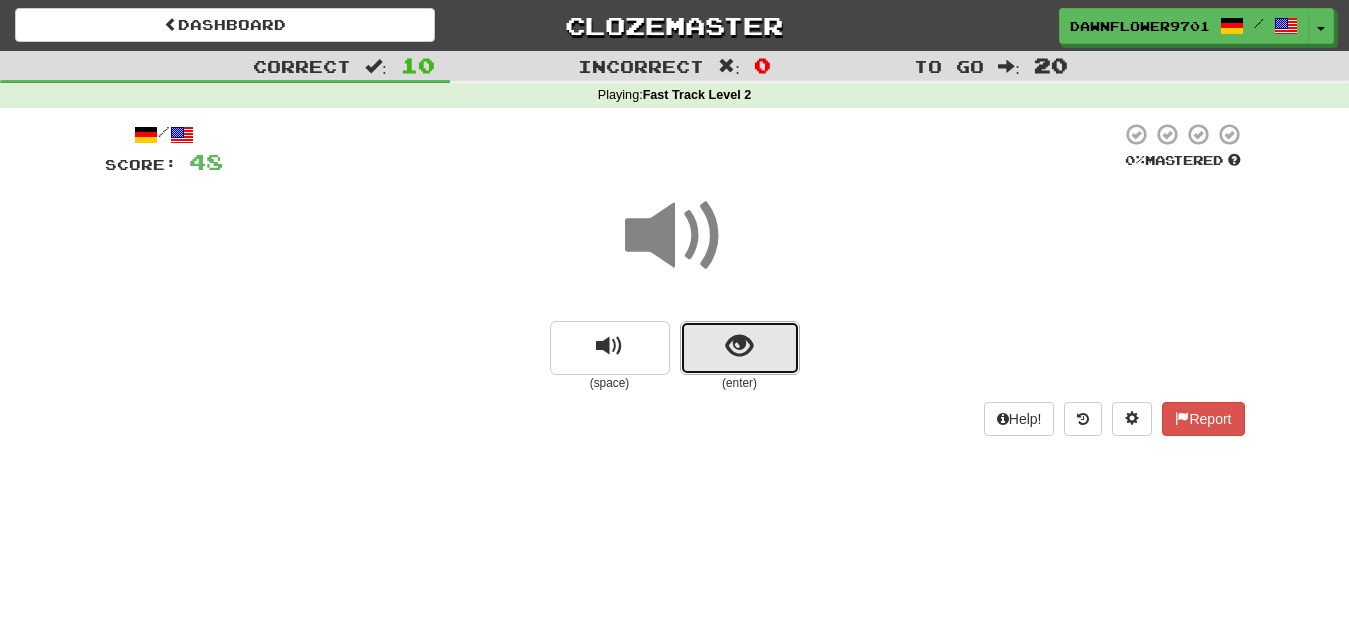 click at bounding box center [739, 346] 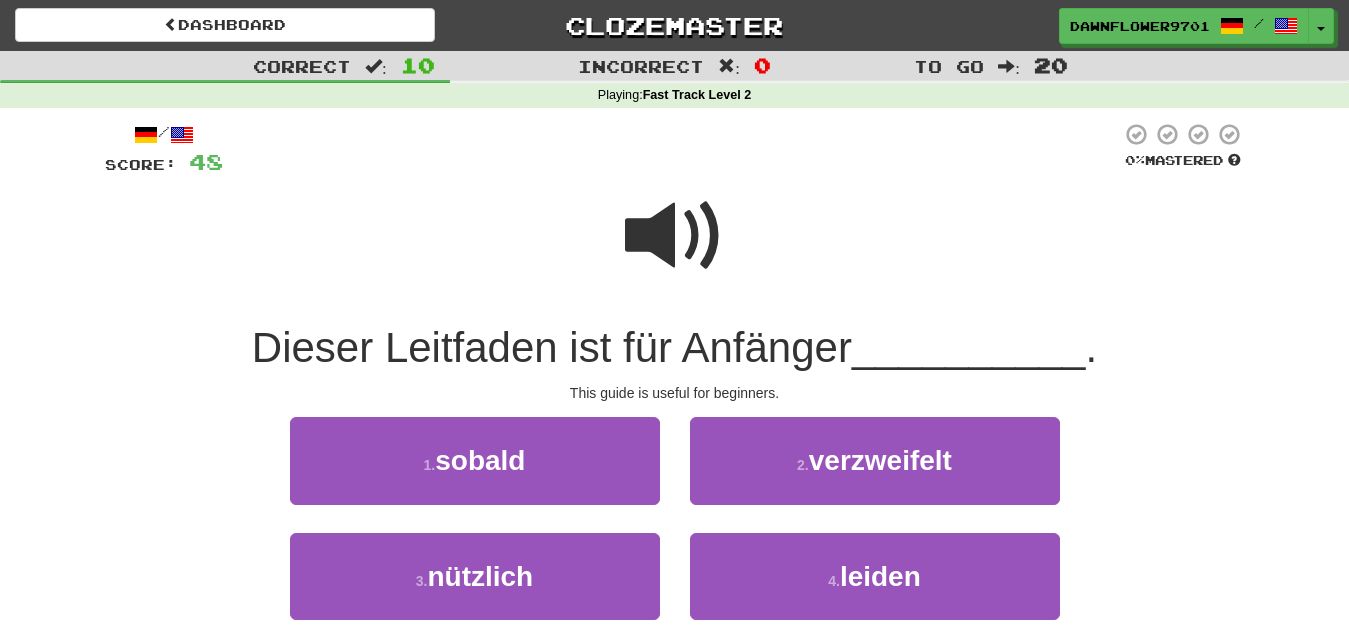 click at bounding box center (675, 249) 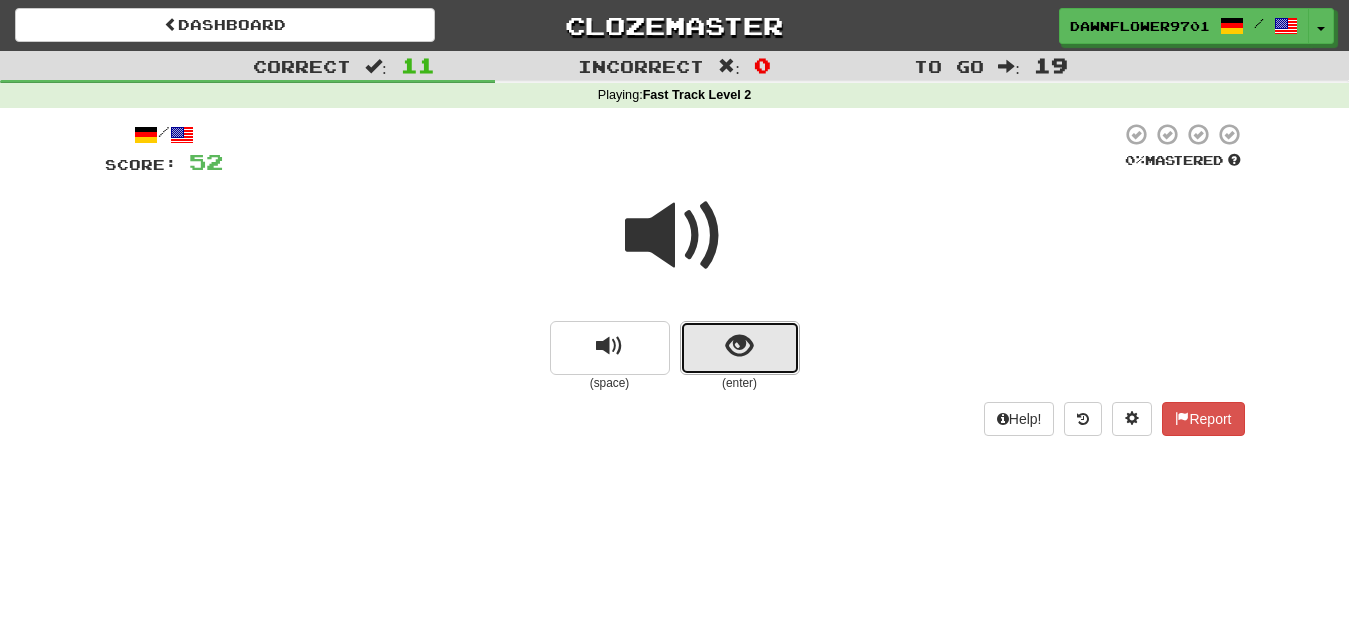 click at bounding box center [740, 348] 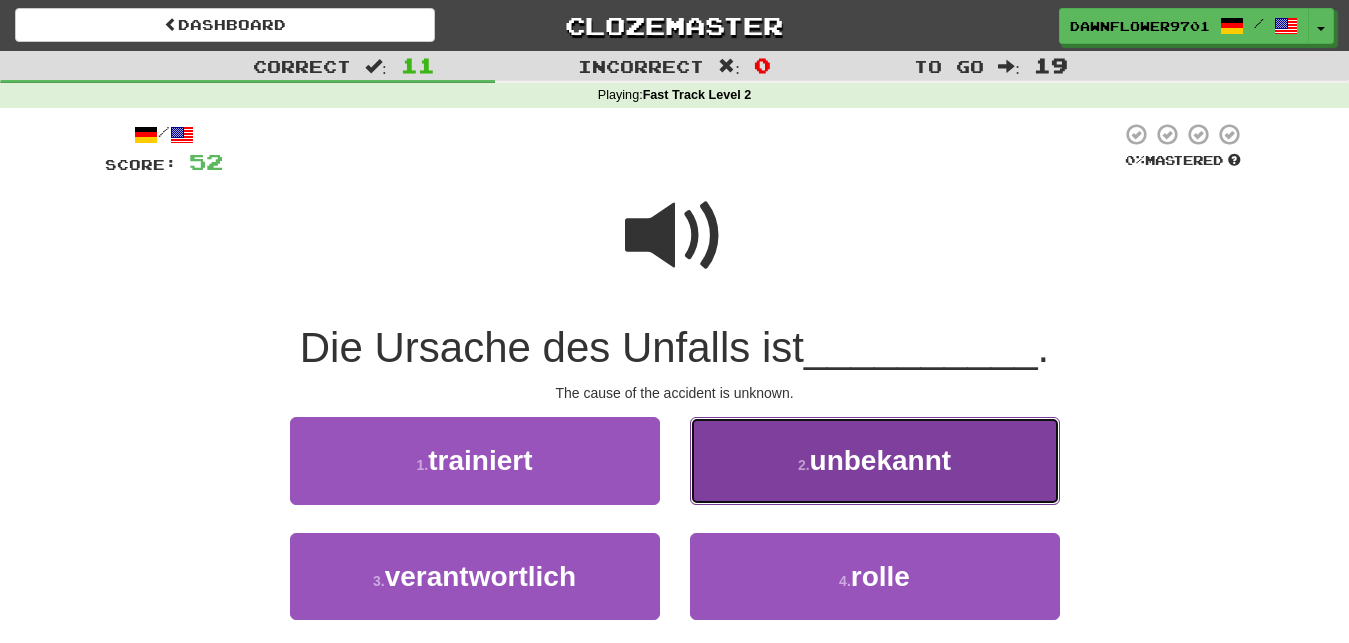 click on "2 .  unbekannt" at bounding box center [875, 460] 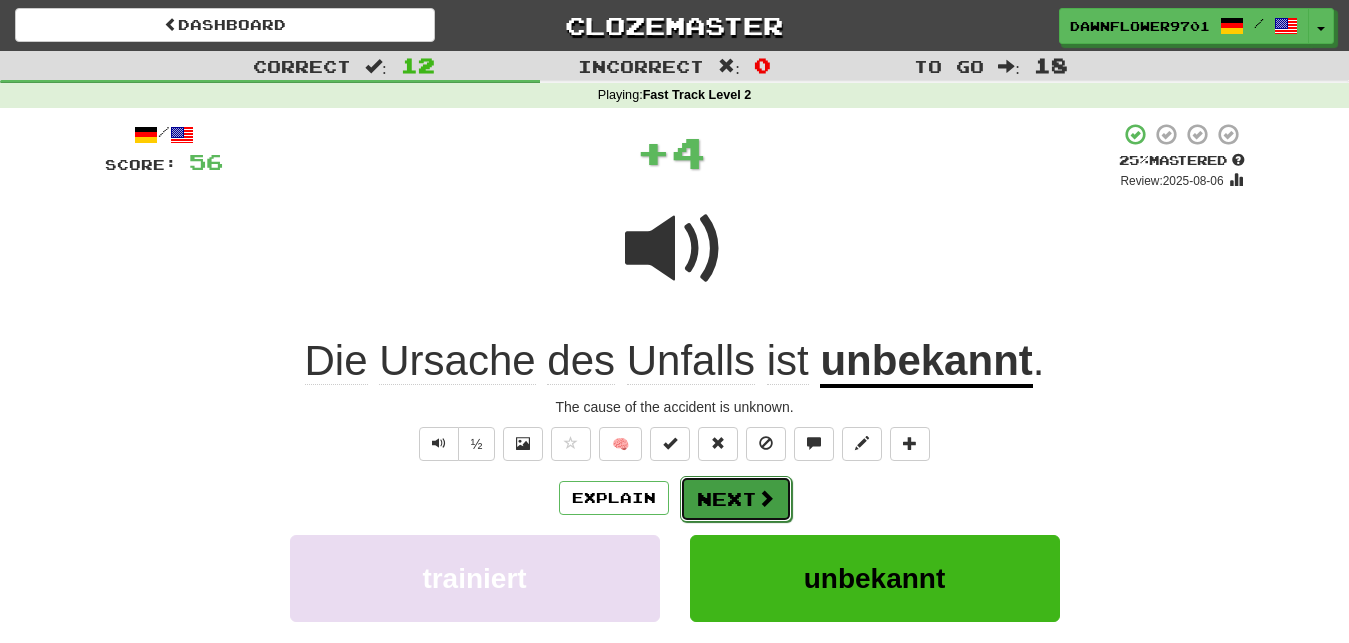 click on "Next" at bounding box center (736, 499) 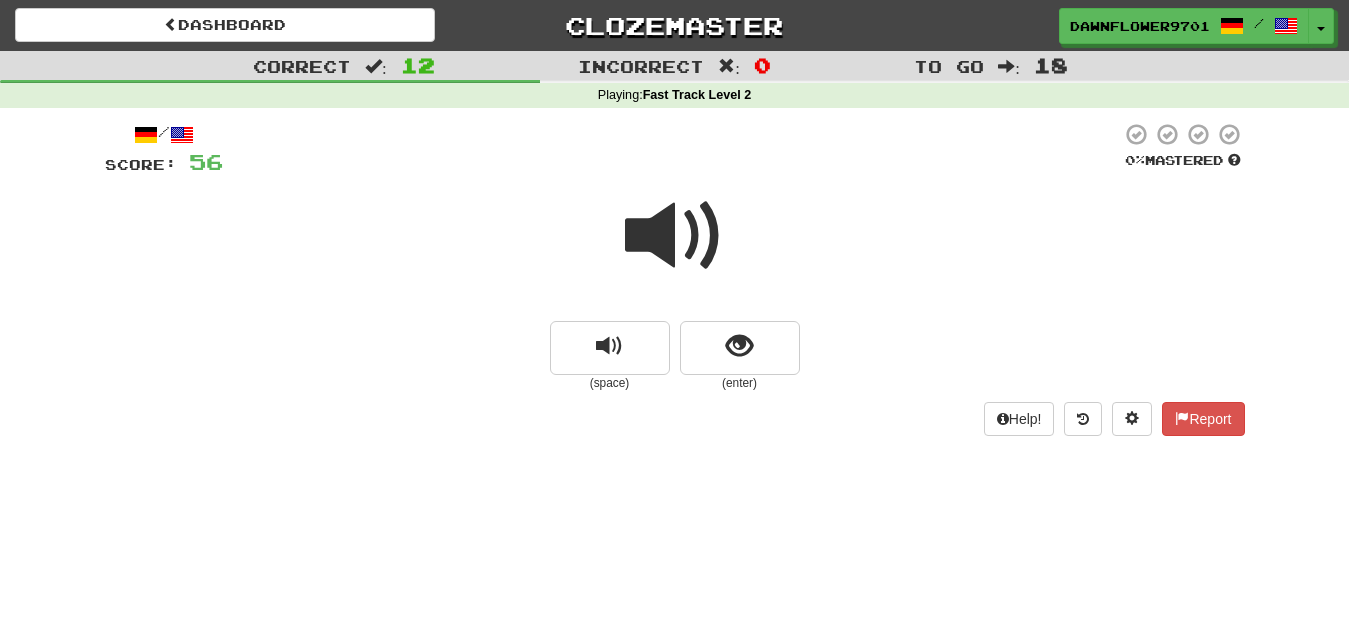 click at bounding box center (675, 249) 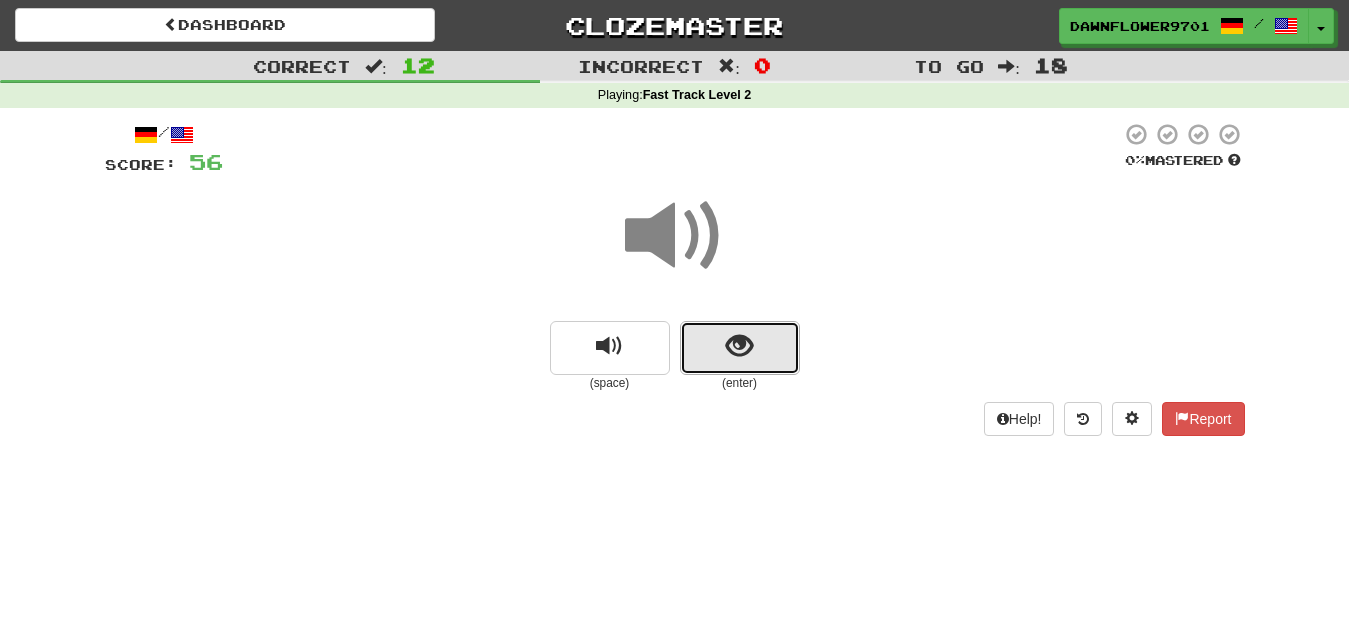 click at bounding box center [740, 348] 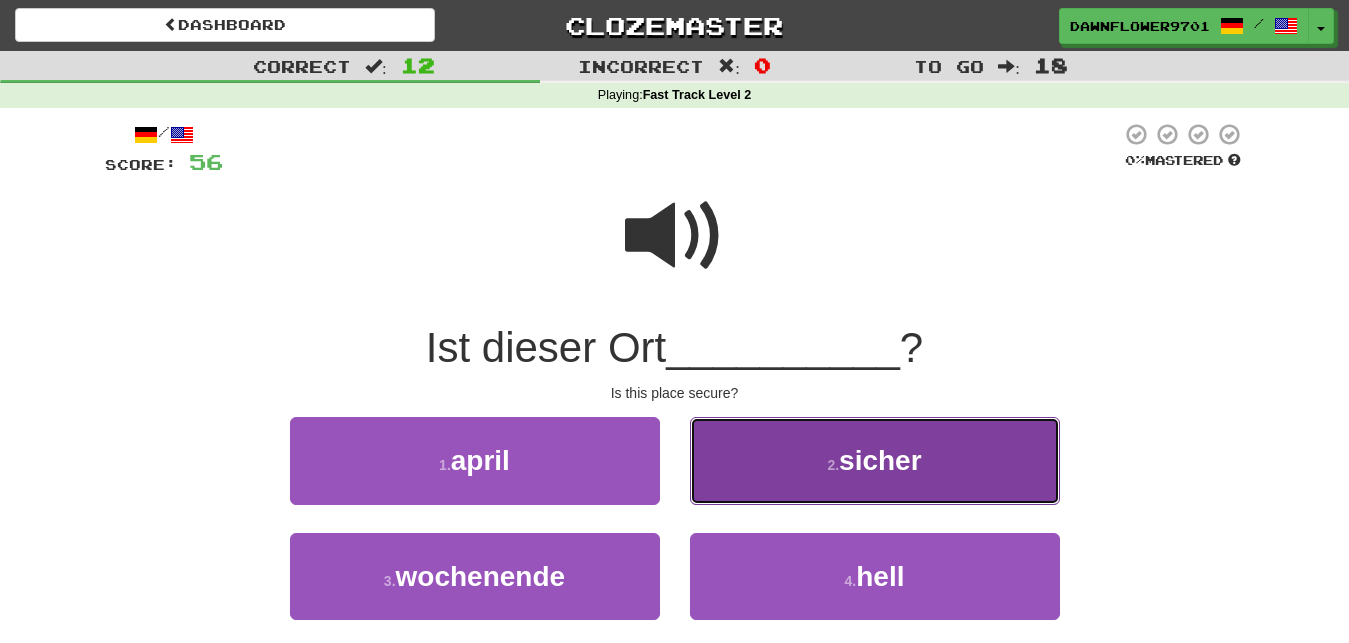 click on "2 ." at bounding box center [833, 465] 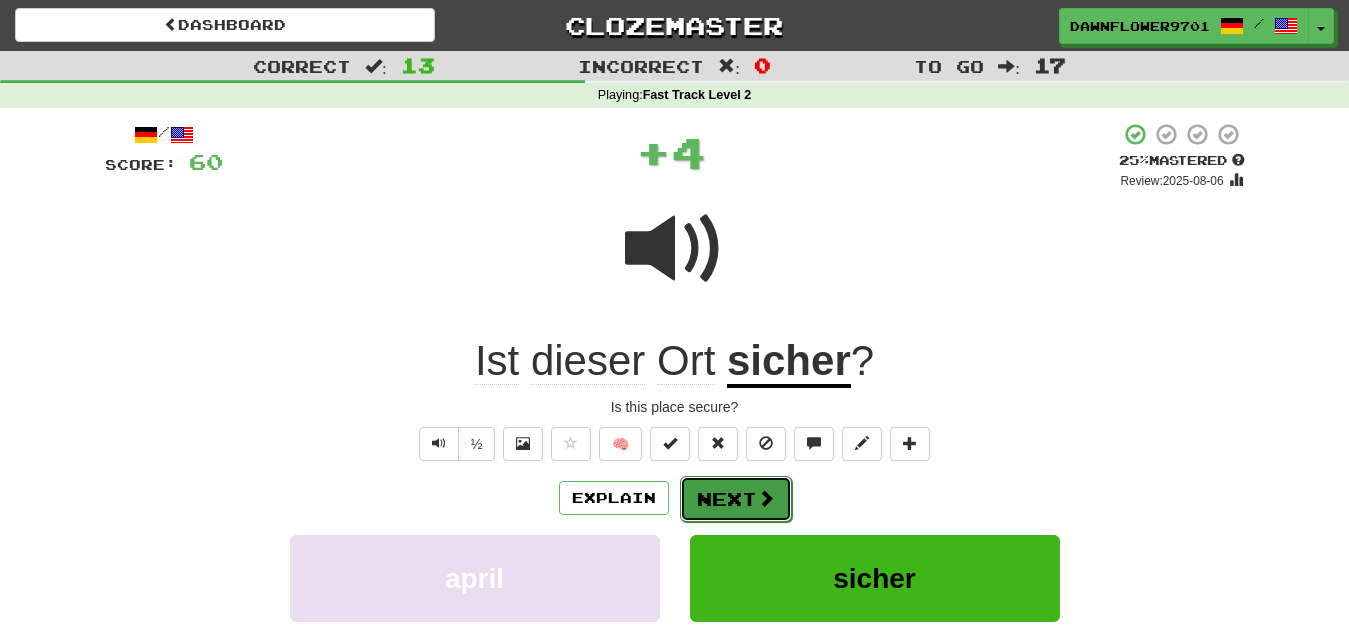 click on "Next" at bounding box center (736, 499) 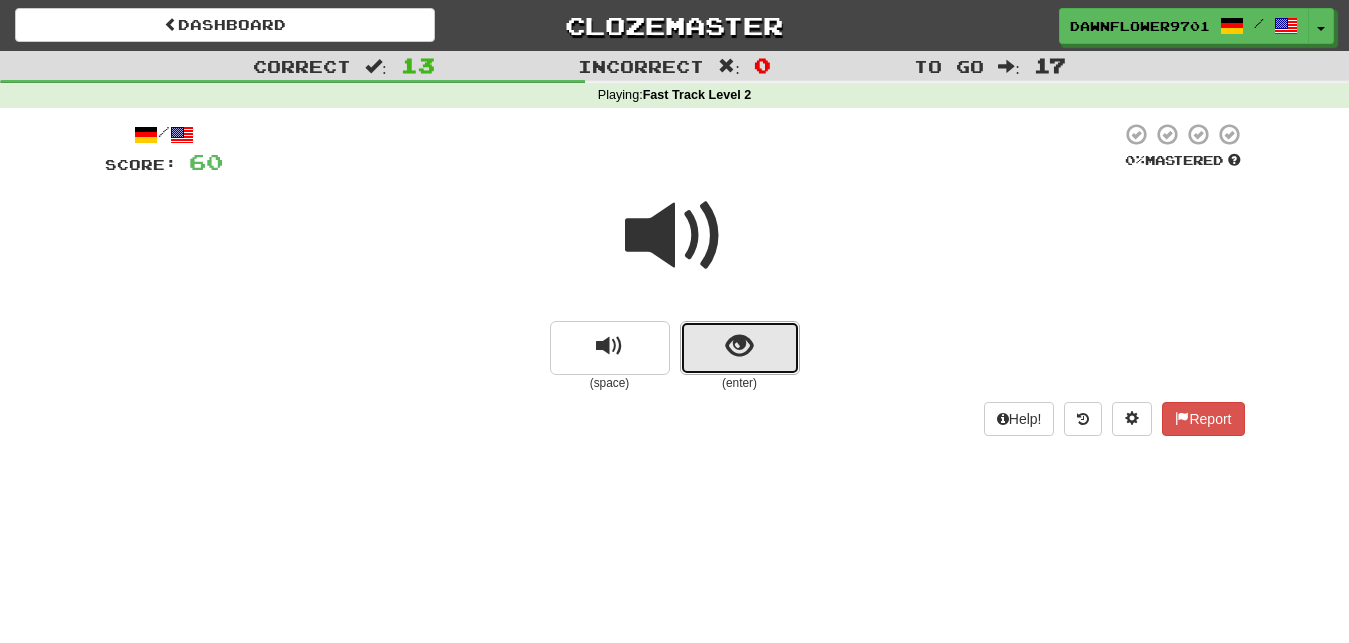 click at bounding box center [740, 348] 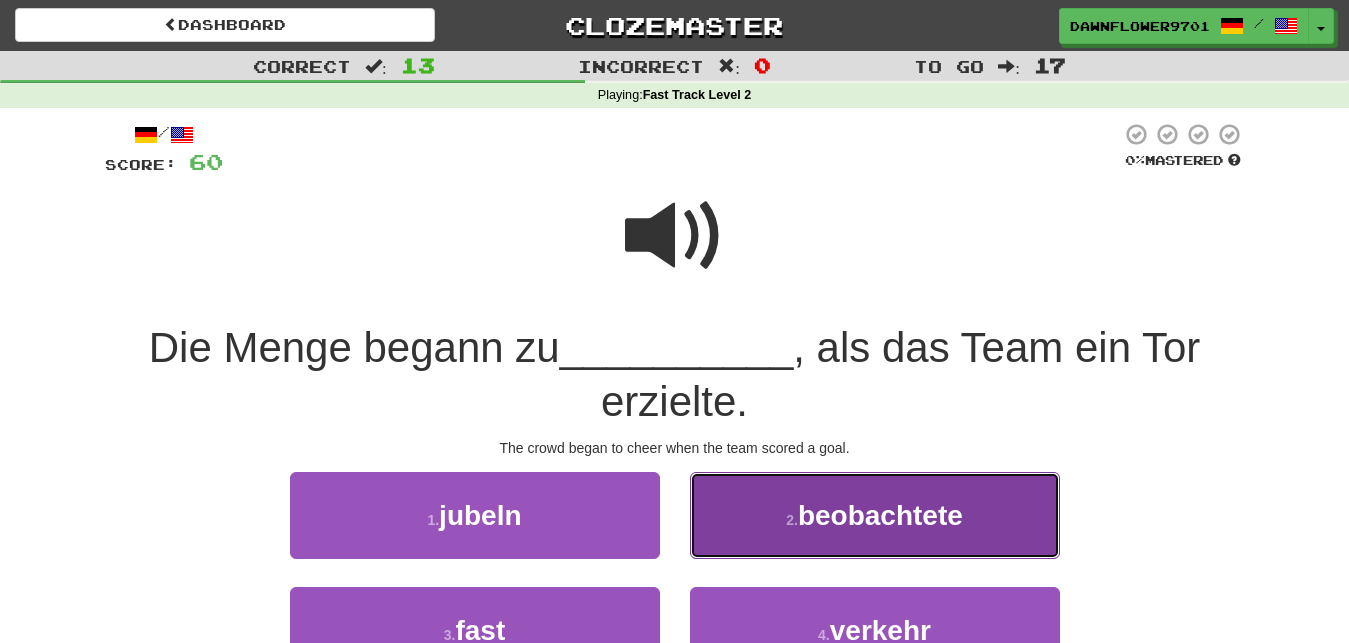 click on "2 .  beobachtete" at bounding box center (875, 515) 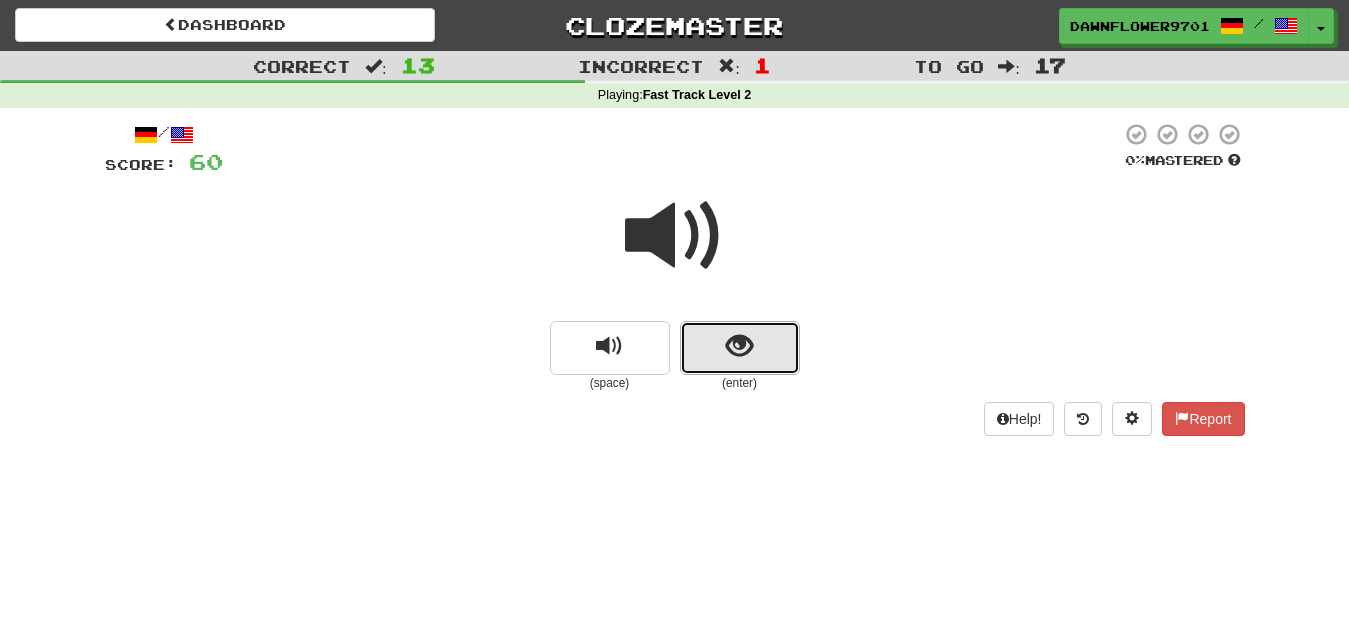 click at bounding box center (740, 348) 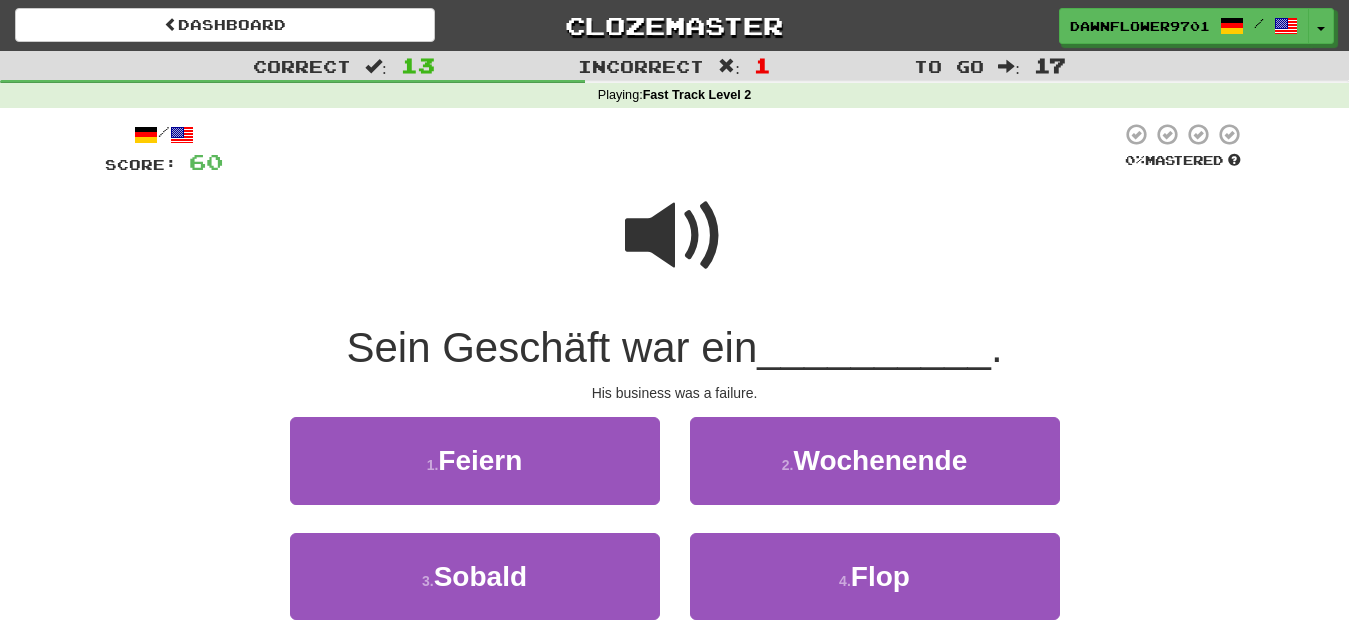 click at bounding box center [675, 236] 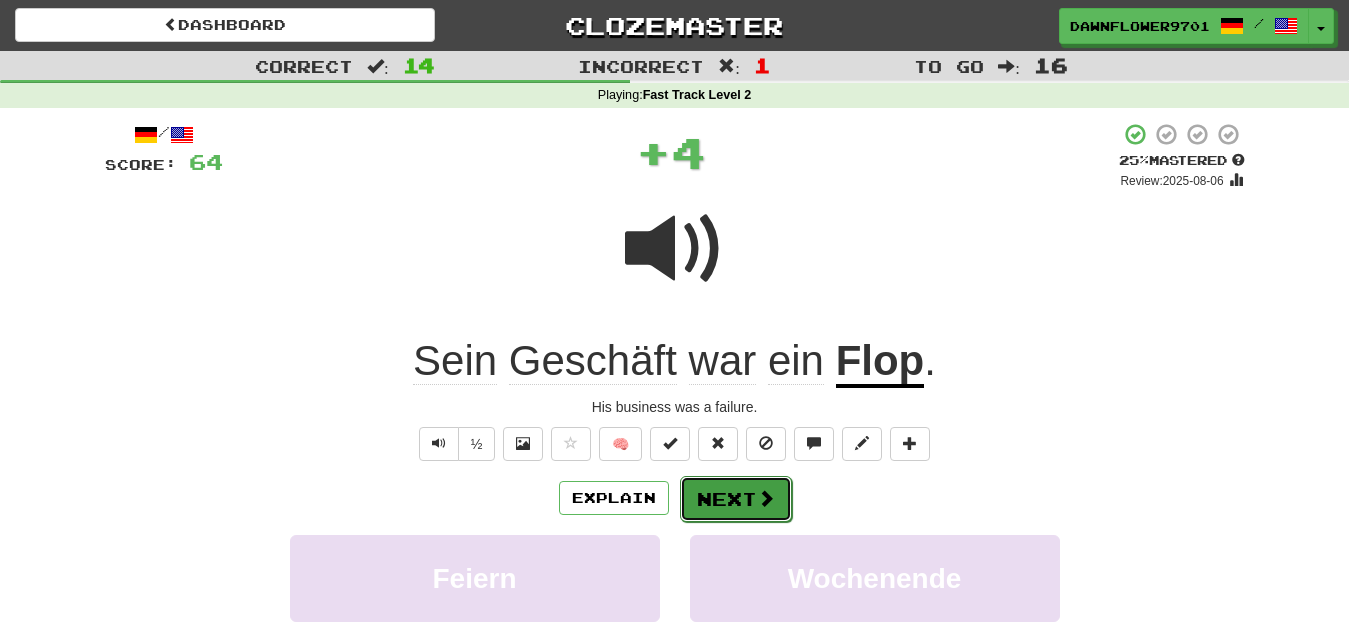 click on "Next" at bounding box center [736, 499] 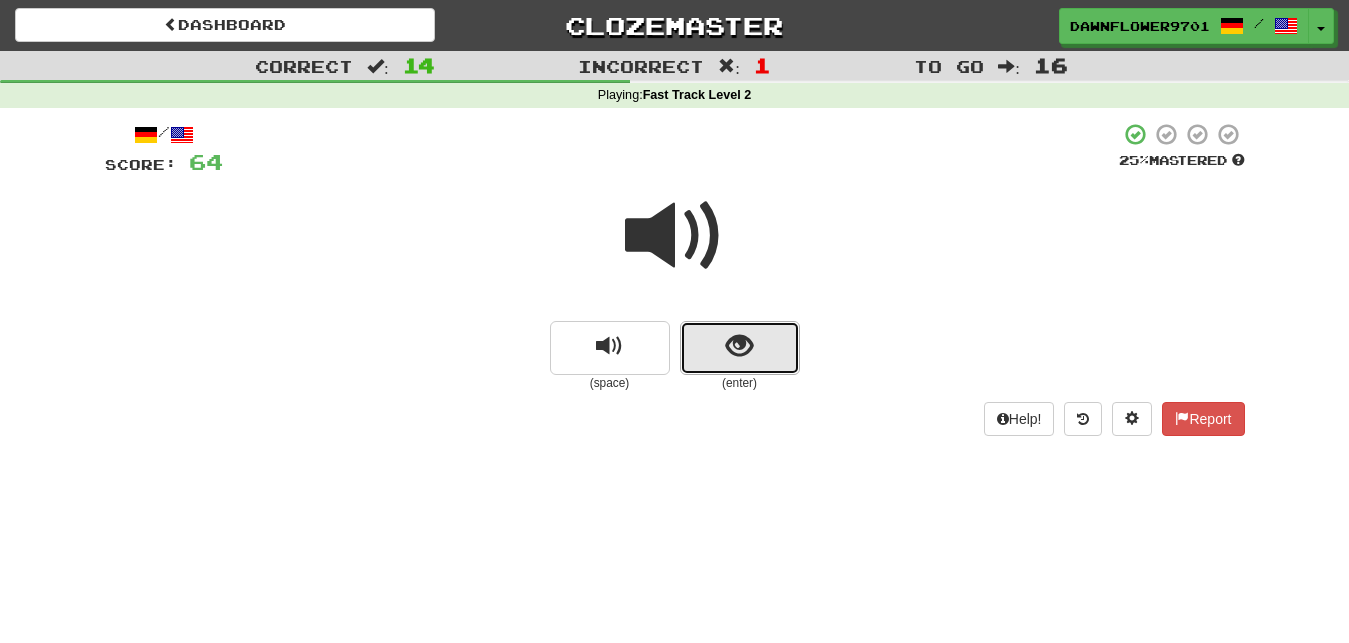 click at bounding box center (740, 348) 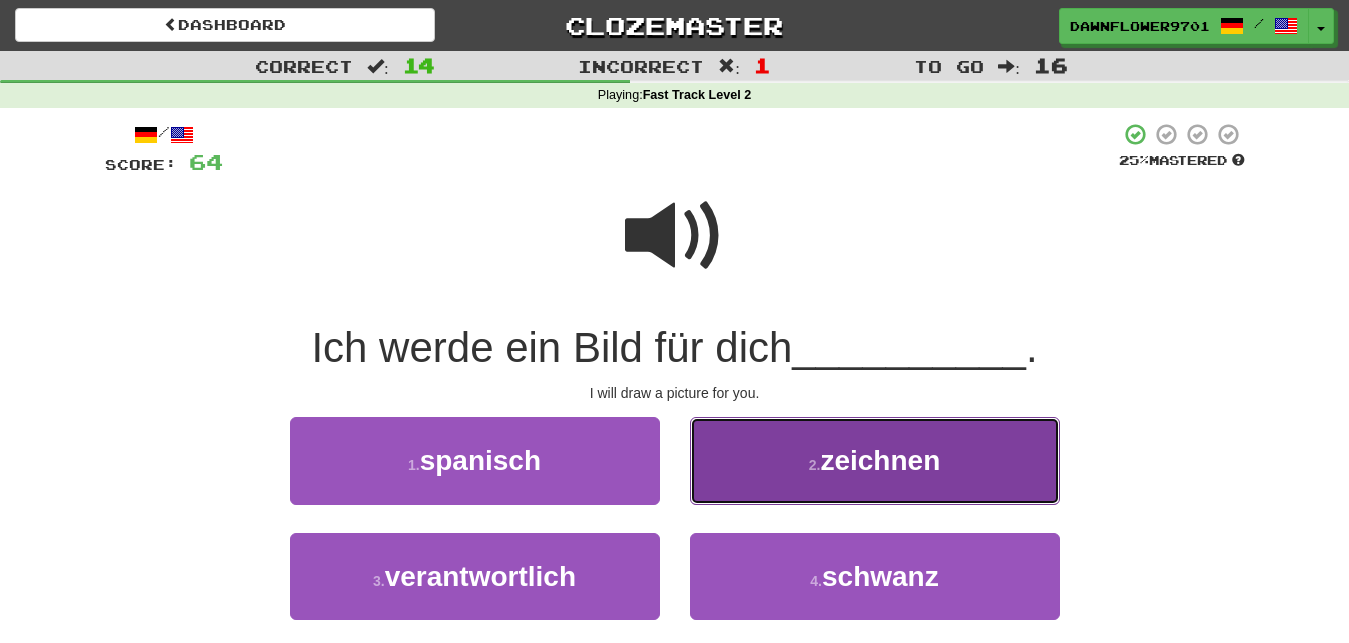 click on "2 .  zeichnen" at bounding box center (875, 460) 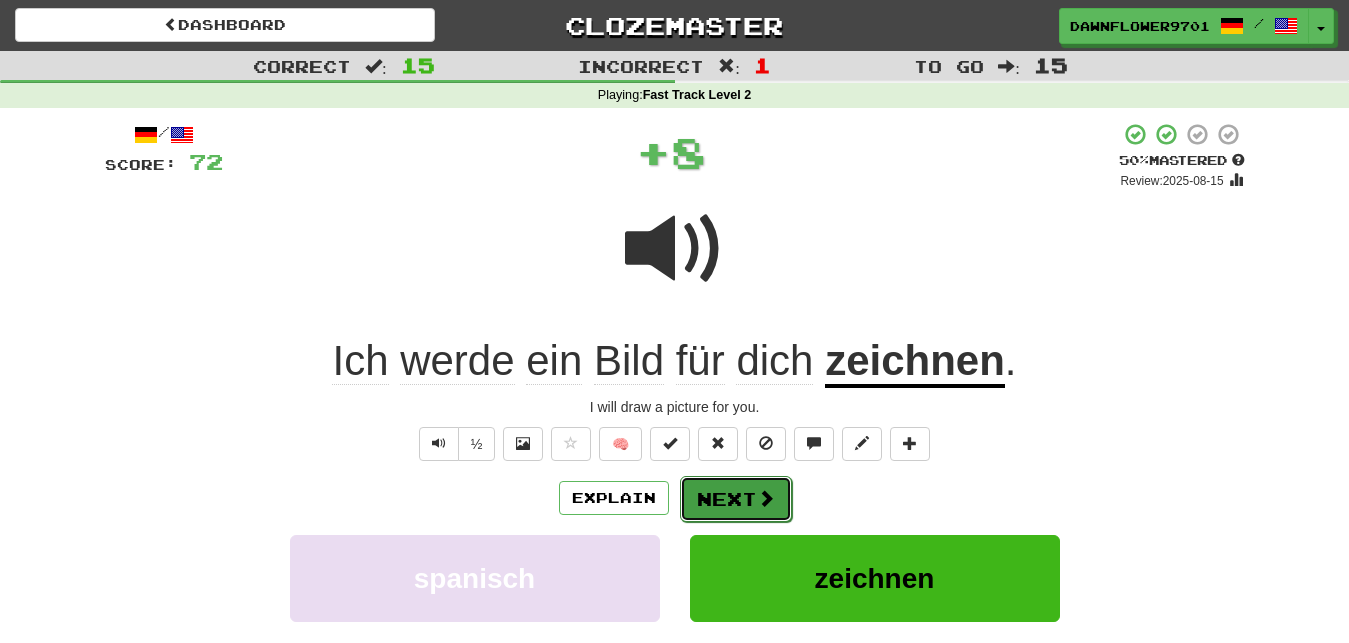 click on "Next" at bounding box center (736, 499) 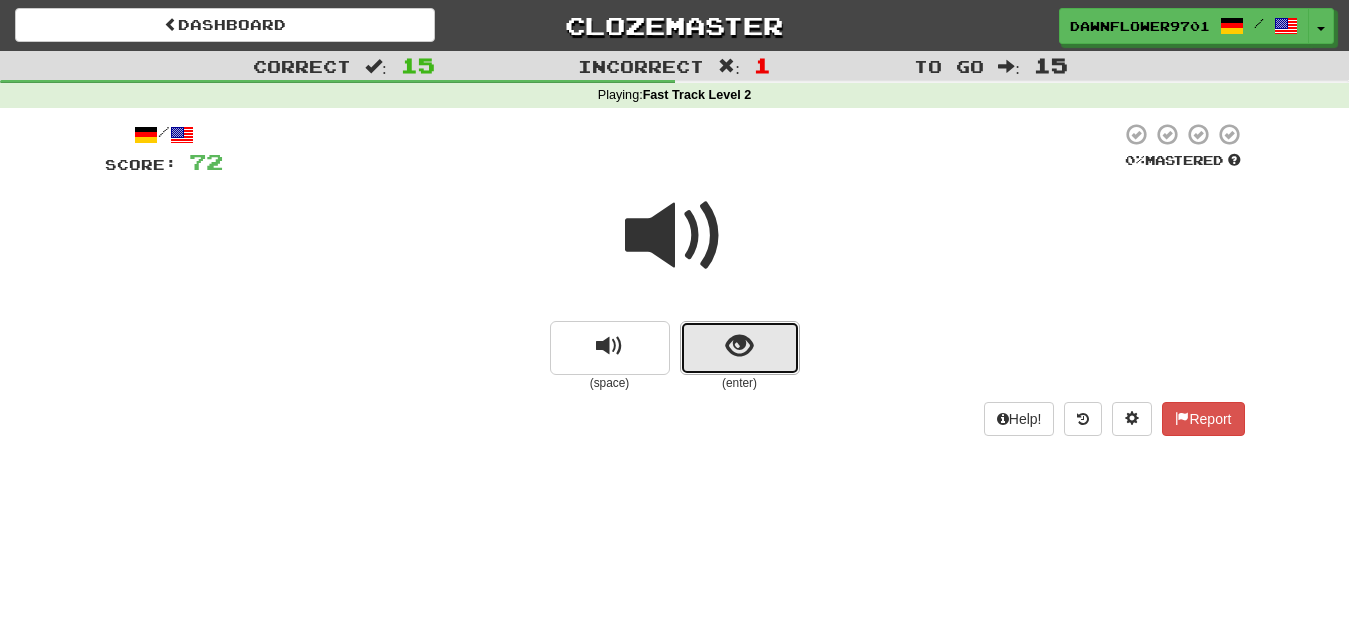 click at bounding box center (739, 346) 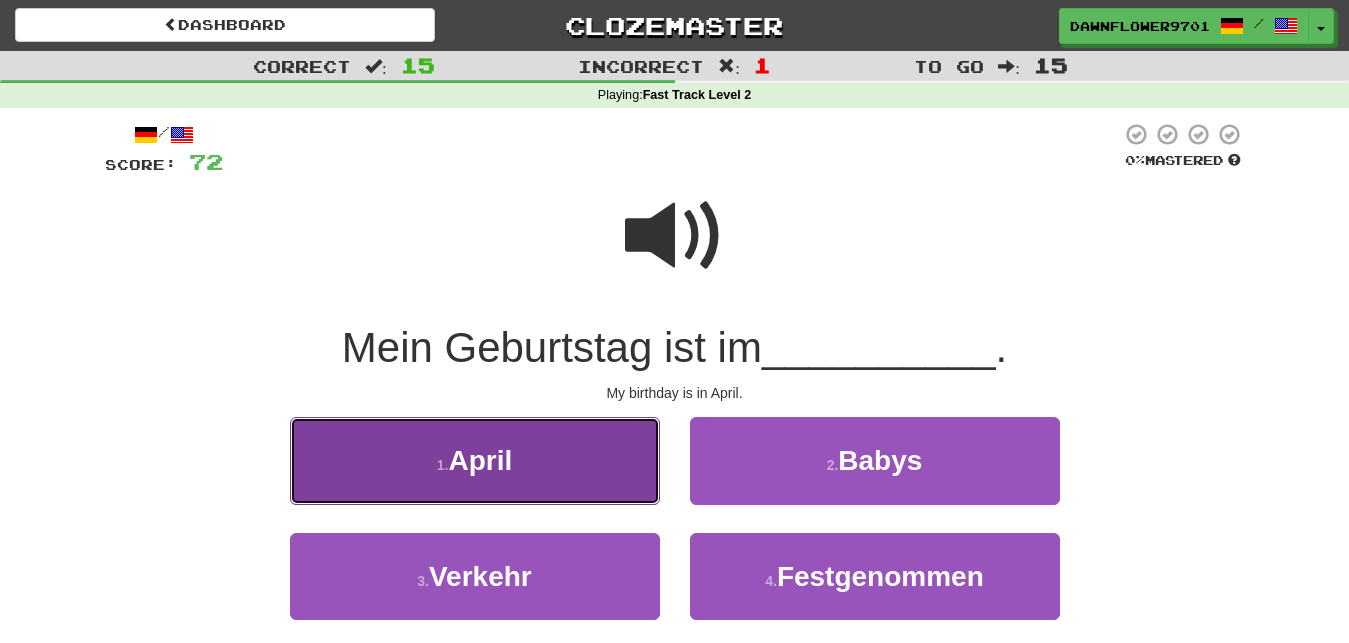 click on "1 .  April" at bounding box center [475, 460] 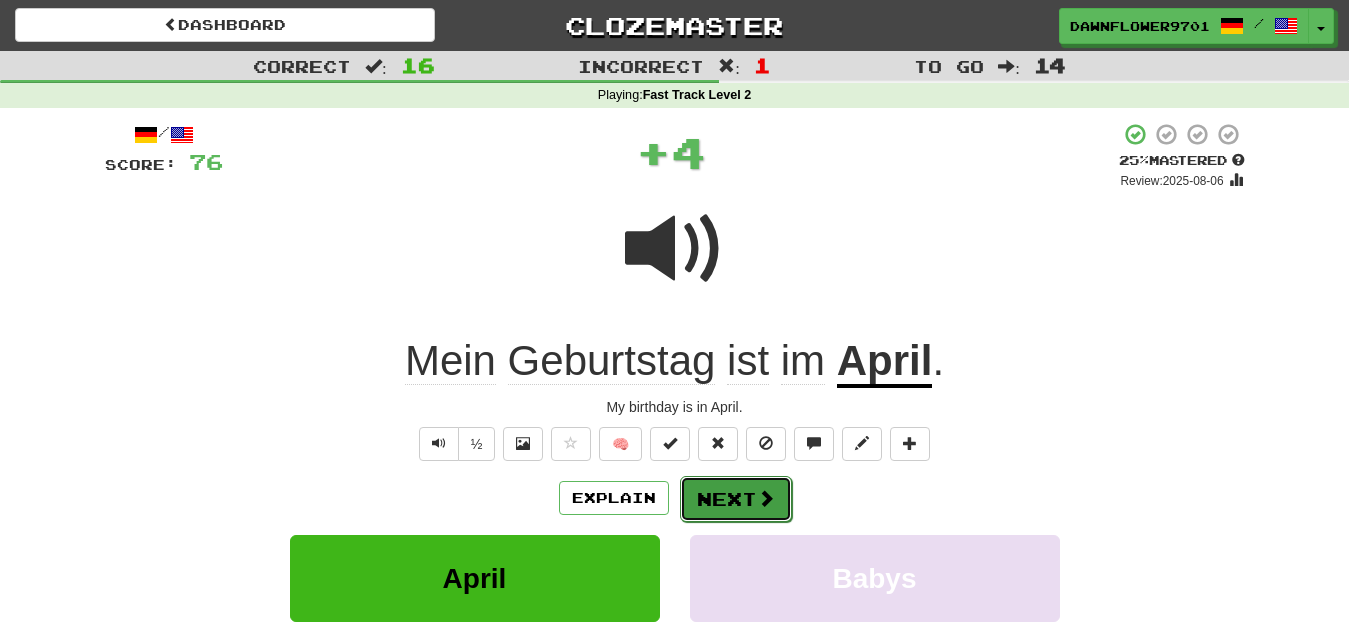 click on "Next" at bounding box center (736, 499) 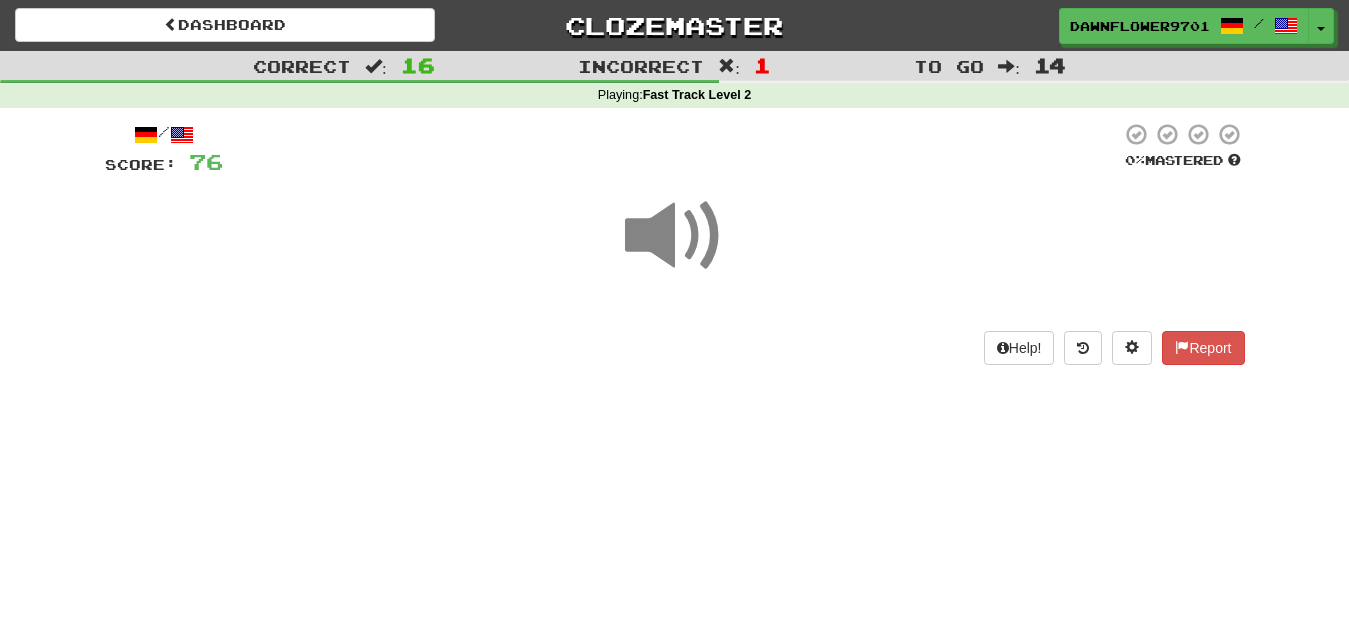 click at bounding box center (675, 236) 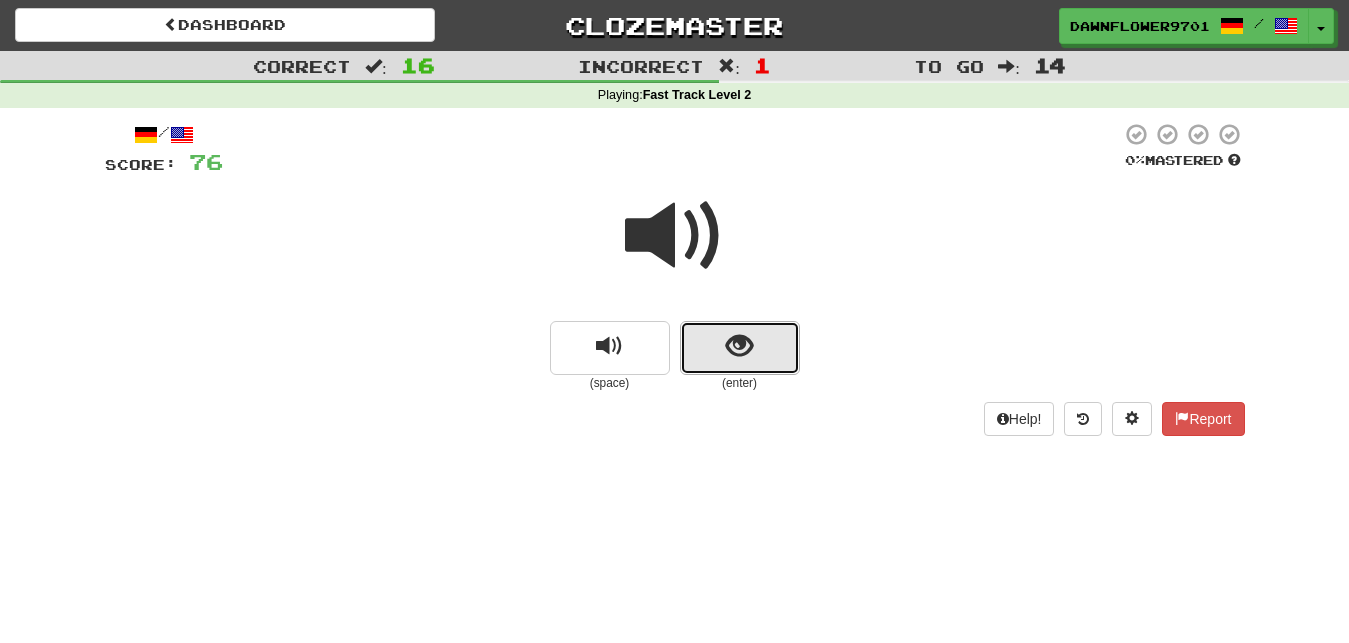 click at bounding box center (740, 348) 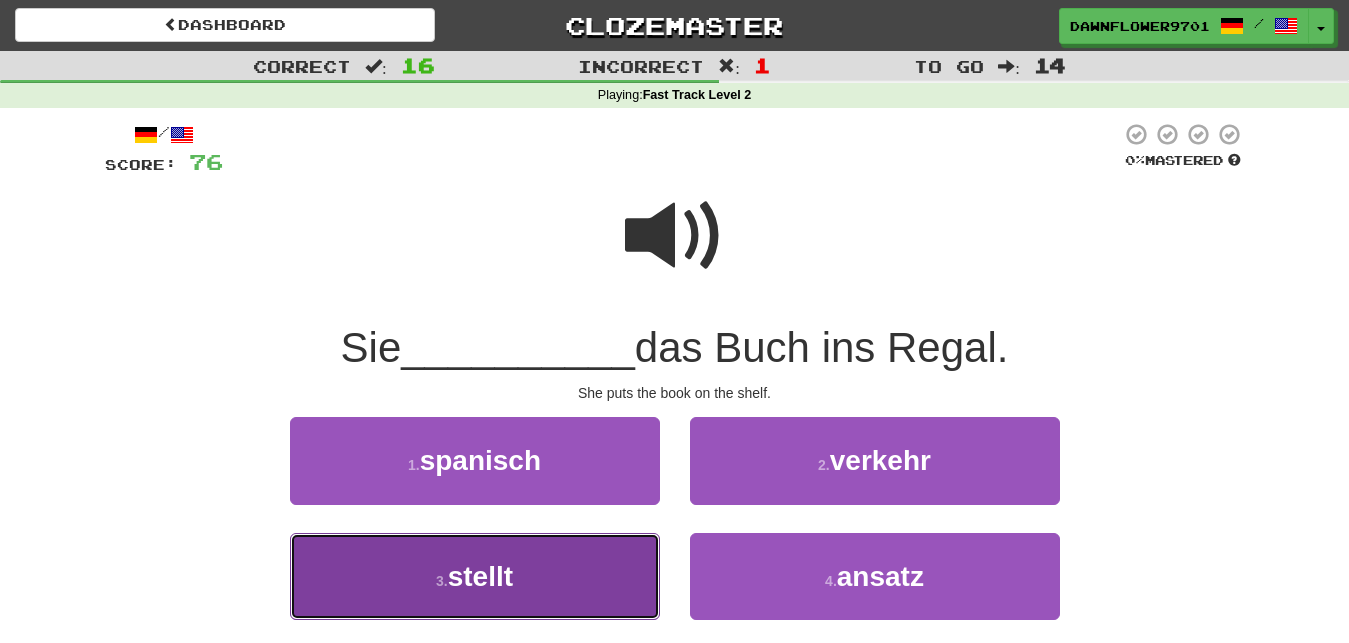 click on "3 .  stellt" at bounding box center [475, 576] 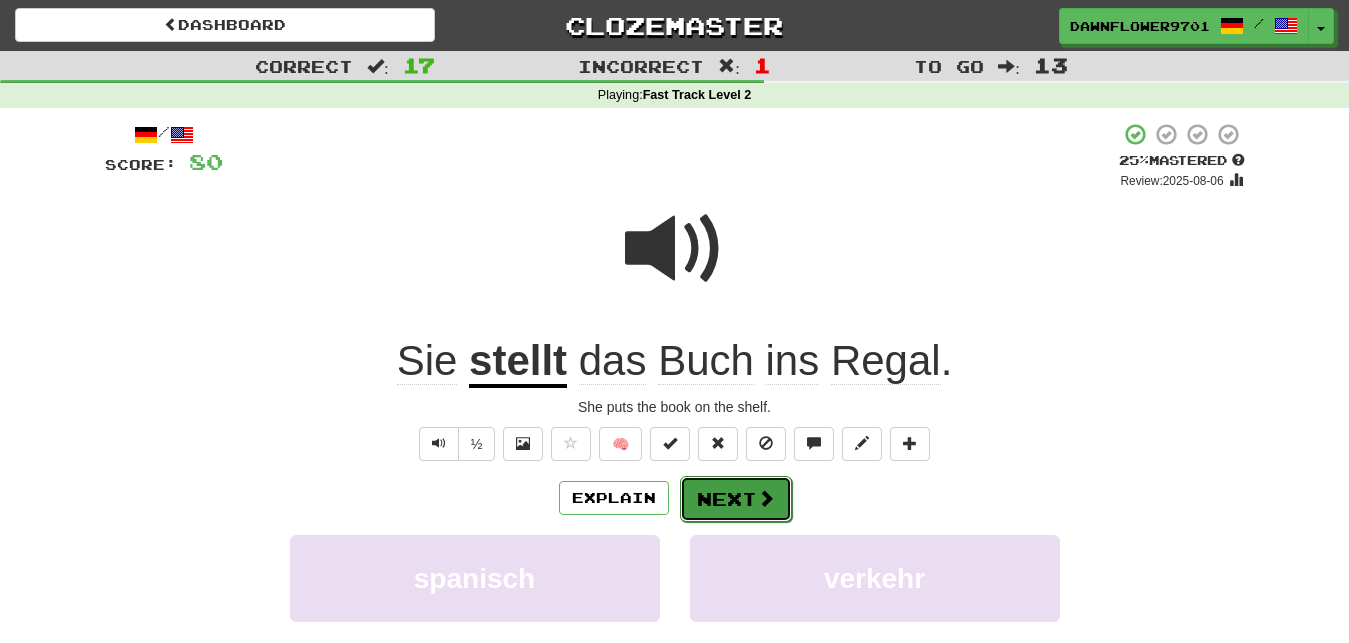 click on "Next" at bounding box center (736, 499) 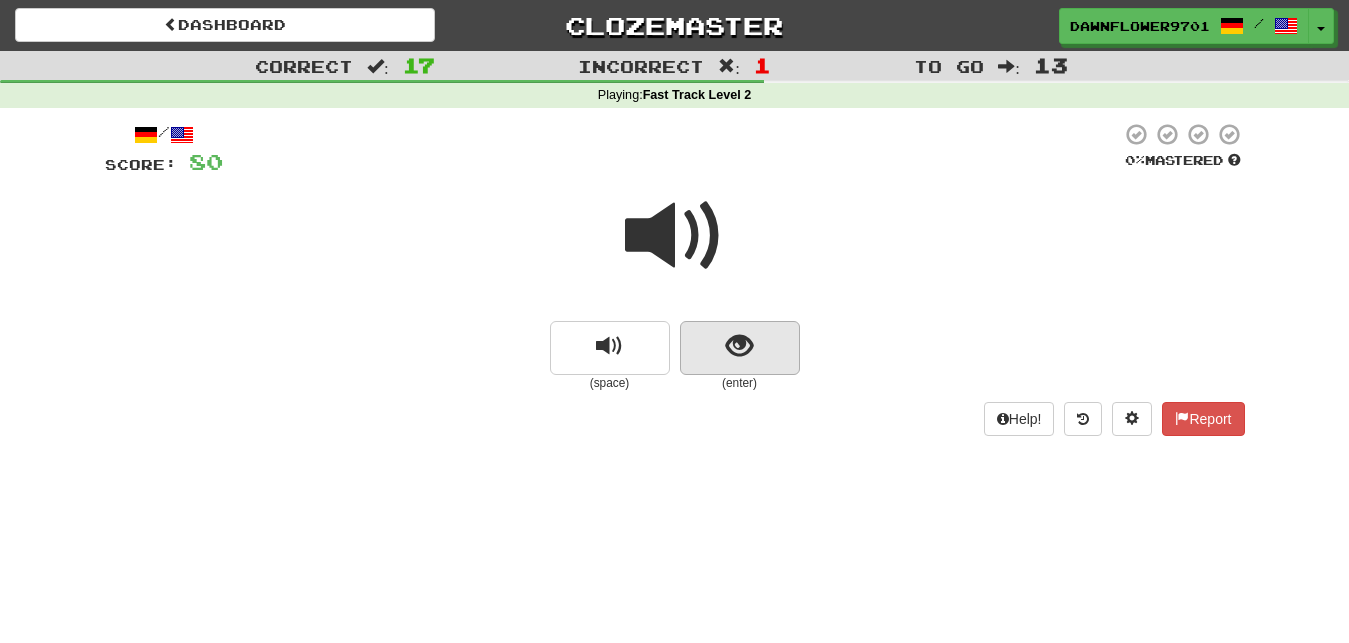 drag, startPoint x: 716, startPoint y: 391, endPoint x: 715, endPoint y: 341, distance: 50.01 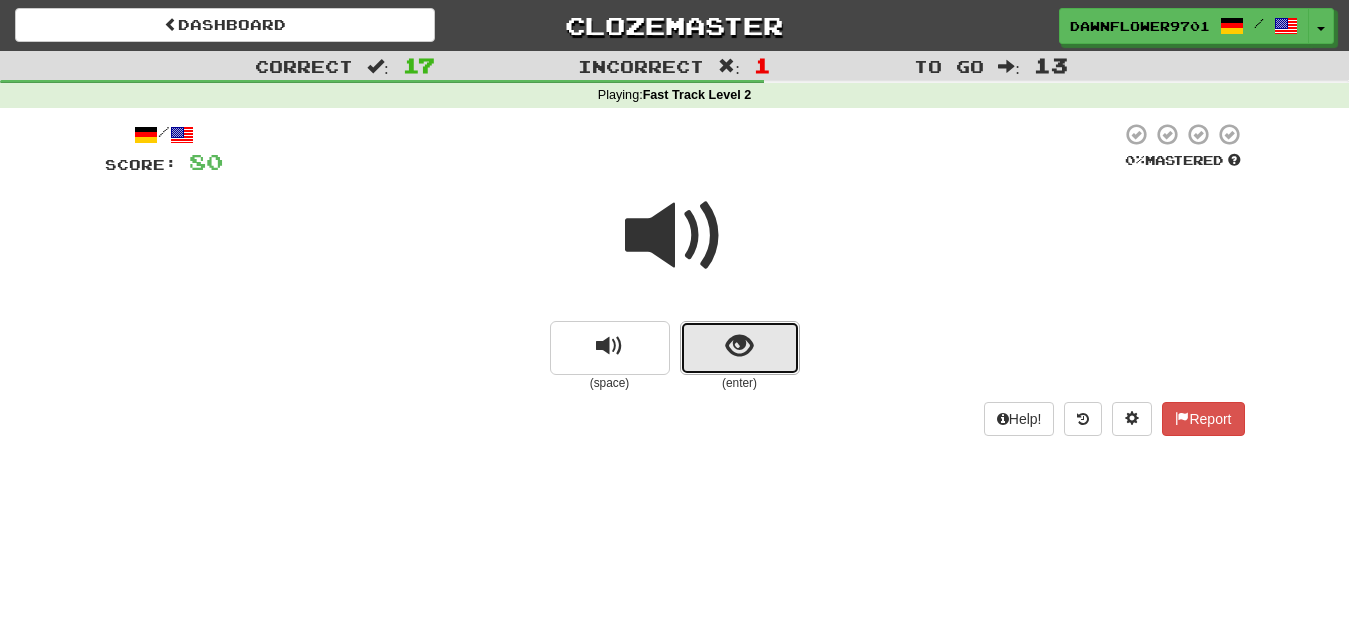 click at bounding box center (740, 348) 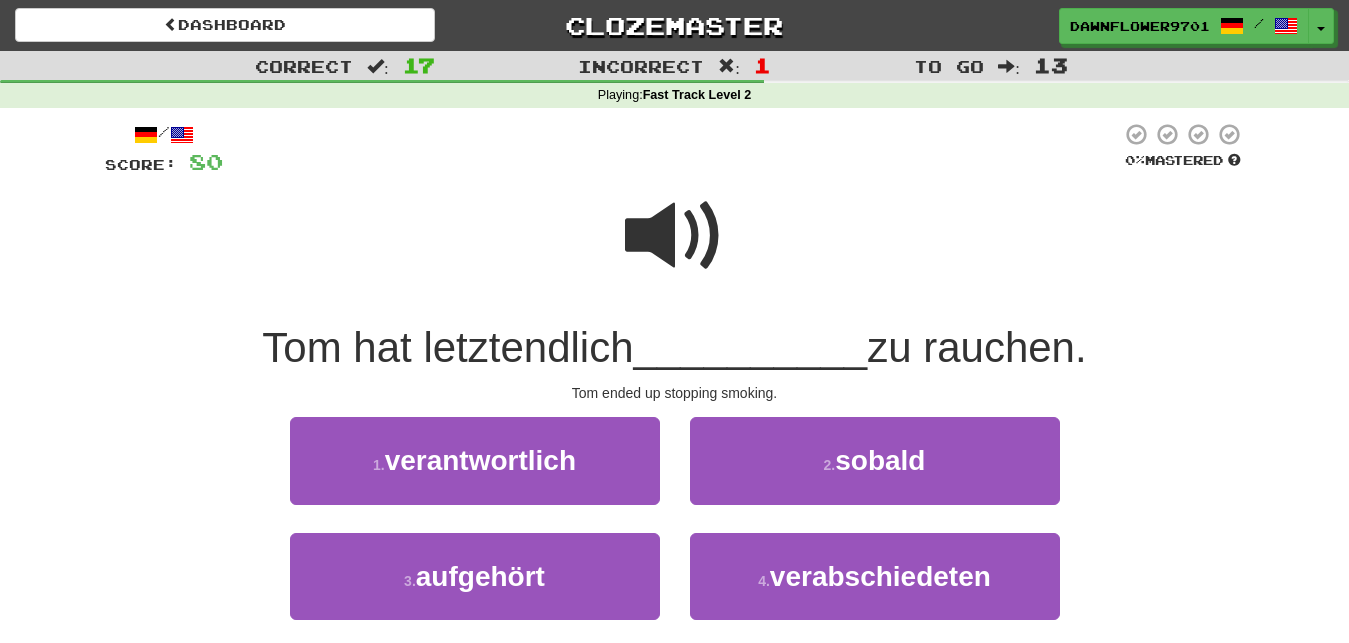 click at bounding box center [675, 236] 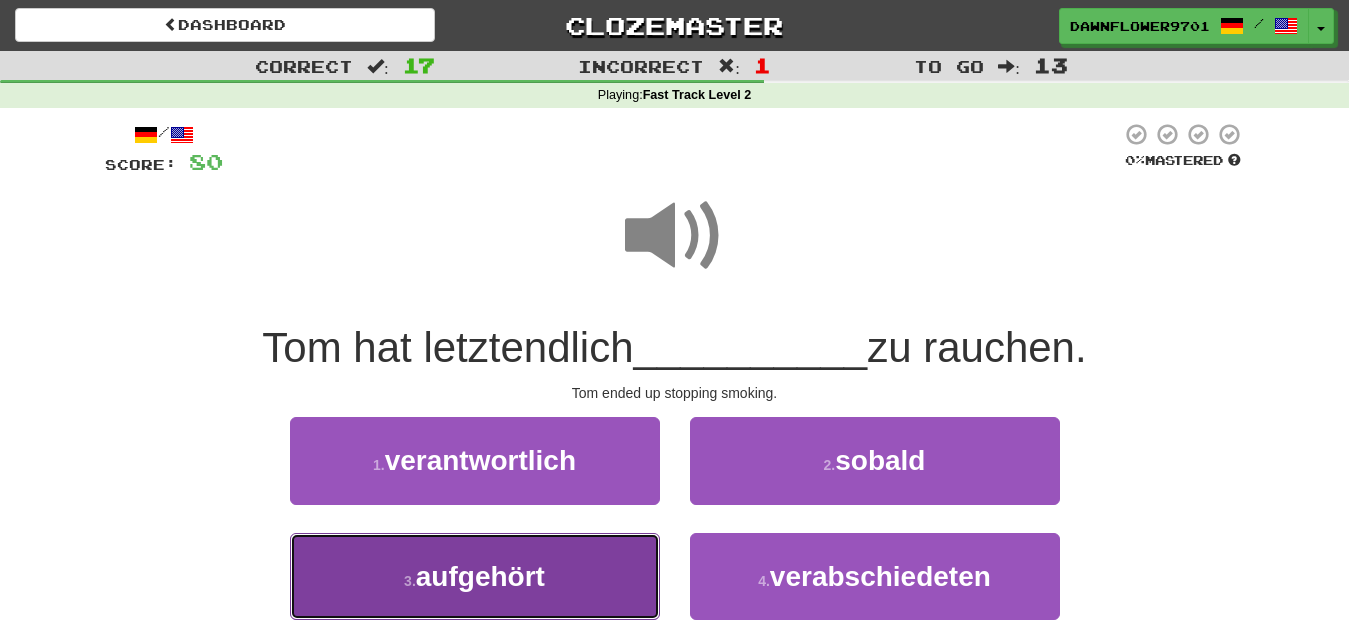 click on "3 .  aufgehört" at bounding box center (475, 576) 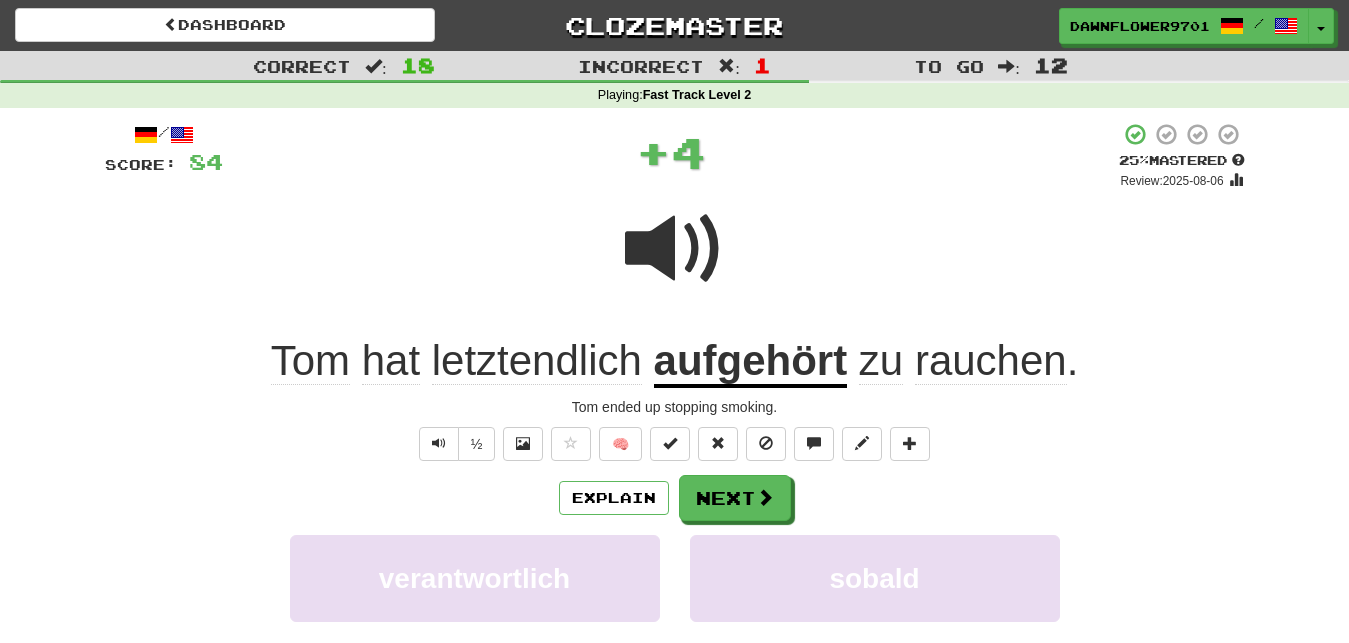 click at bounding box center (675, 249) 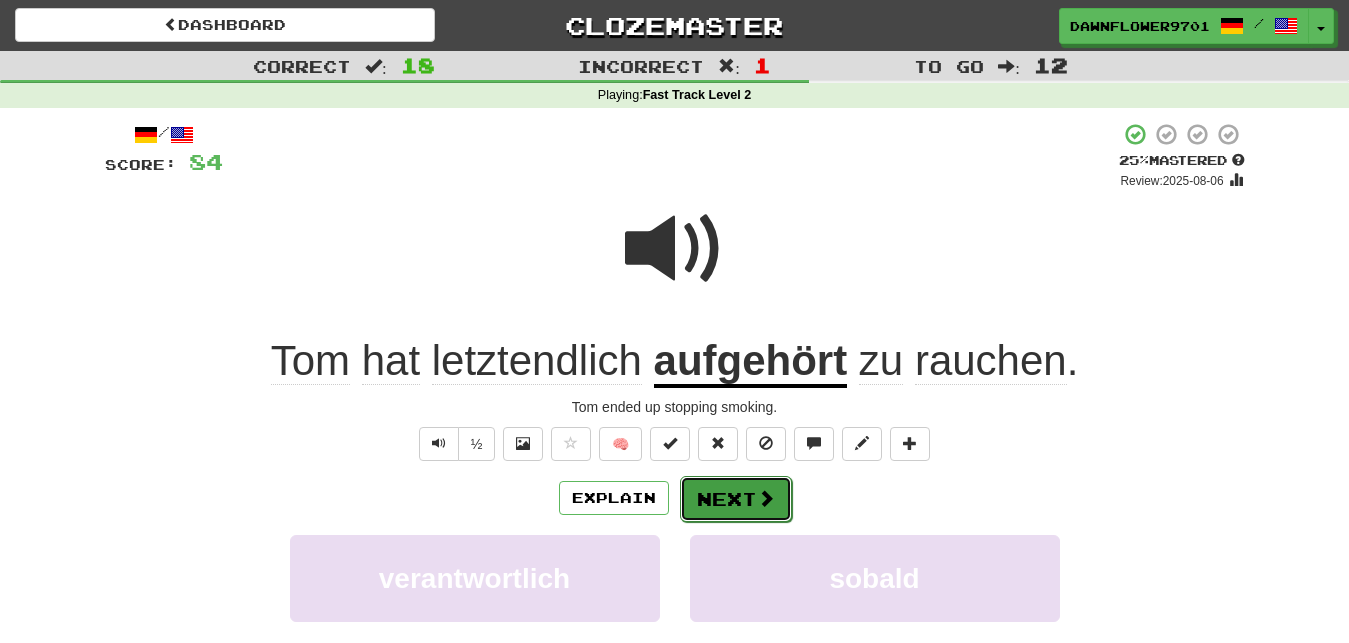 click on "Next" at bounding box center (736, 499) 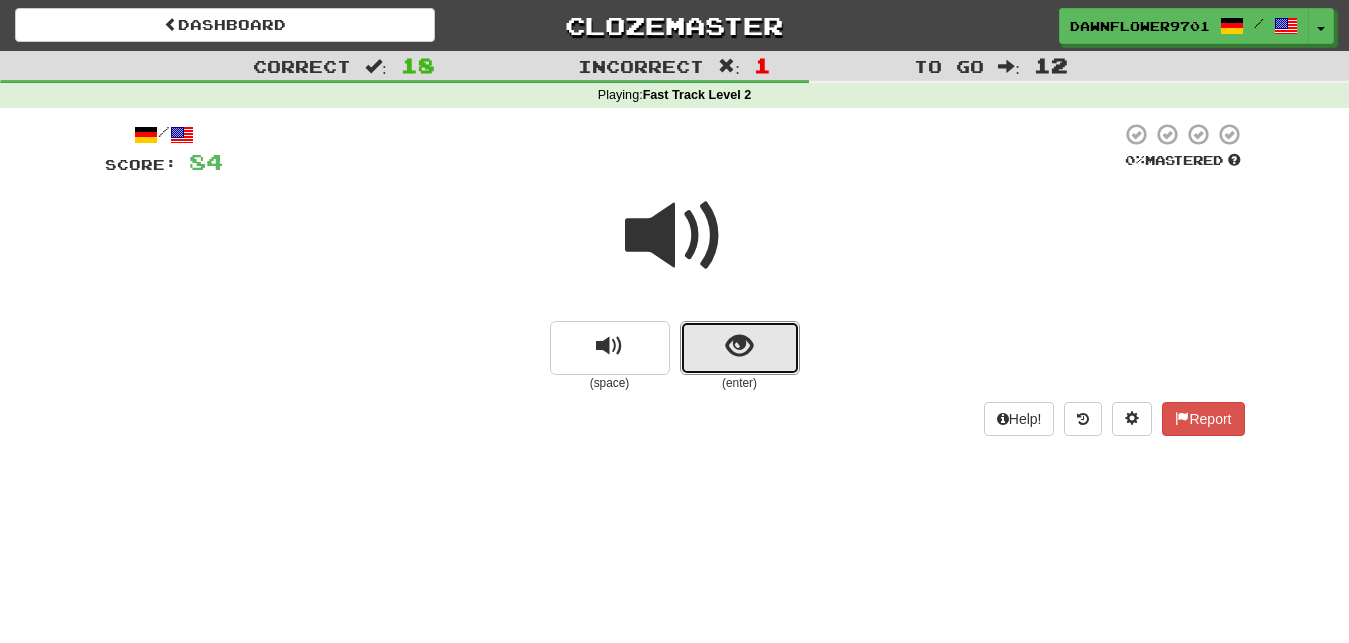 click at bounding box center [740, 348] 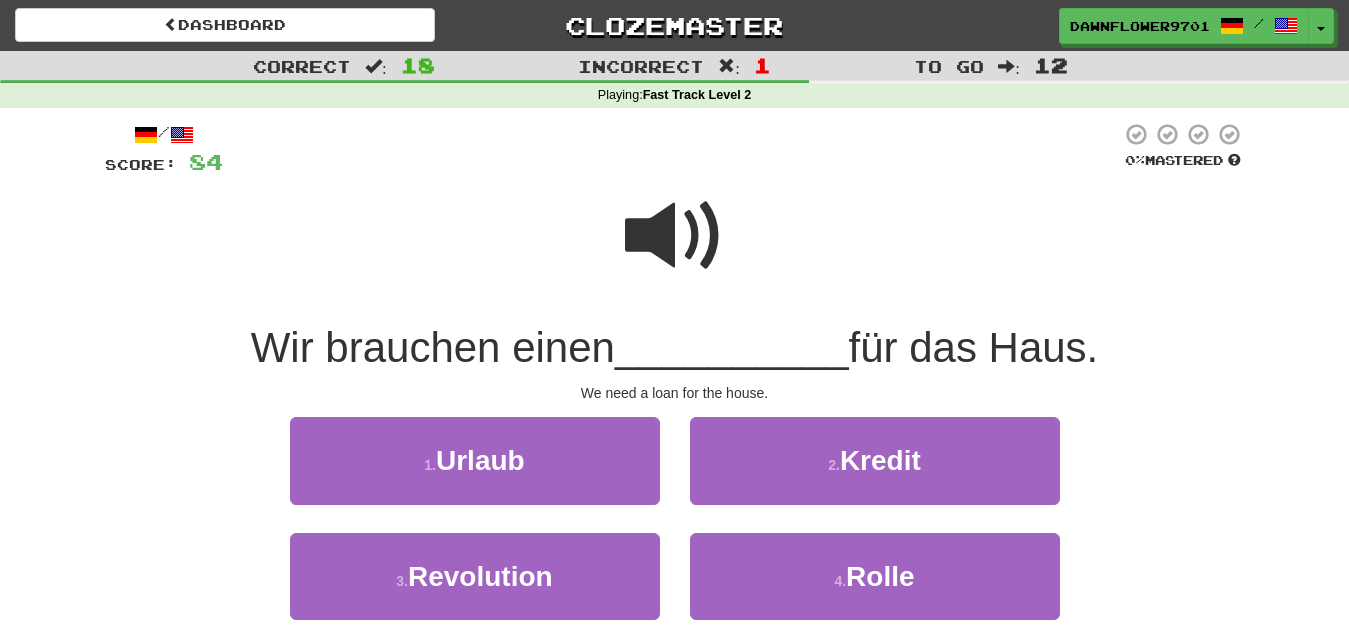 click on "__________" at bounding box center [732, 347] 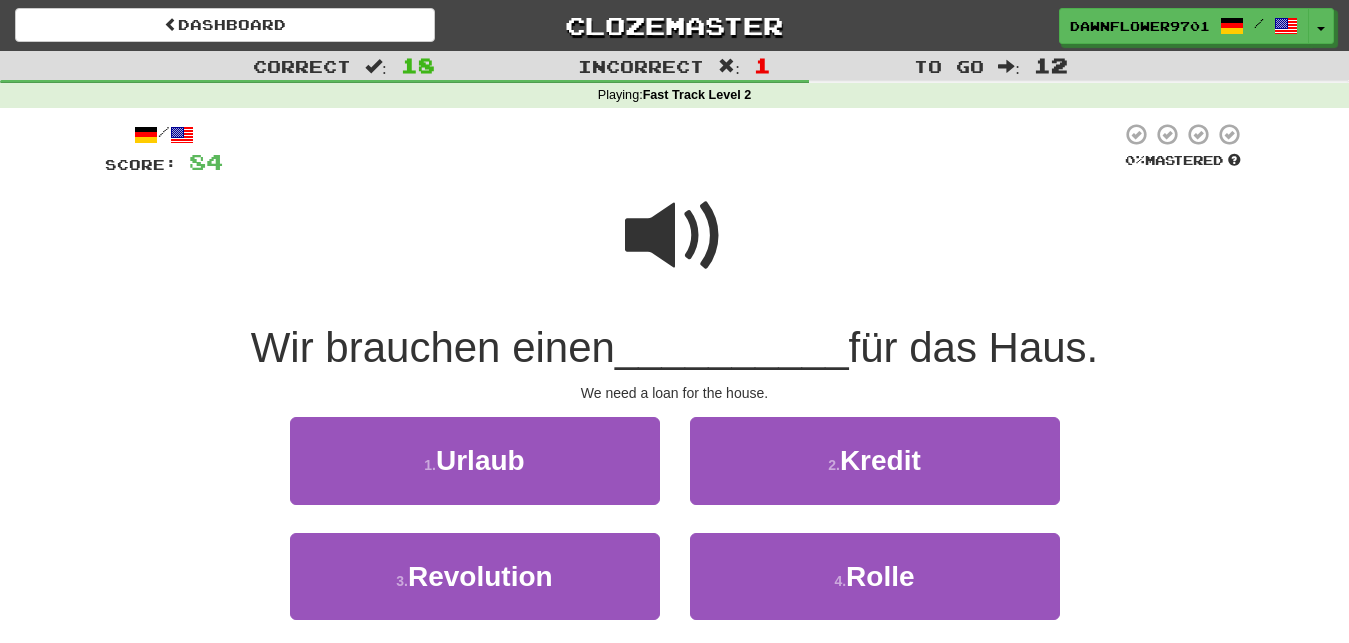 scroll, scrollTop: 0, scrollLeft: 0, axis: both 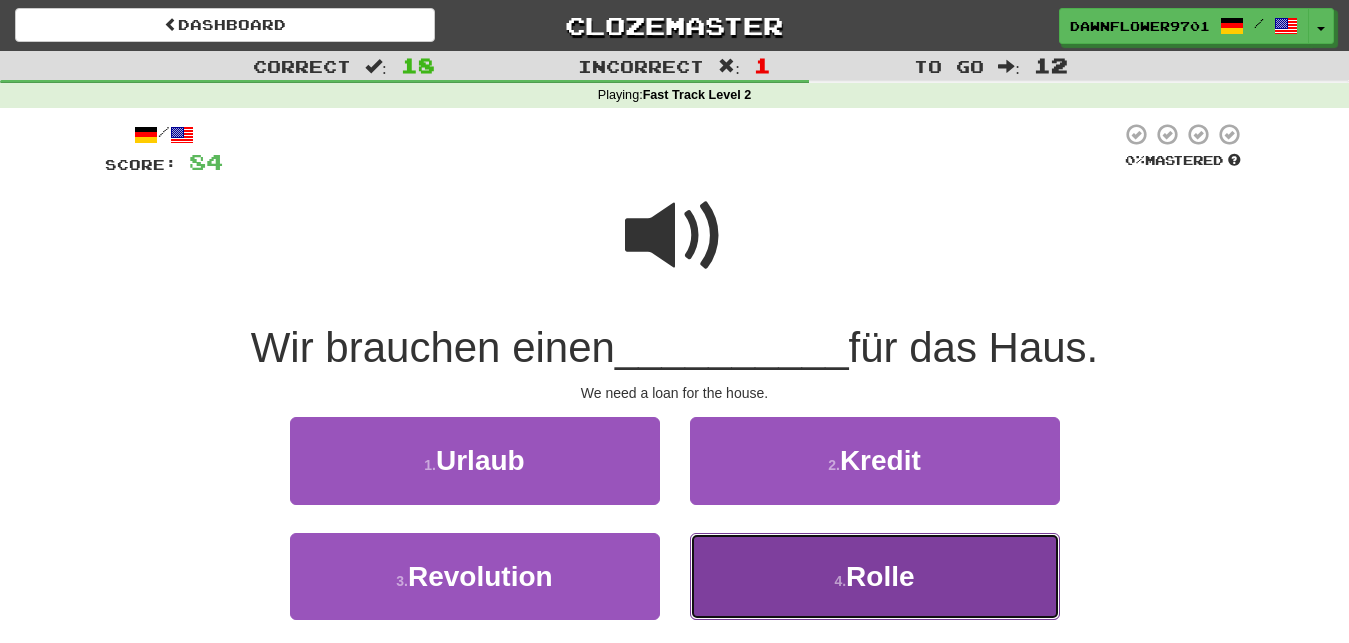 click on "4 .  Rolle" at bounding box center (875, 576) 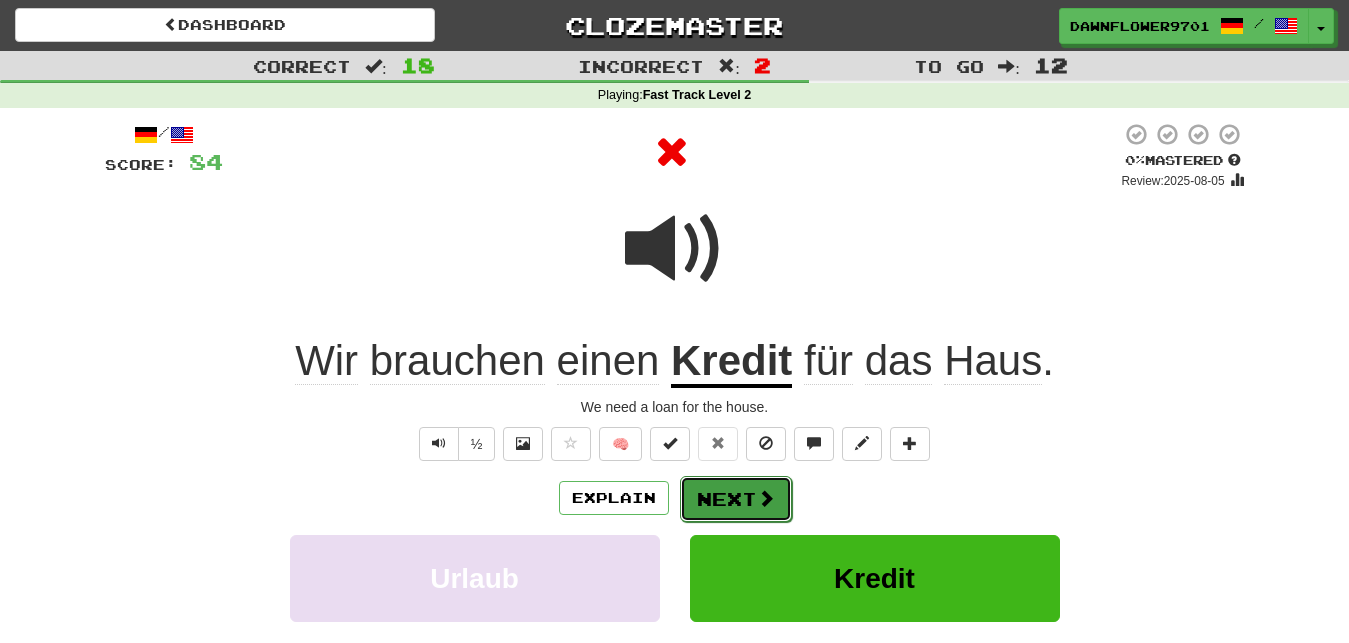 click on "Next" at bounding box center [736, 499] 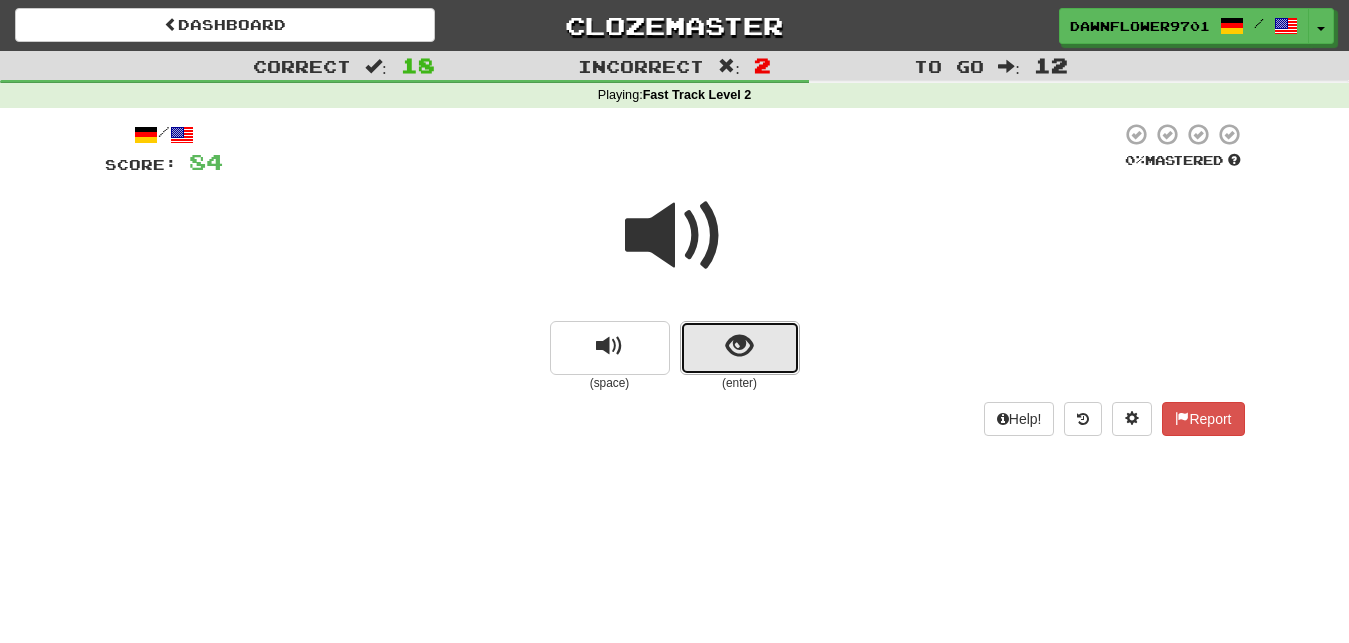 click at bounding box center (740, 348) 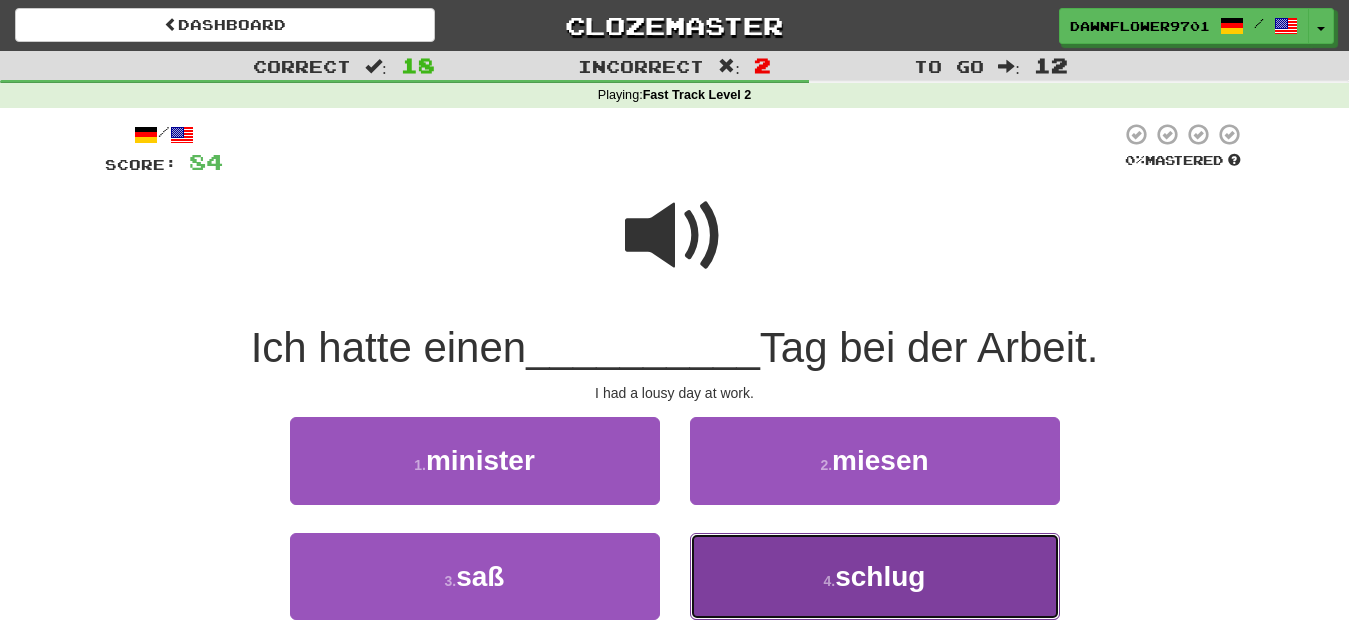 click on "4 .  schlug" at bounding box center (875, 576) 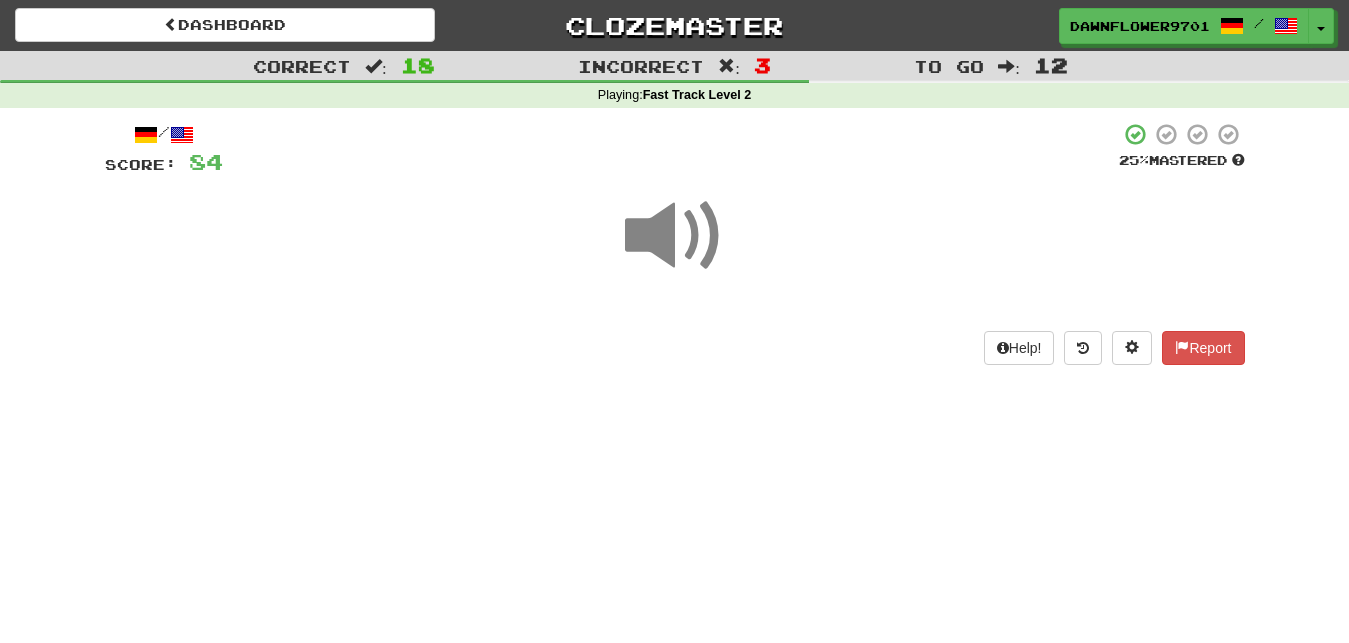 click at bounding box center (675, 236) 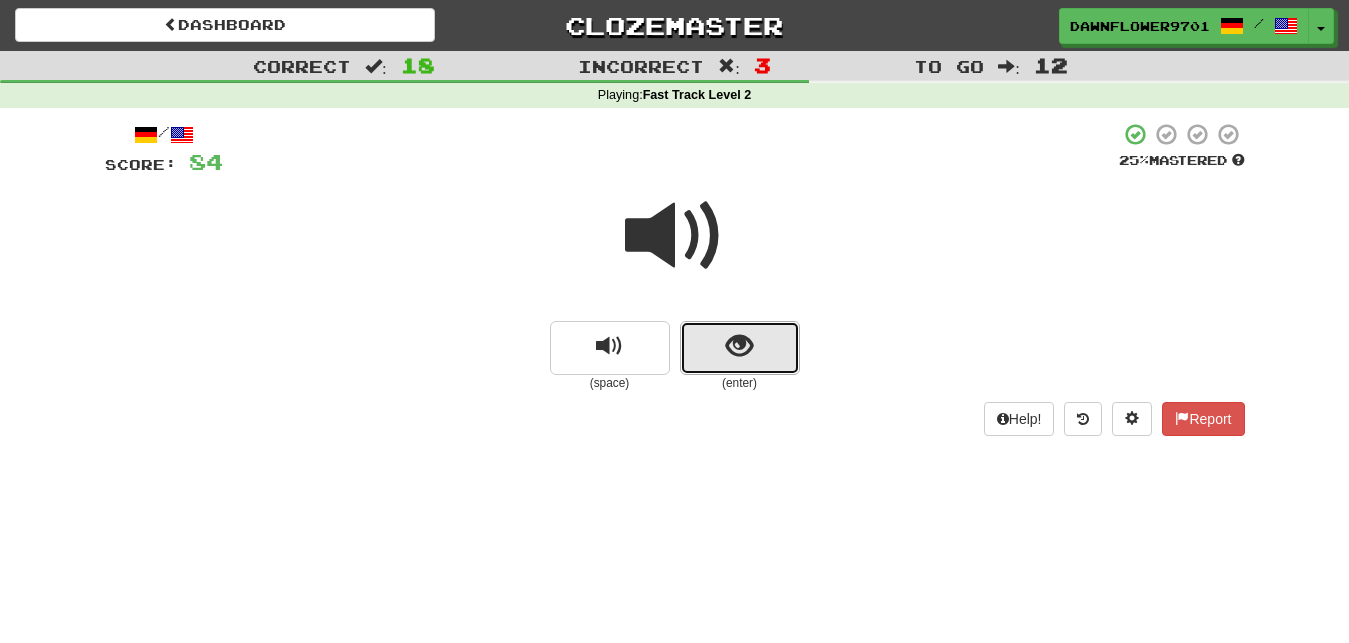 click at bounding box center [740, 348] 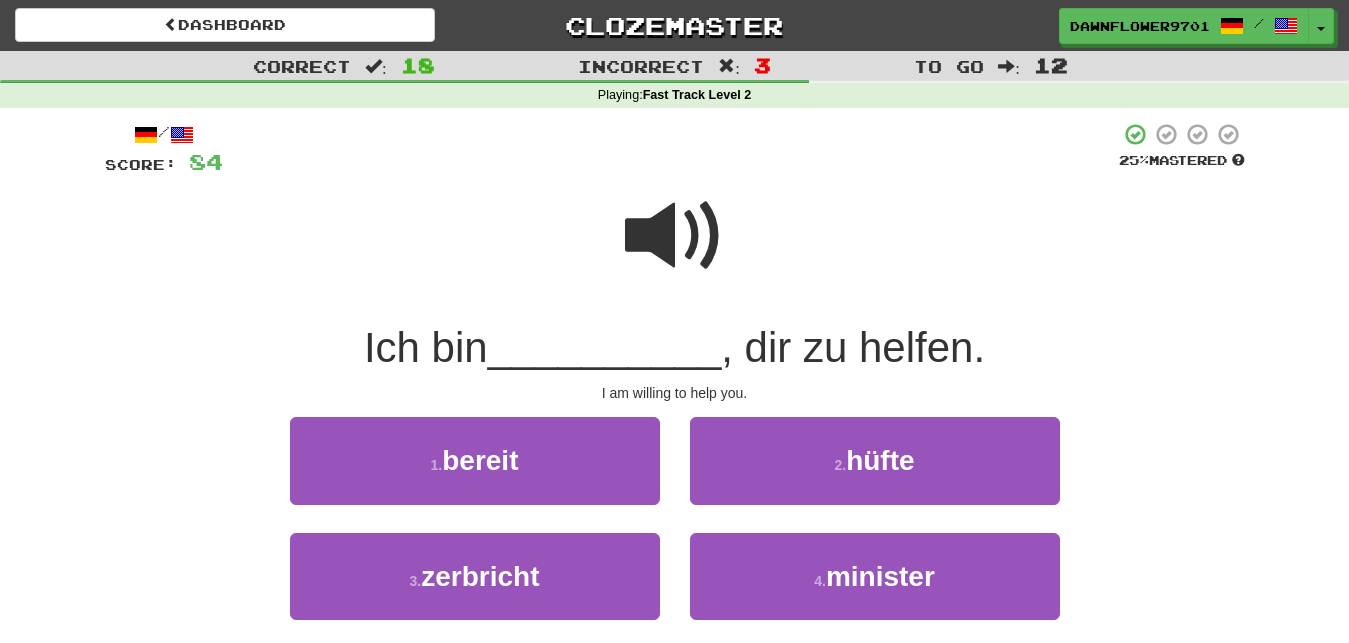 click at bounding box center [675, 236] 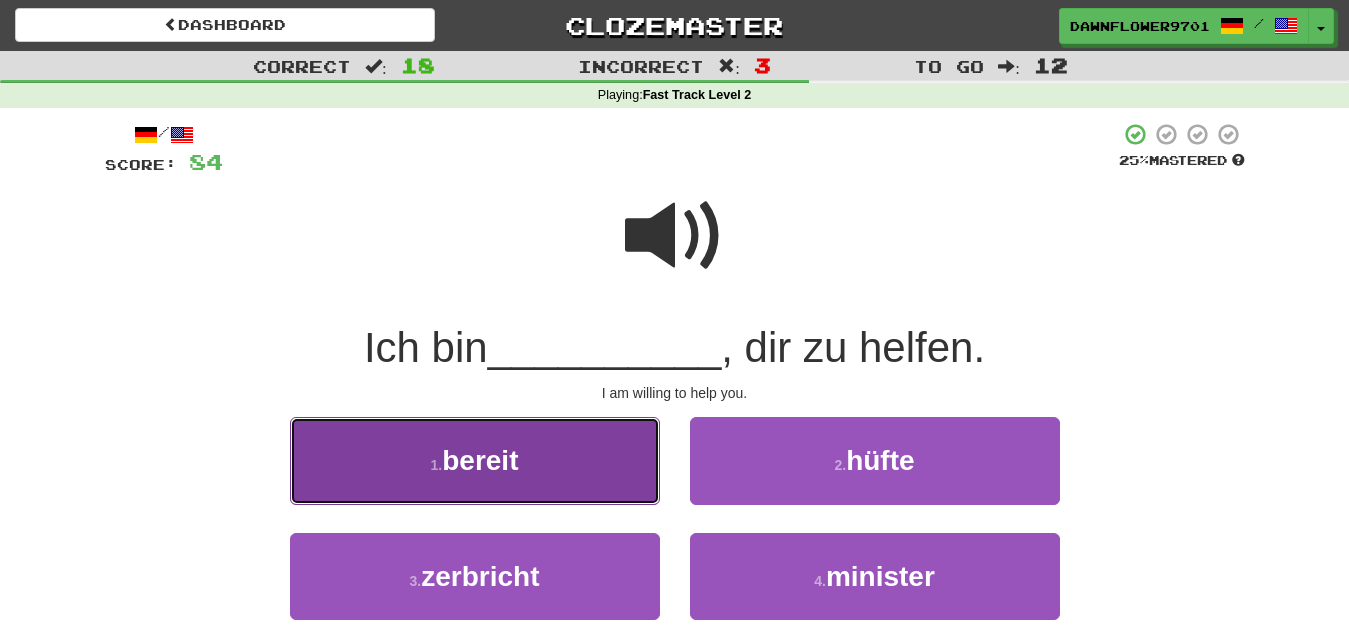 click on "1 .  bereit" at bounding box center (475, 460) 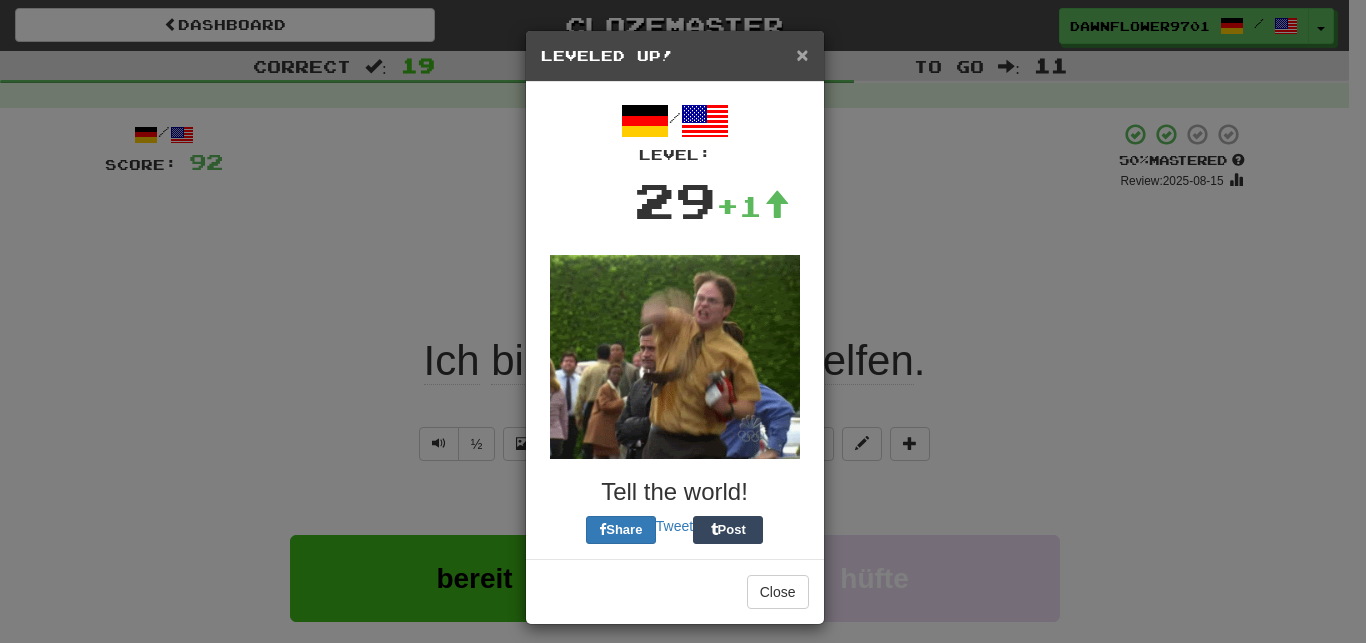 click on "×" at bounding box center [802, 54] 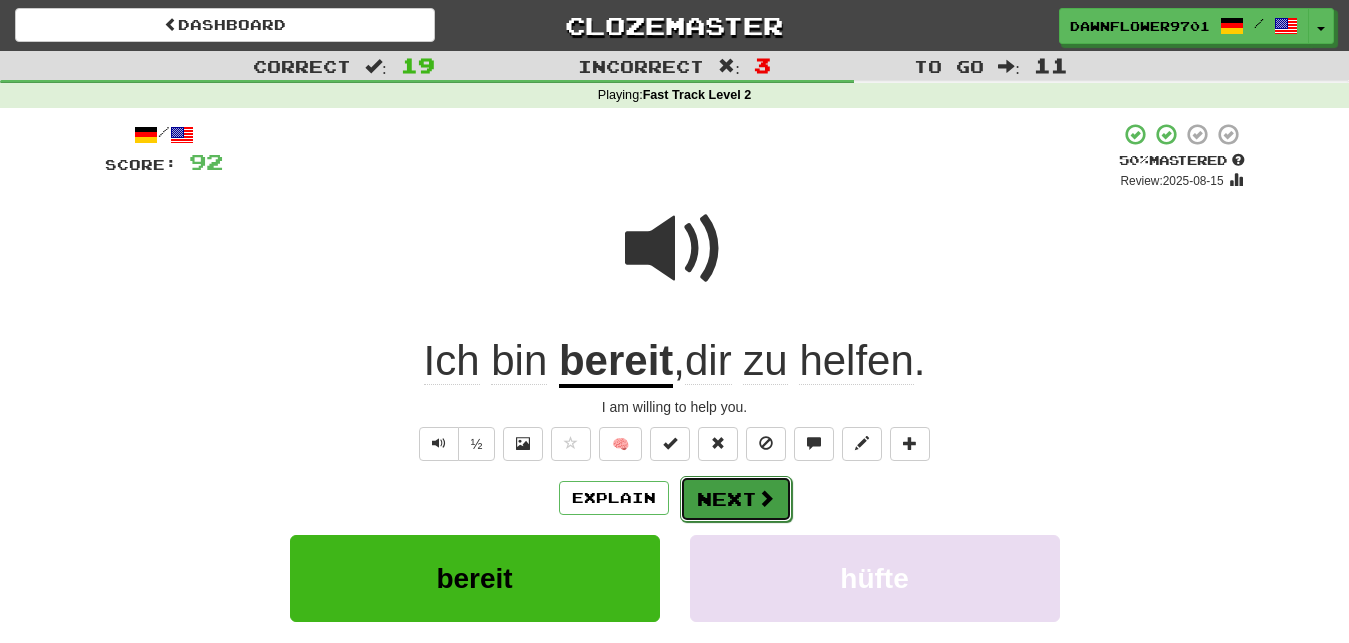 click on "Next" at bounding box center [736, 499] 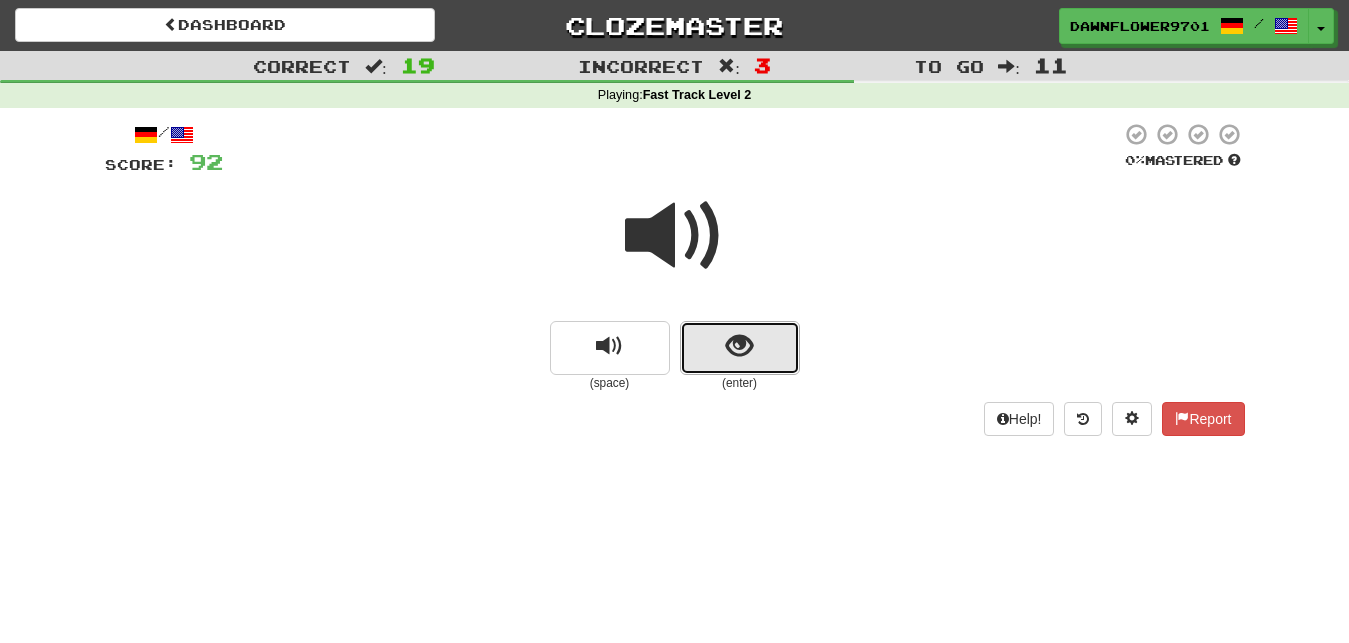 click at bounding box center (739, 346) 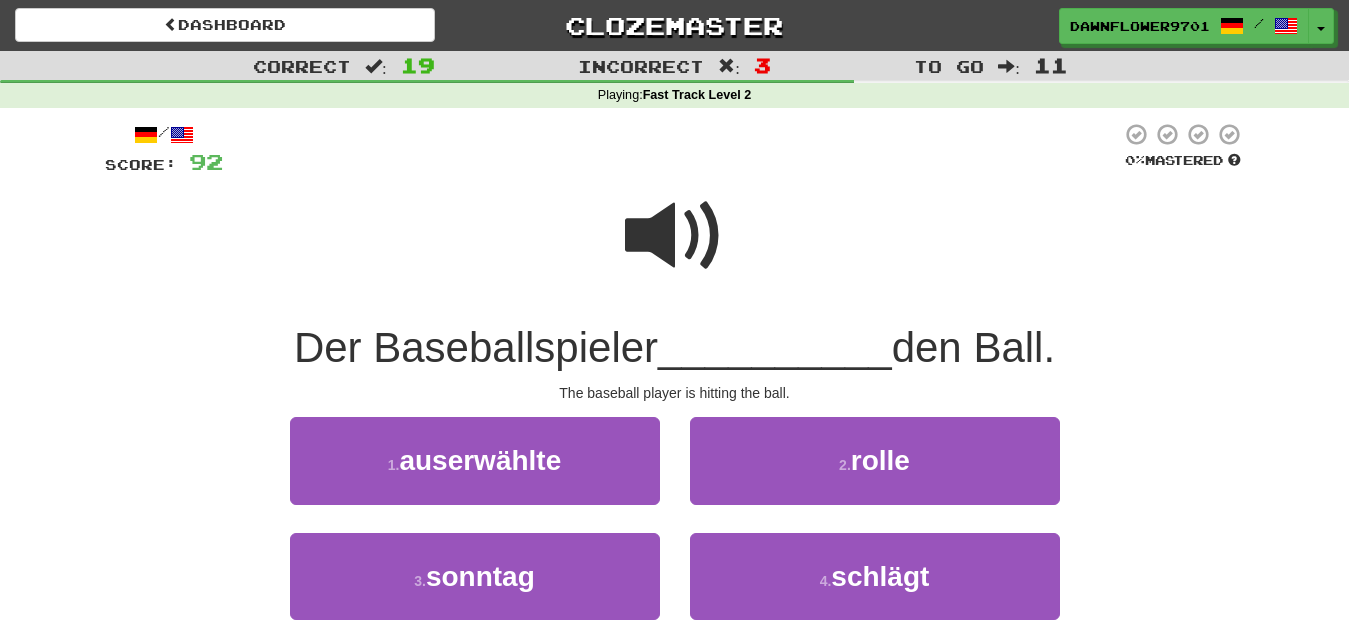 click at bounding box center [675, 236] 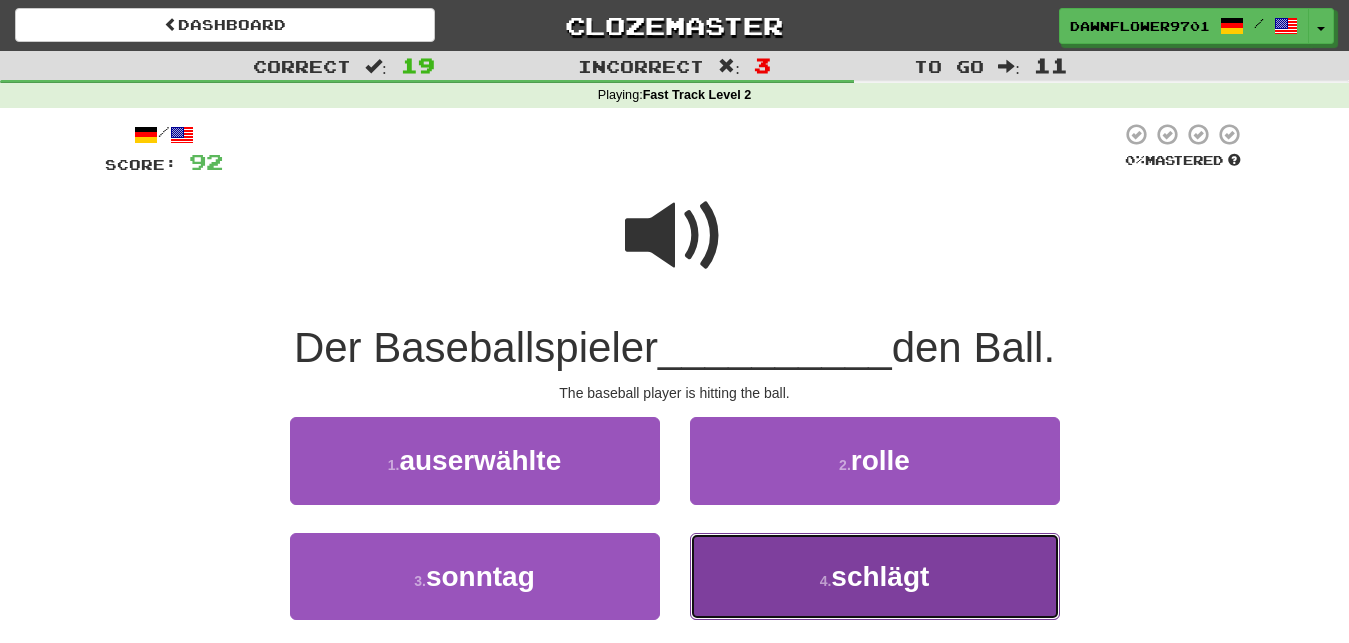 click on "4 .  schlägt" at bounding box center [875, 576] 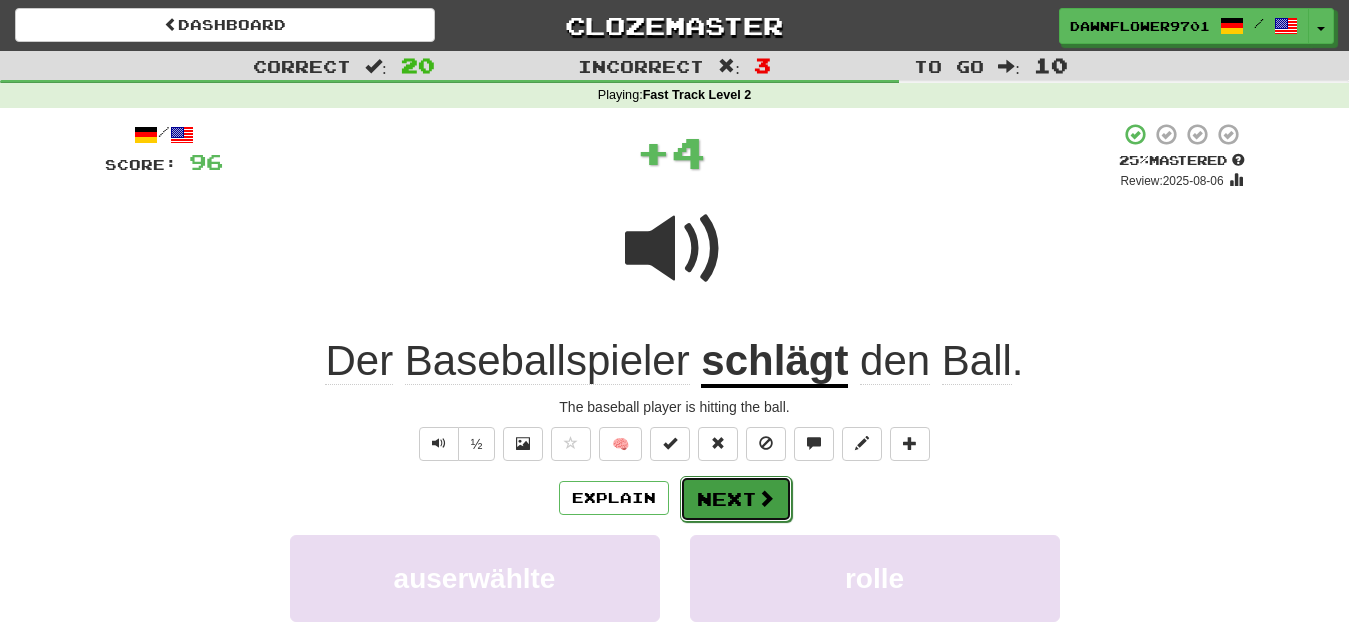 click on "Next" at bounding box center (736, 499) 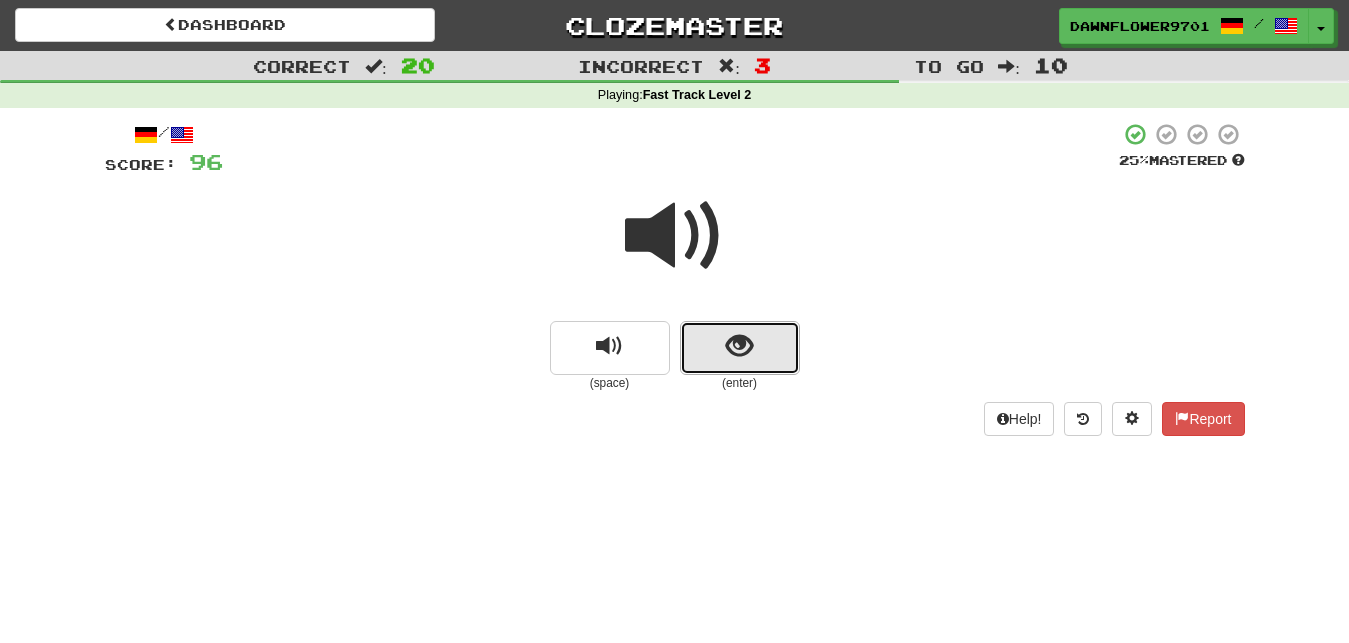click at bounding box center [740, 348] 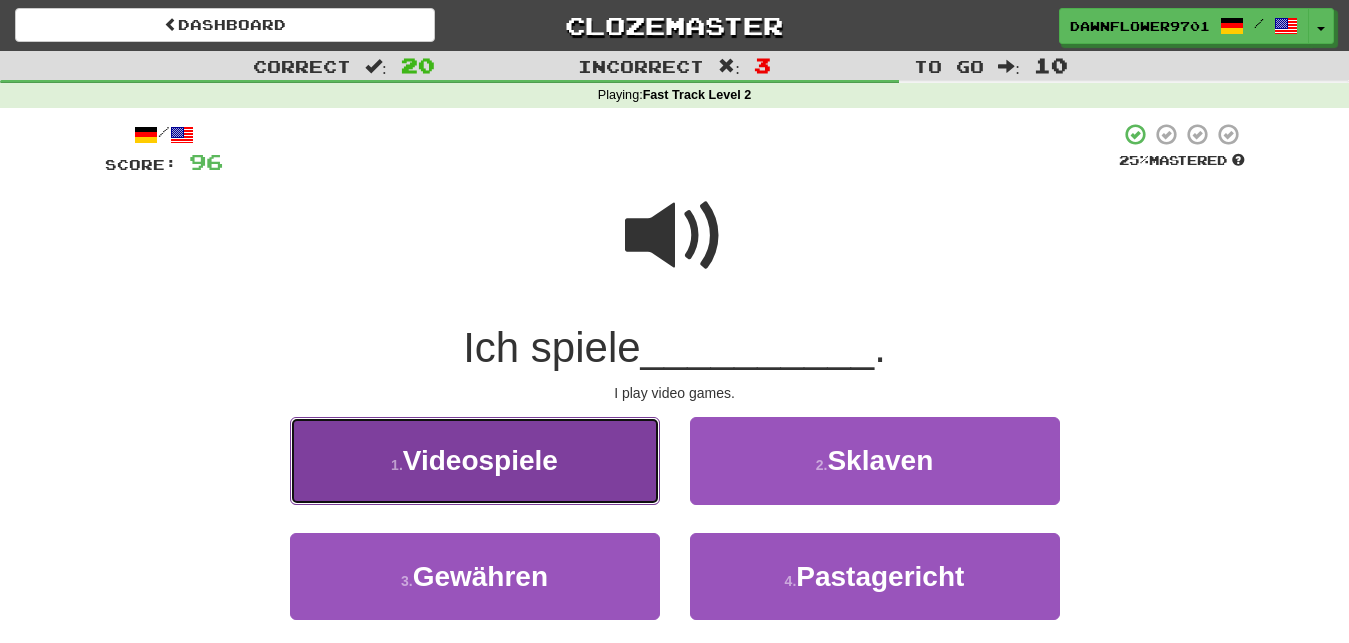 click on "Videospiele" at bounding box center (480, 460) 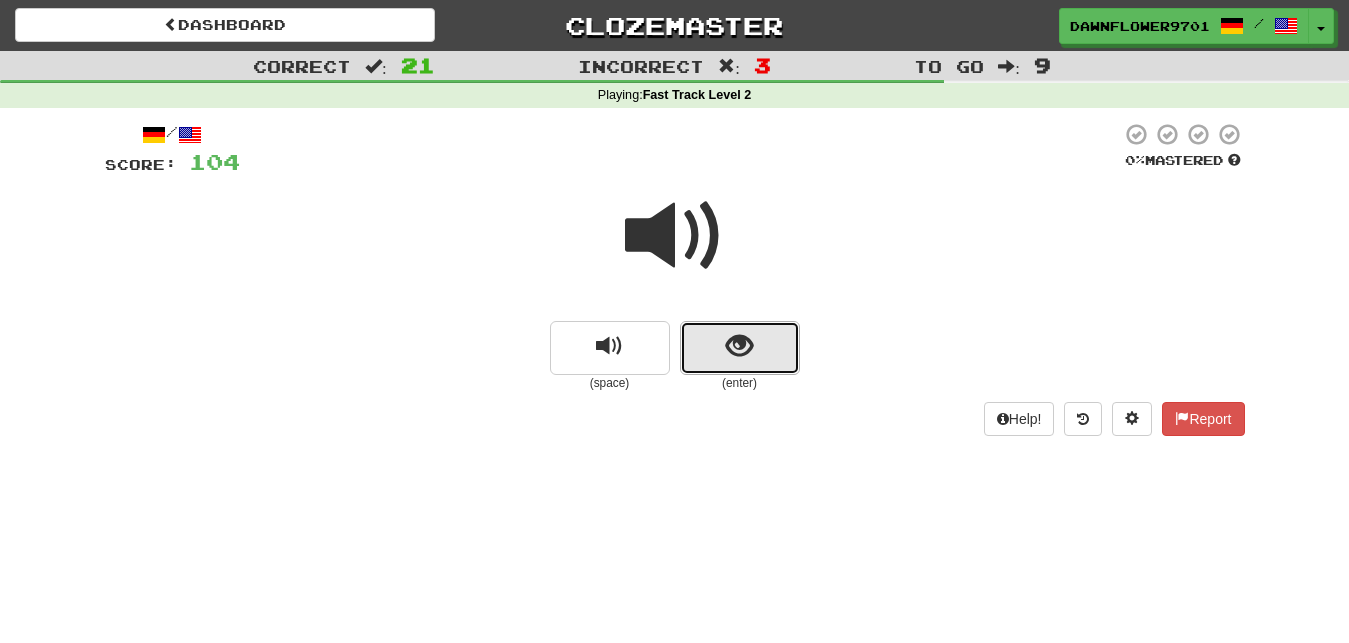 click at bounding box center (740, 348) 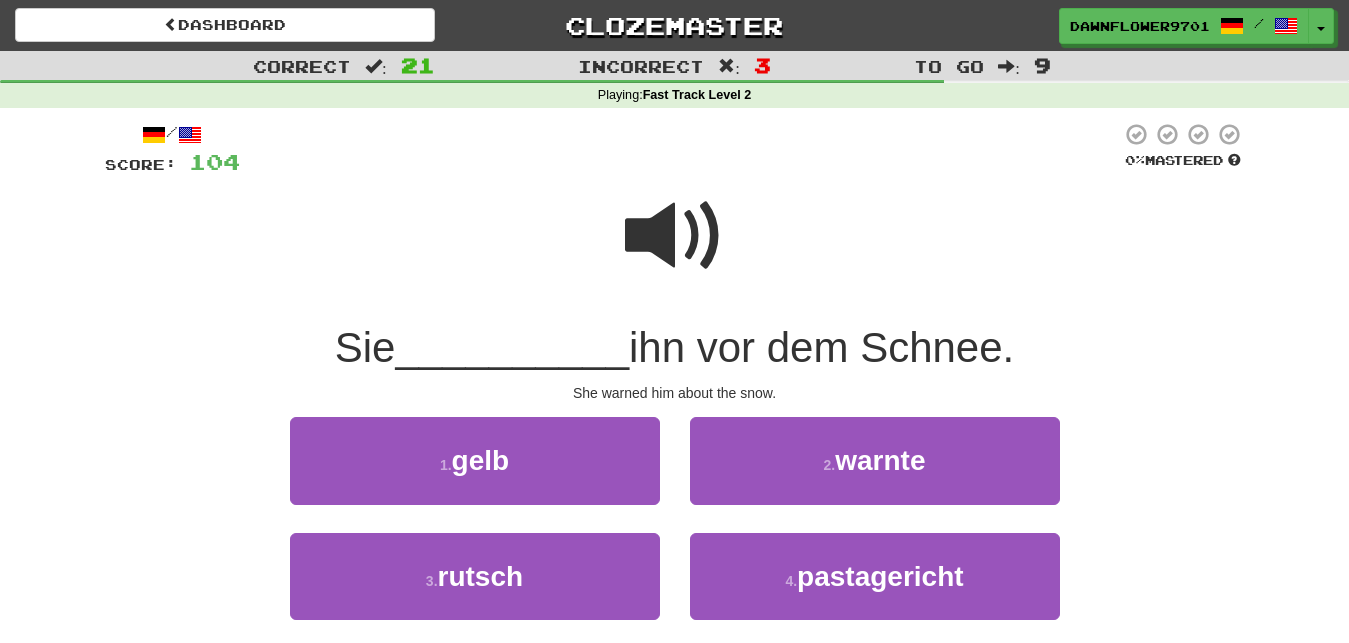 click at bounding box center [675, 236] 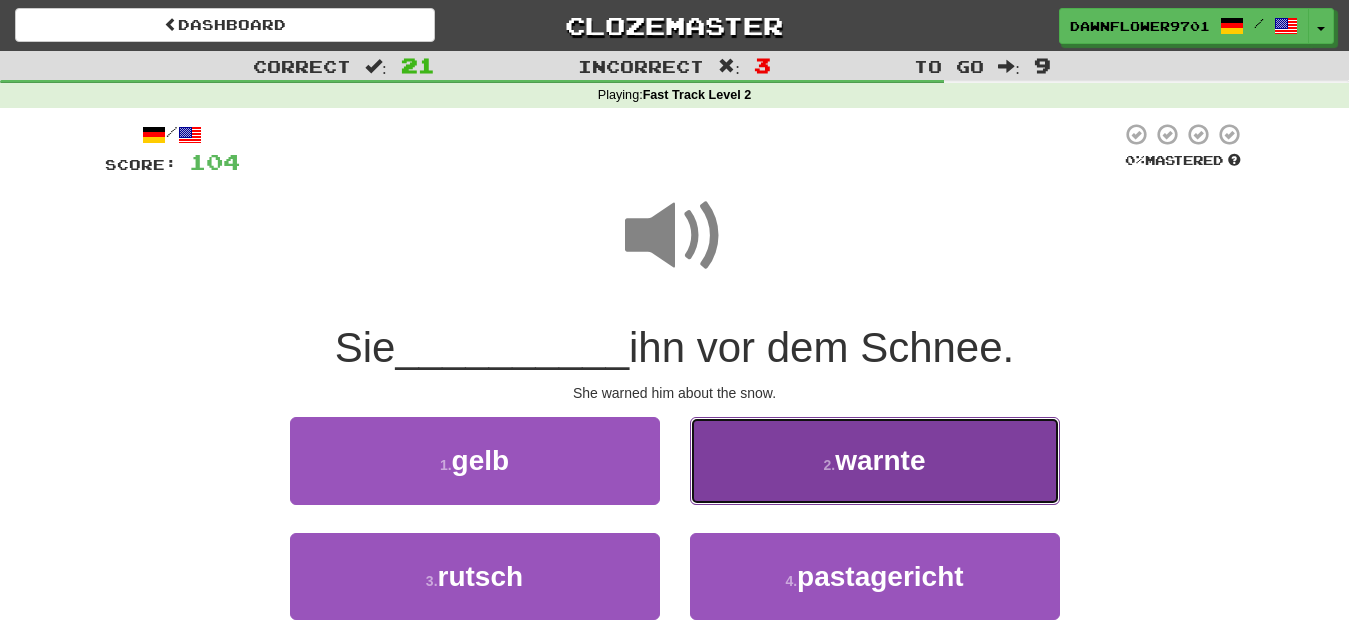 click on "2 .  warnte" at bounding box center (875, 460) 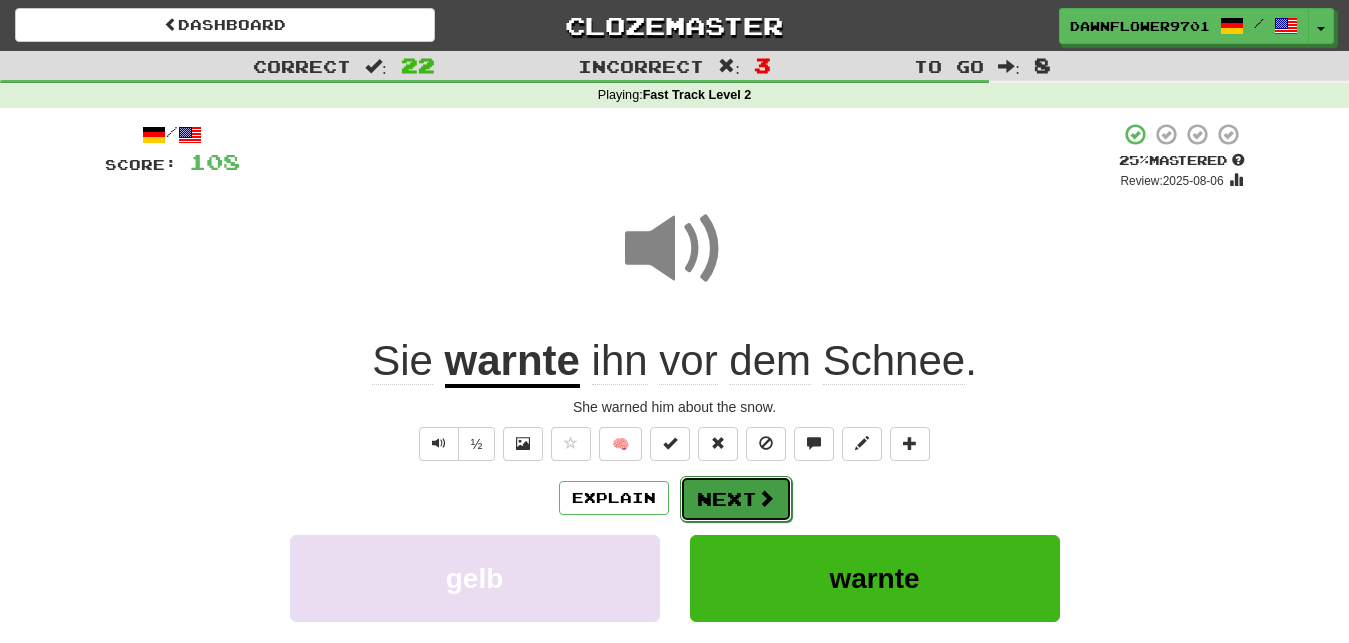 click at bounding box center (766, 498) 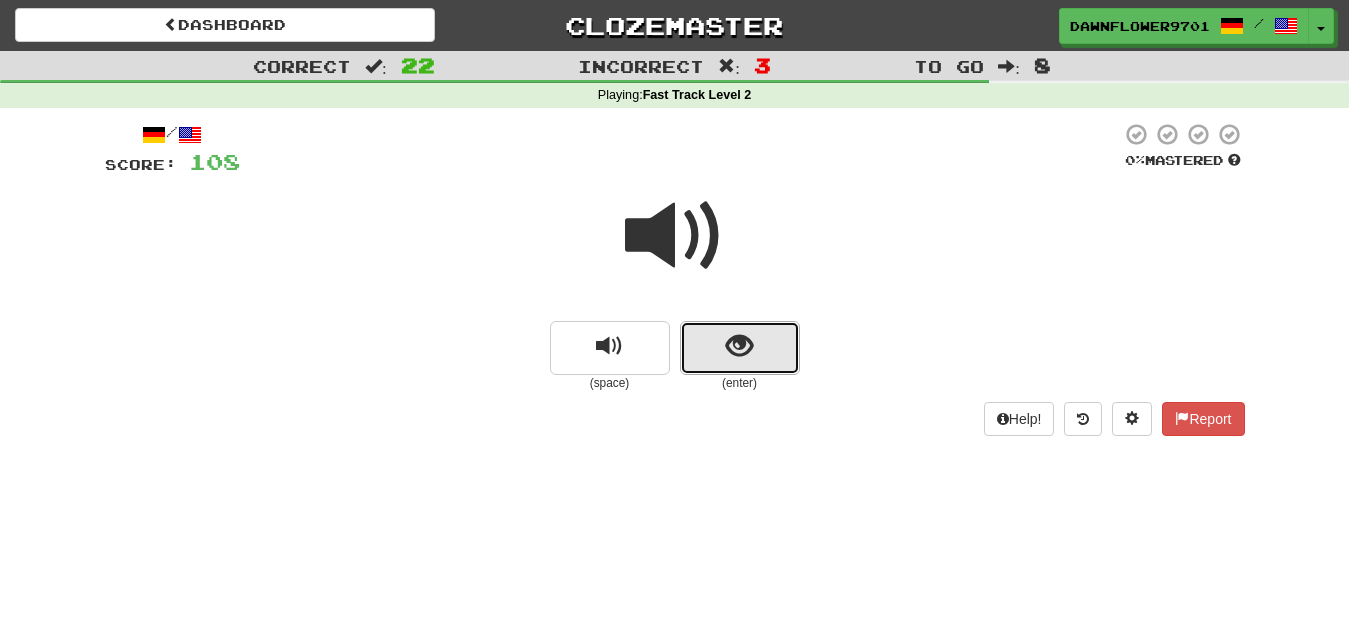 click at bounding box center (740, 348) 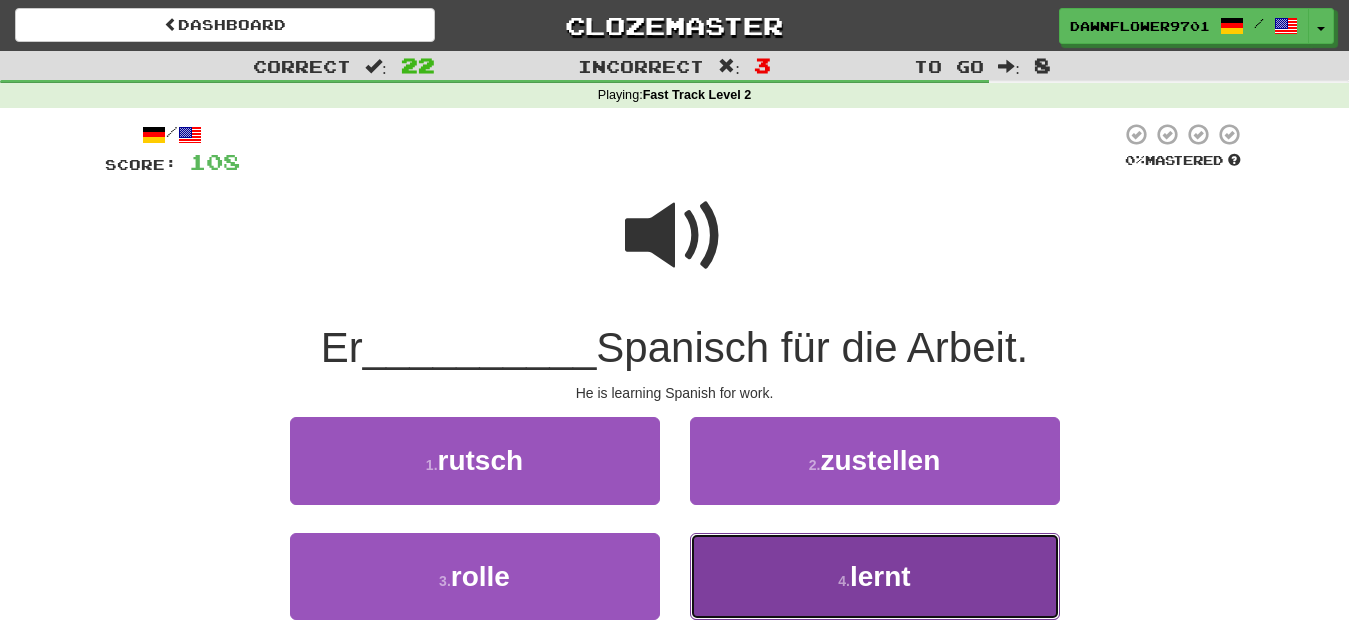 click on "4 .  lernt" at bounding box center (875, 576) 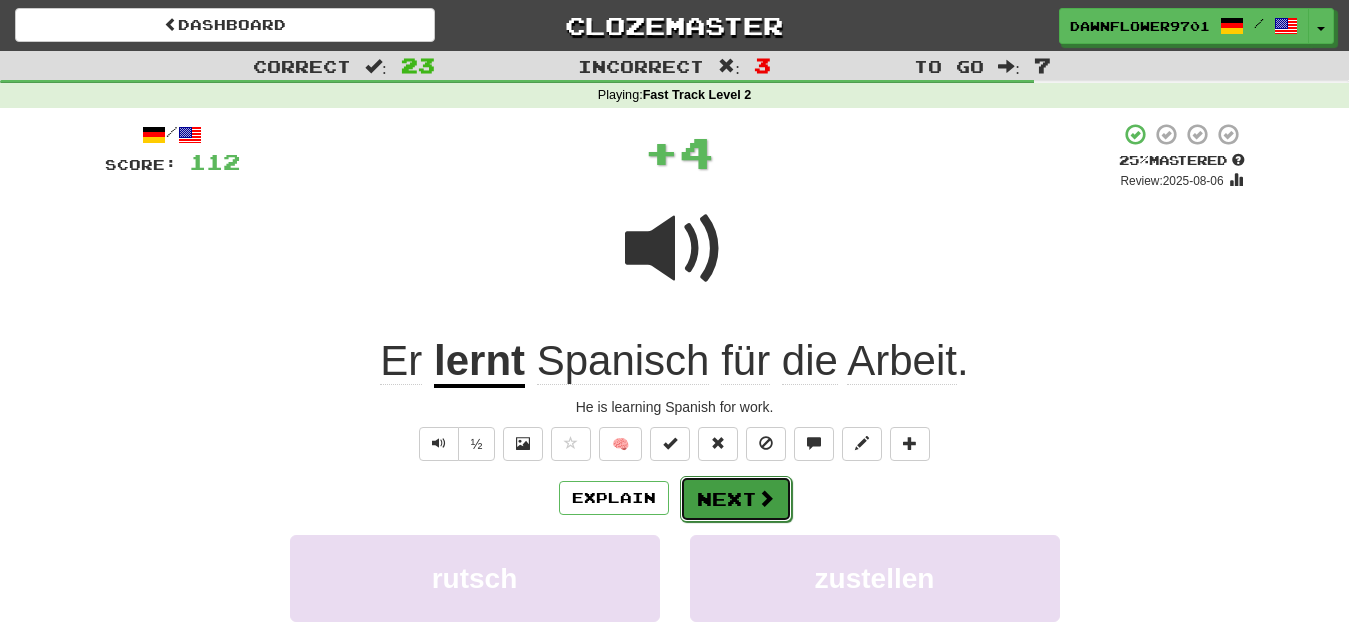 click on "Next" at bounding box center [736, 499] 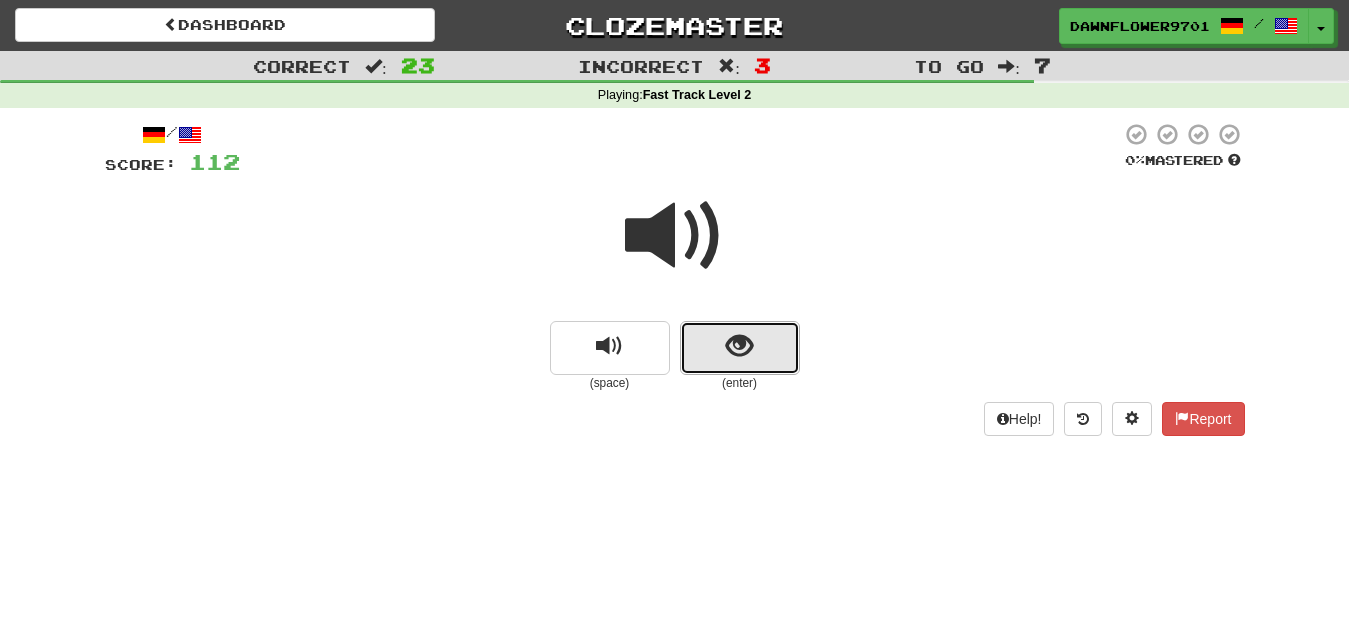 click at bounding box center [739, 346] 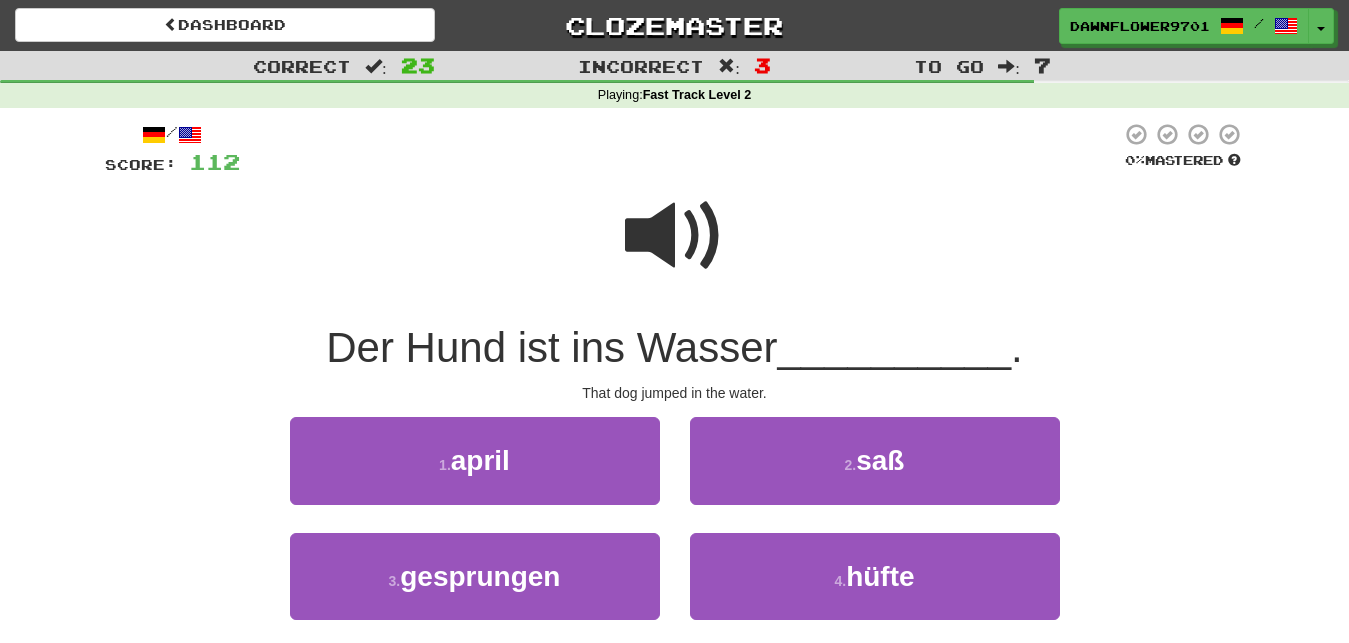 click on "__________" at bounding box center [894, 347] 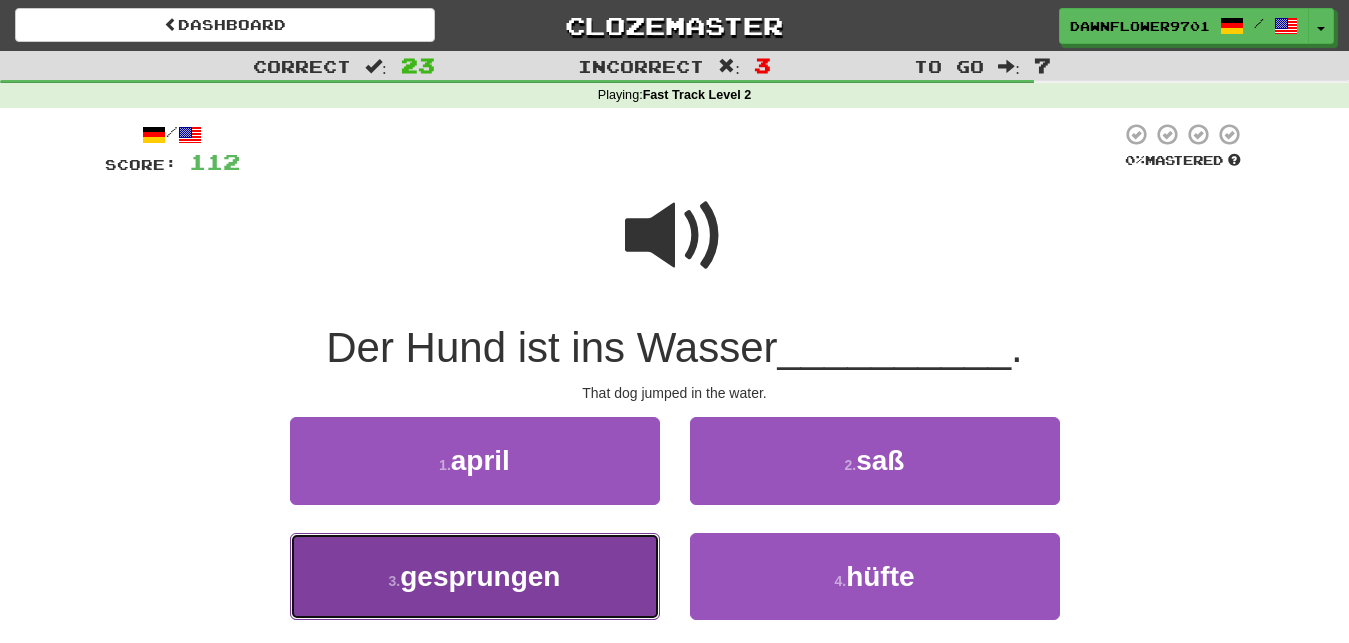 click on "3 .  gesprungen" at bounding box center (475, 576) 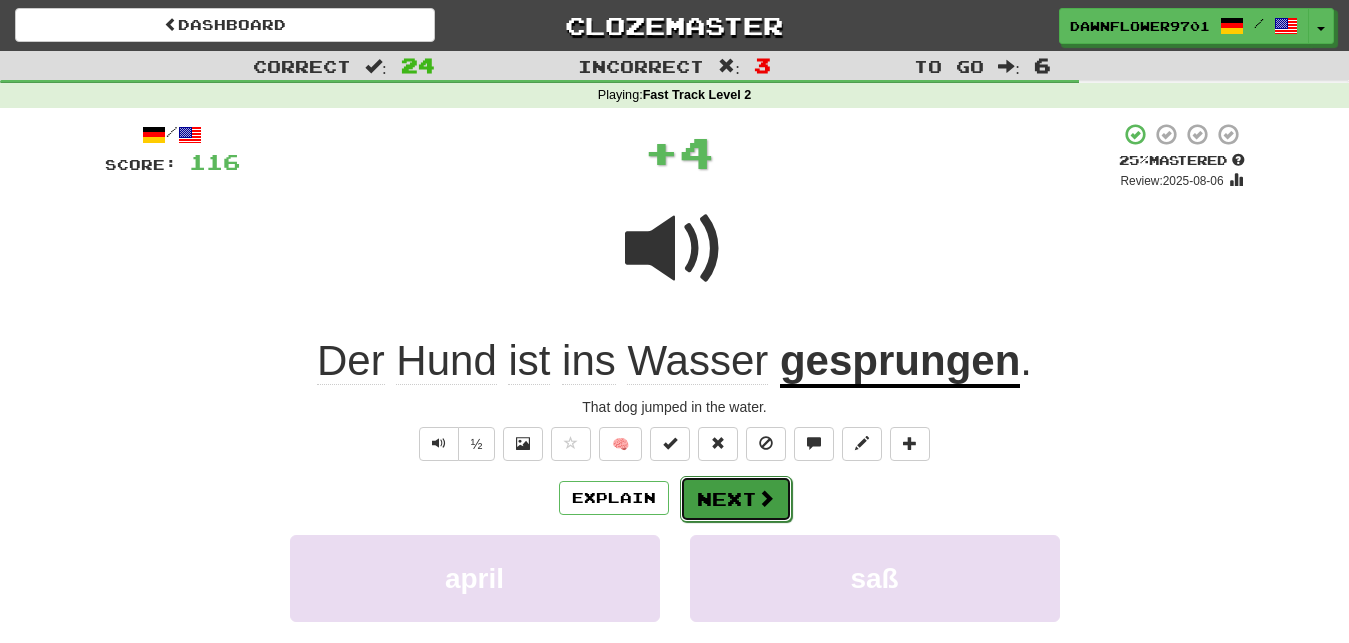 click on "Next" at bounding box center [736, 499] 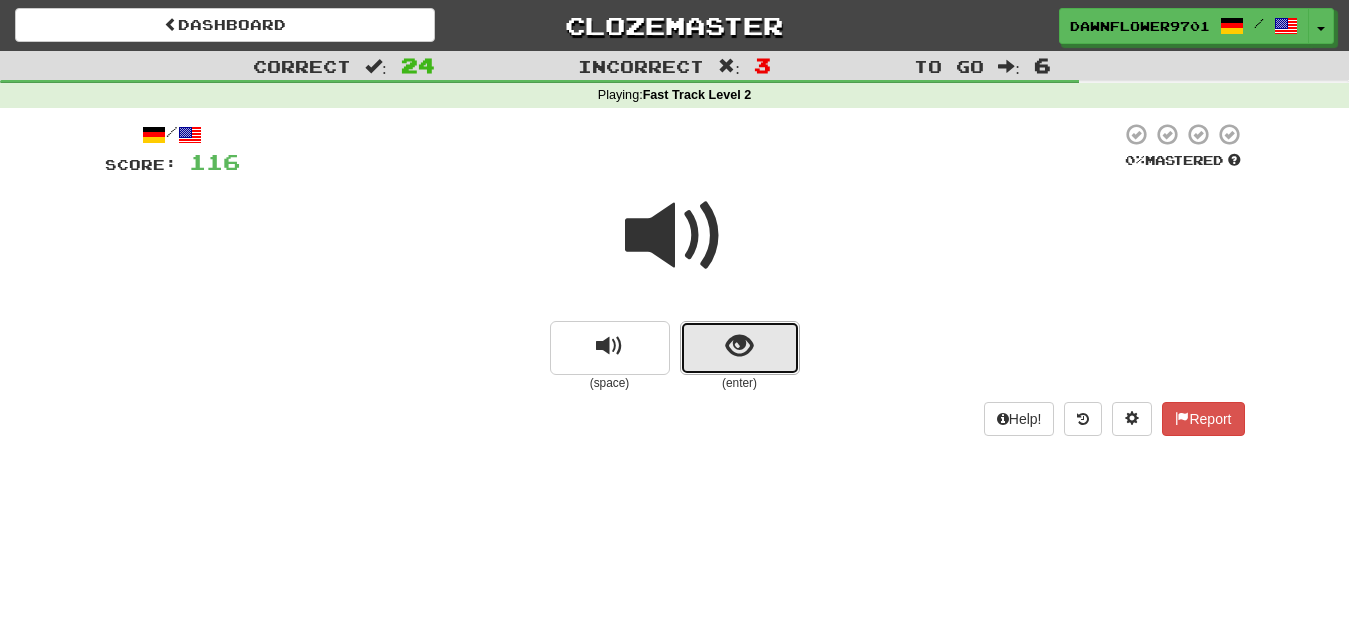 click at bounding box center [740, 348] 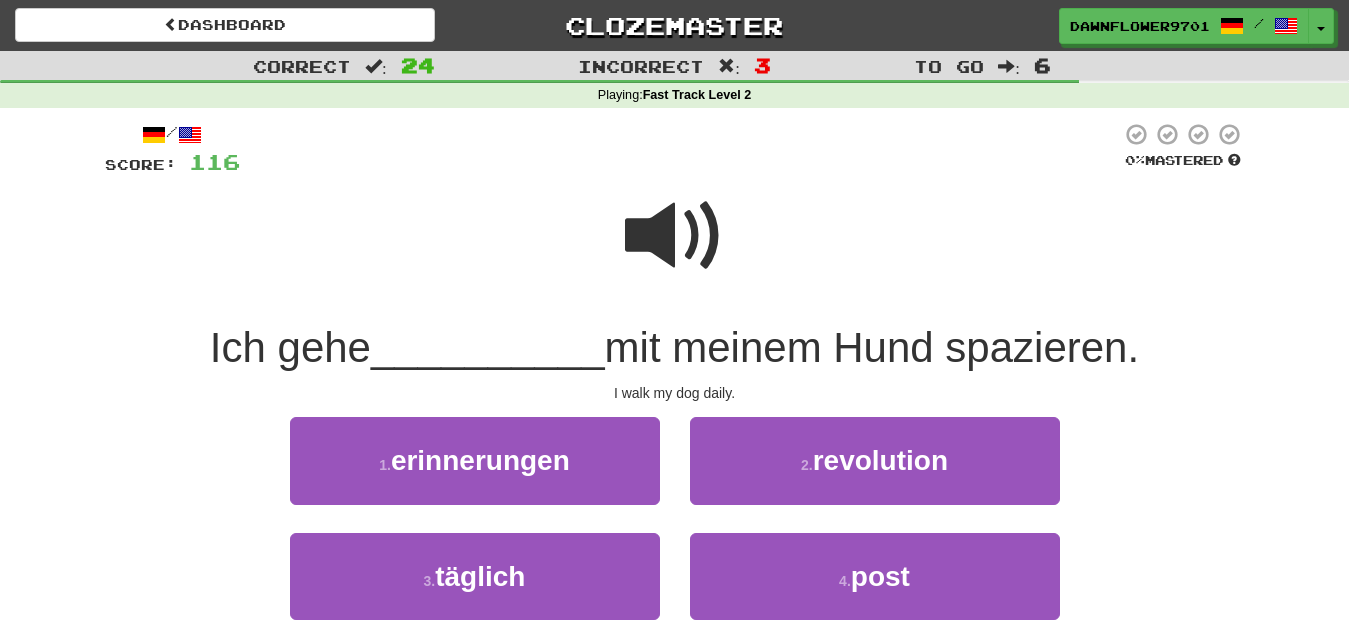 click at bounding box center [675, 236] 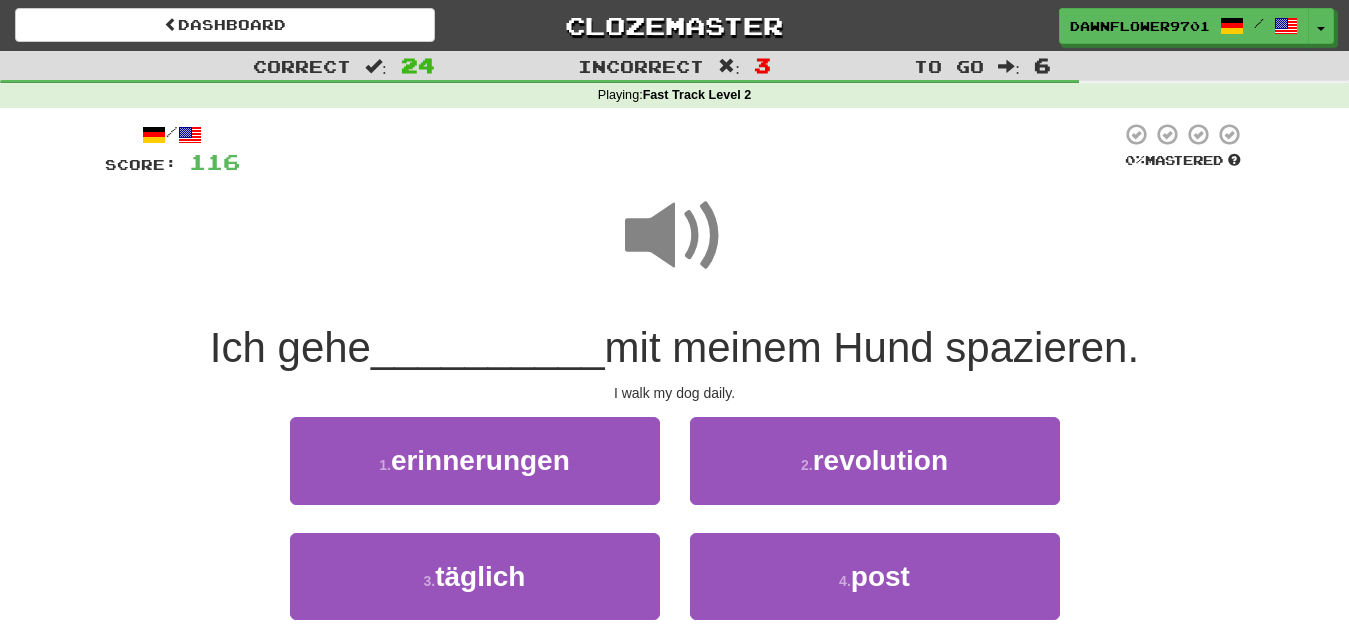 click at bounding box center [675, 236] 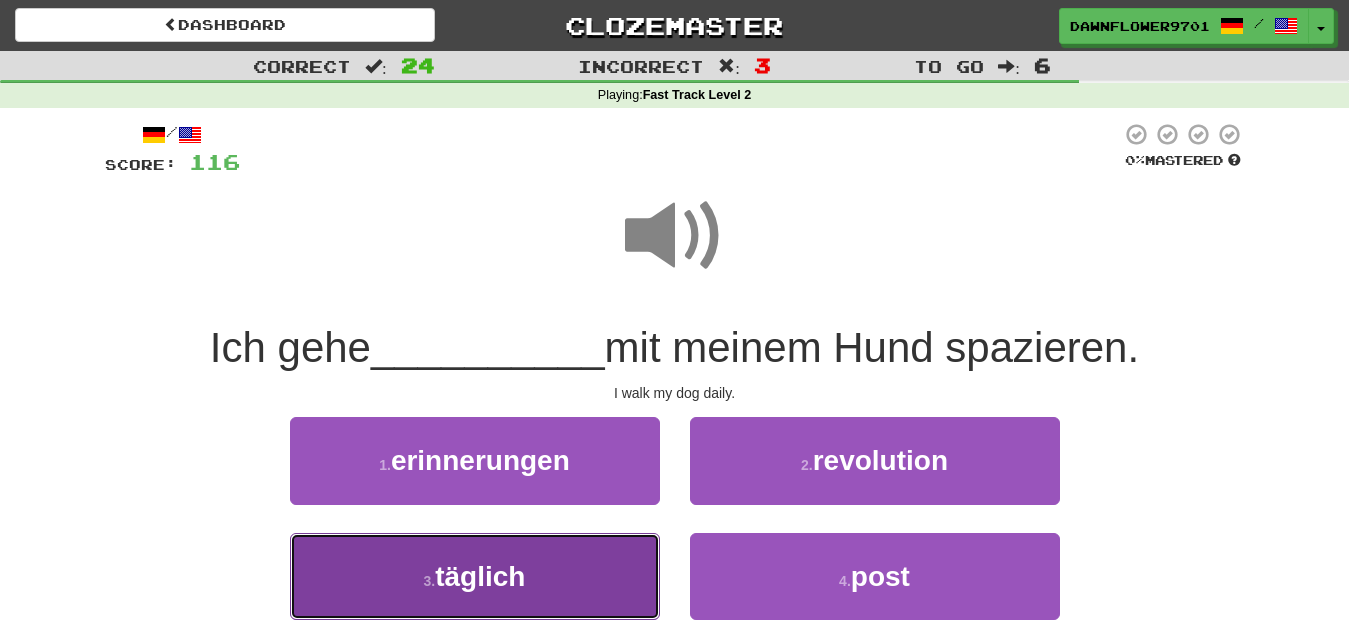 click on "3 .  täglich" at bounding box center [475, 576] 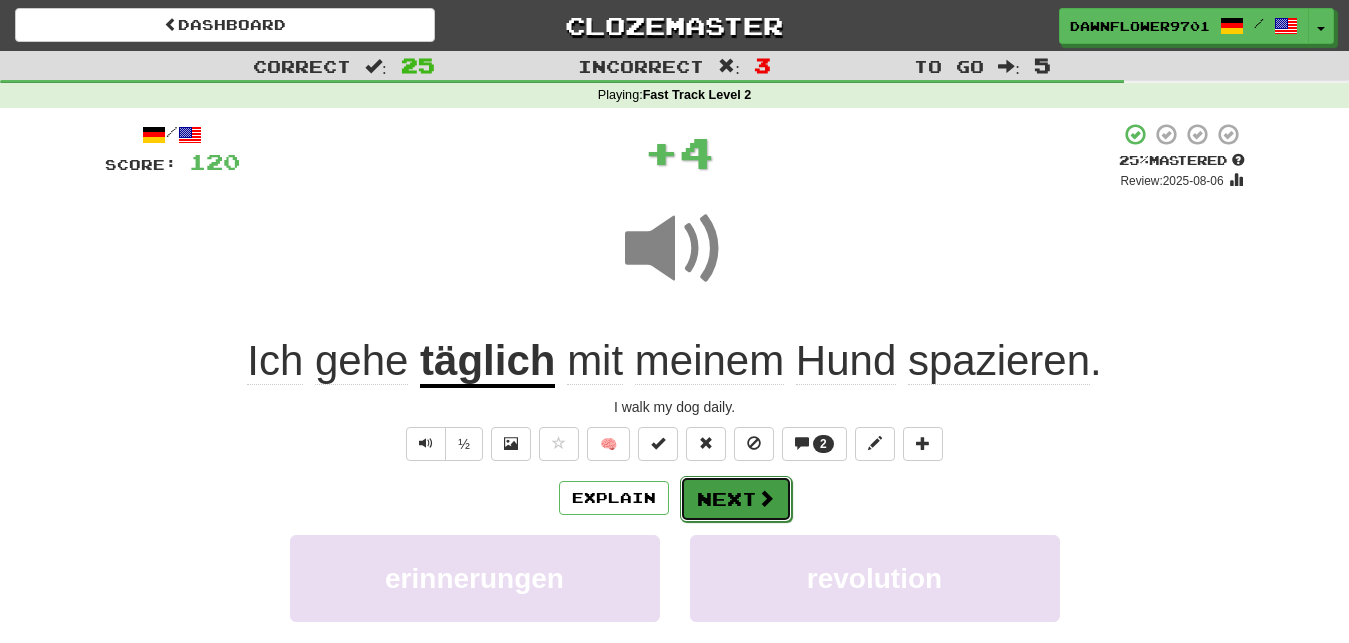 click on "Next" at bounding box center [736, 499] 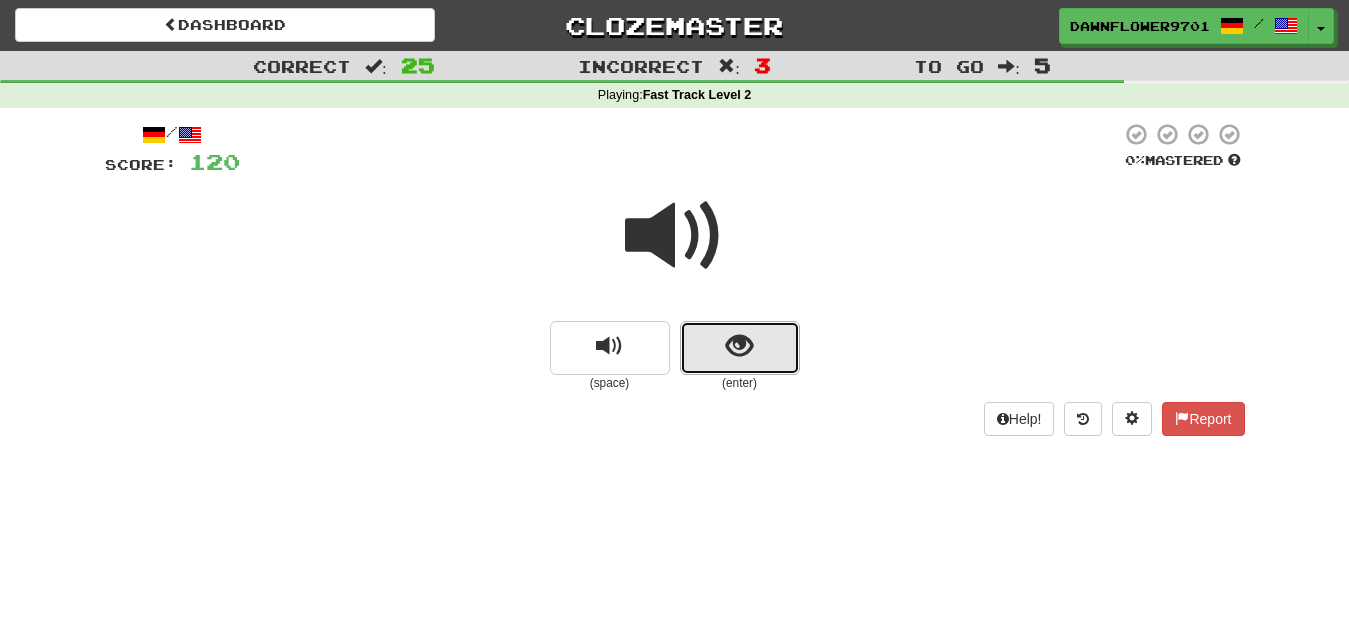 click at bounding box center (740, 348) 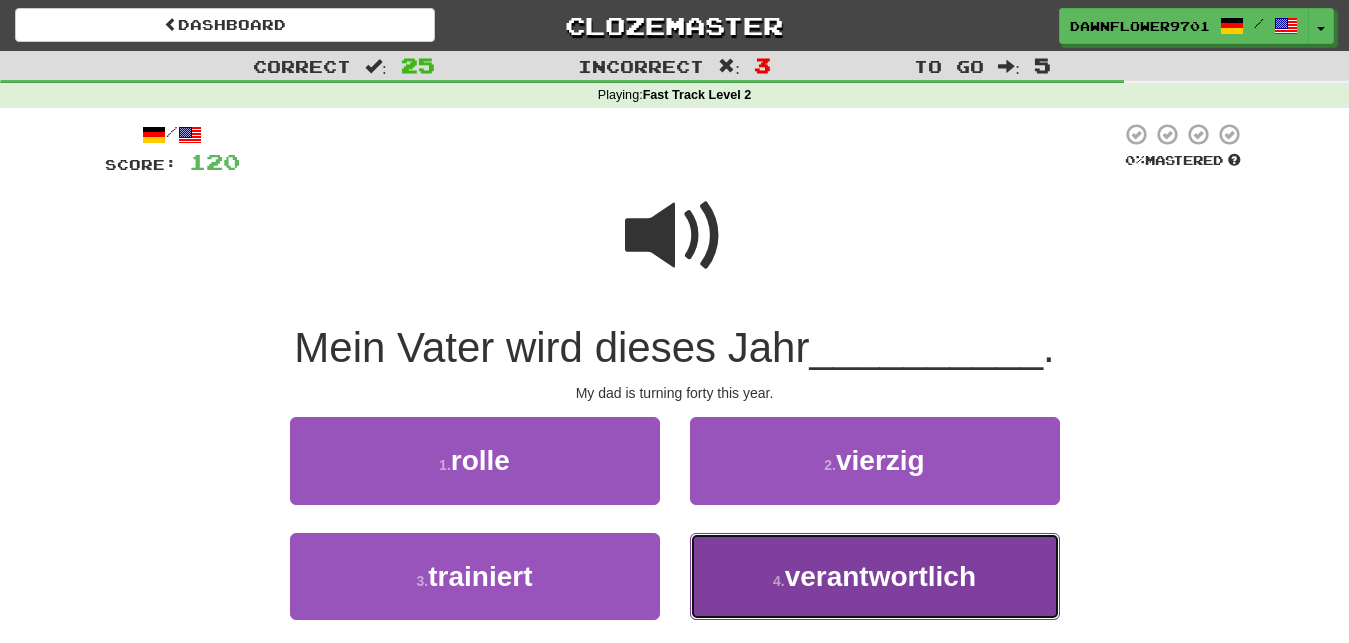 click on "4 .  verantwortlich" at bounding box center (875, 576) 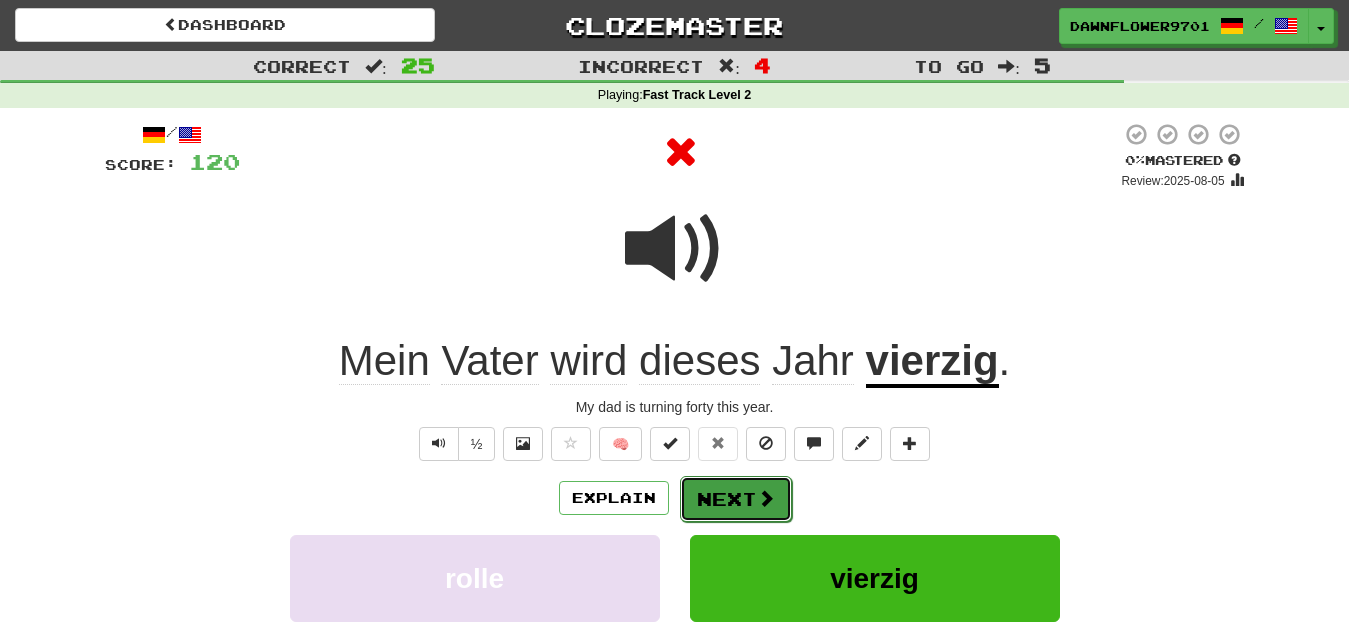click on "Next" at bounding box center [736, 499] 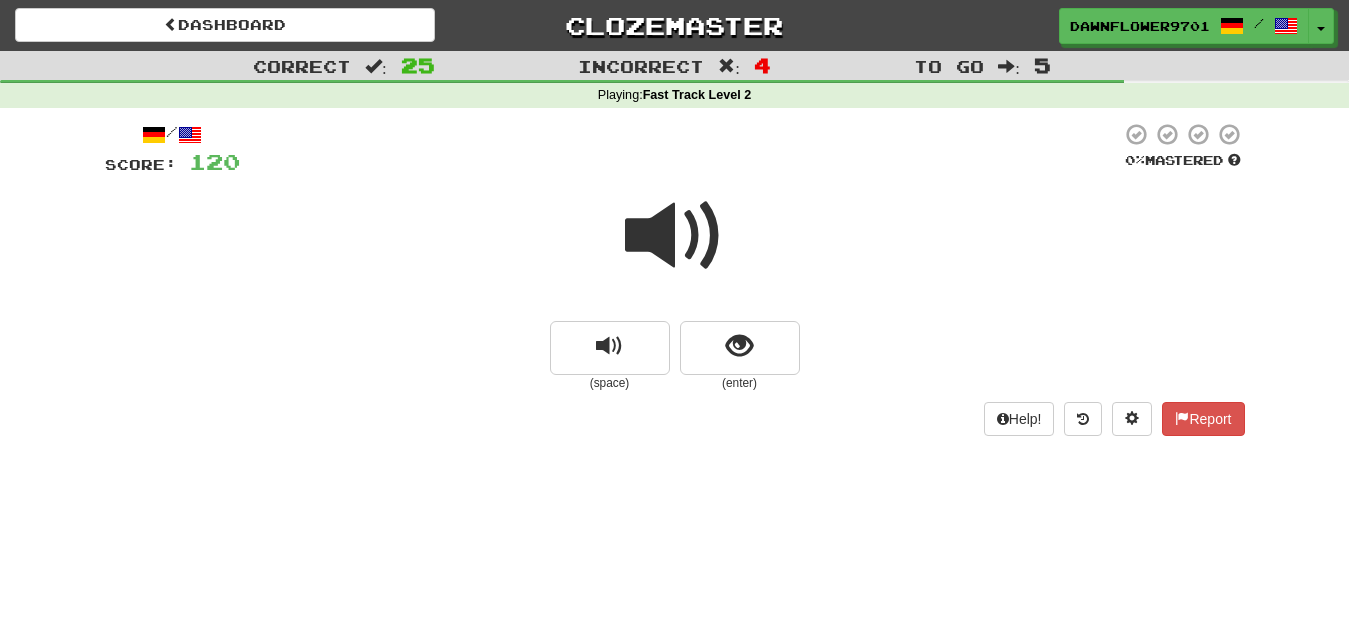 click at bounding box center (675, 236) 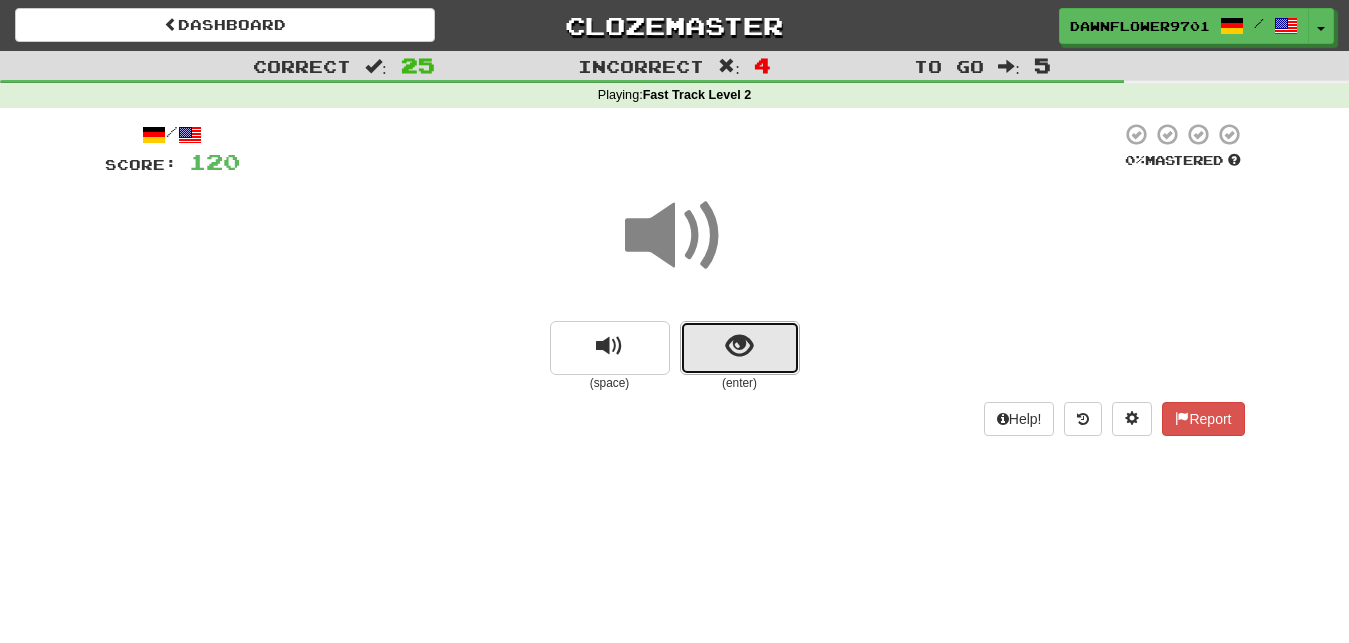 click at bounding box center (740, 348) 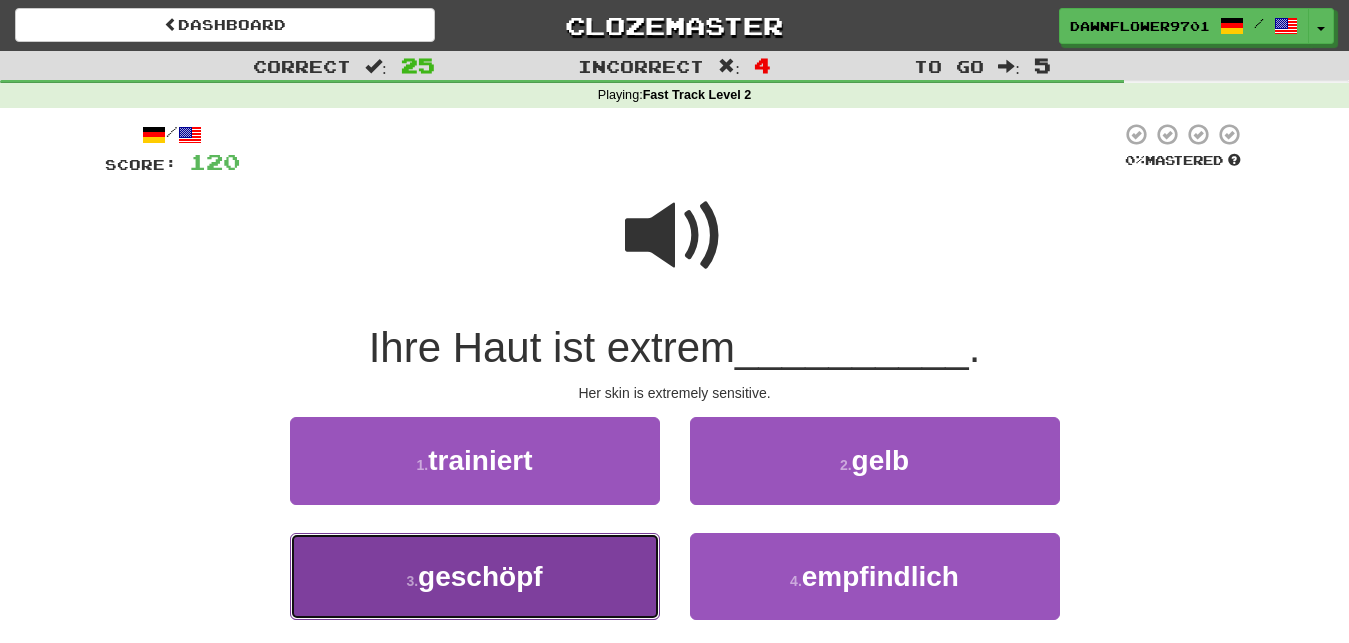 click on "3 .  geschöpf" at bounding box center [475, 576] 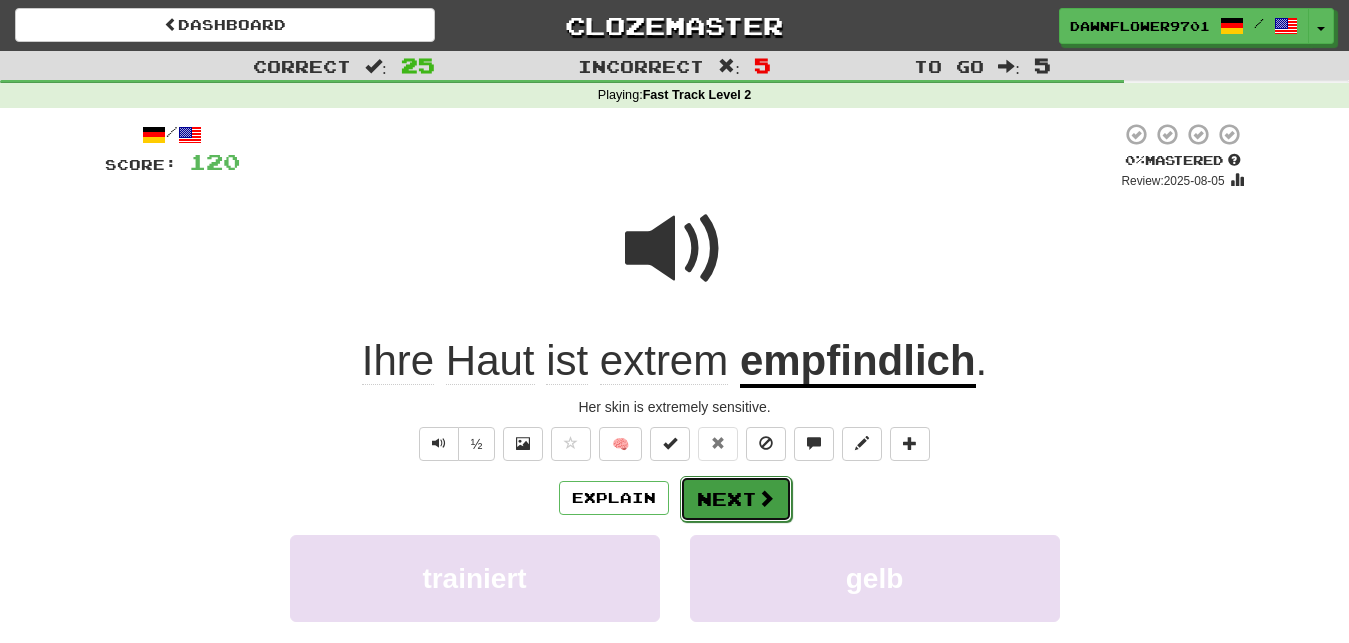 click on "Next" at bounding box center [736, 499] 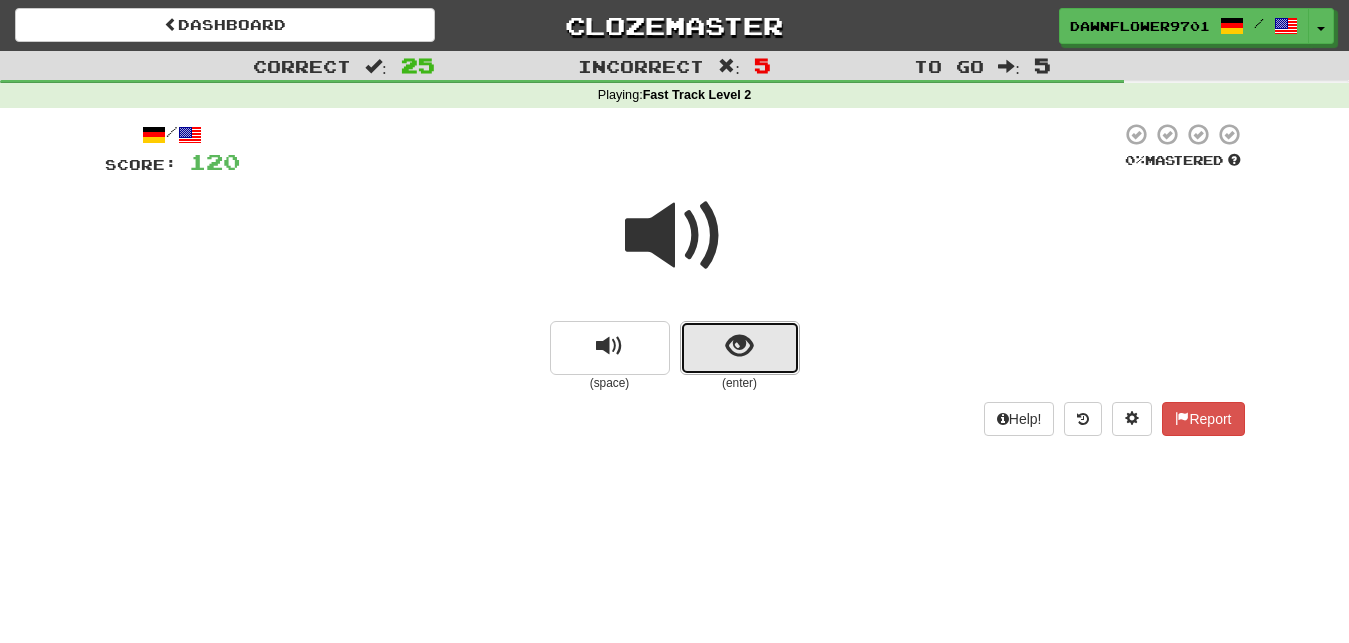 click at bounding box center [739, 346] 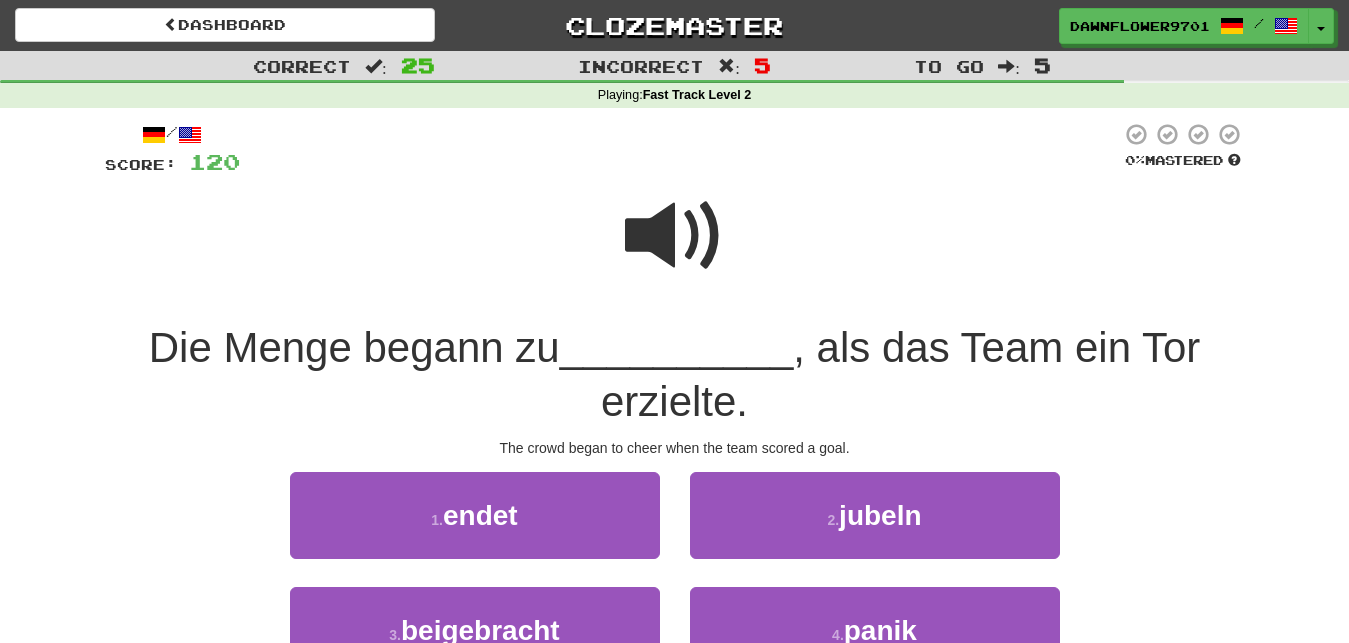 click at bounding box center (675, 236) 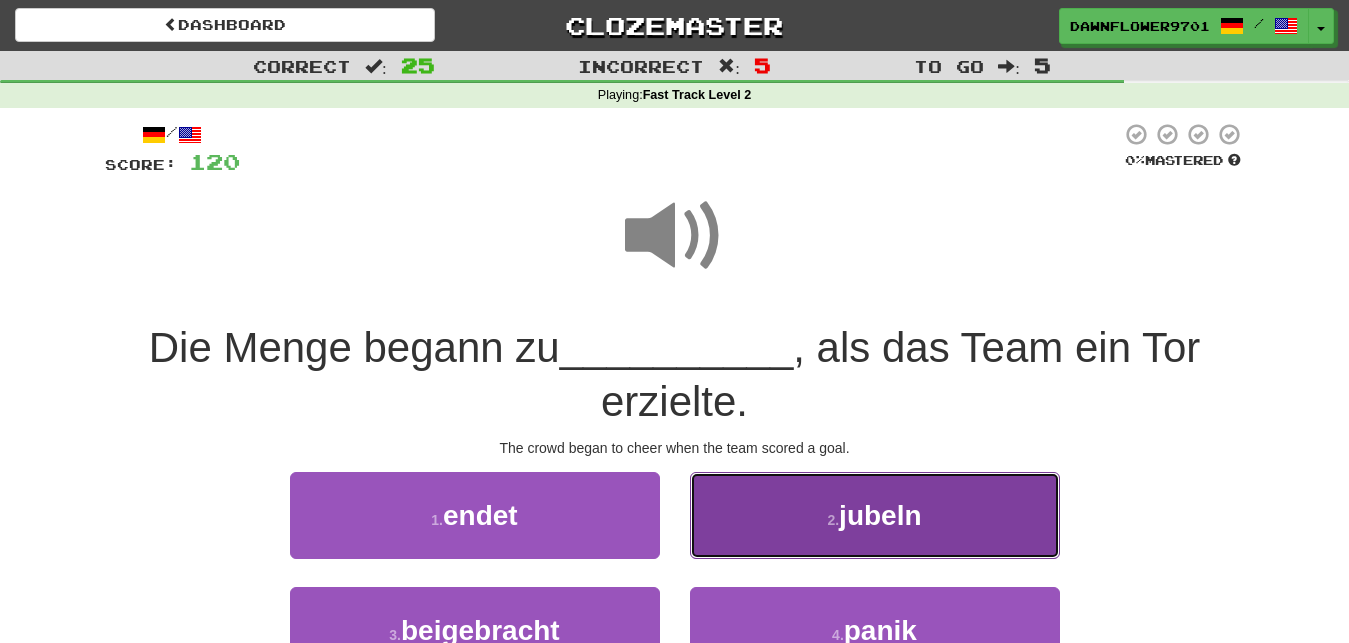 click on "2 .  jubeln" at bounding box center (875, 515) 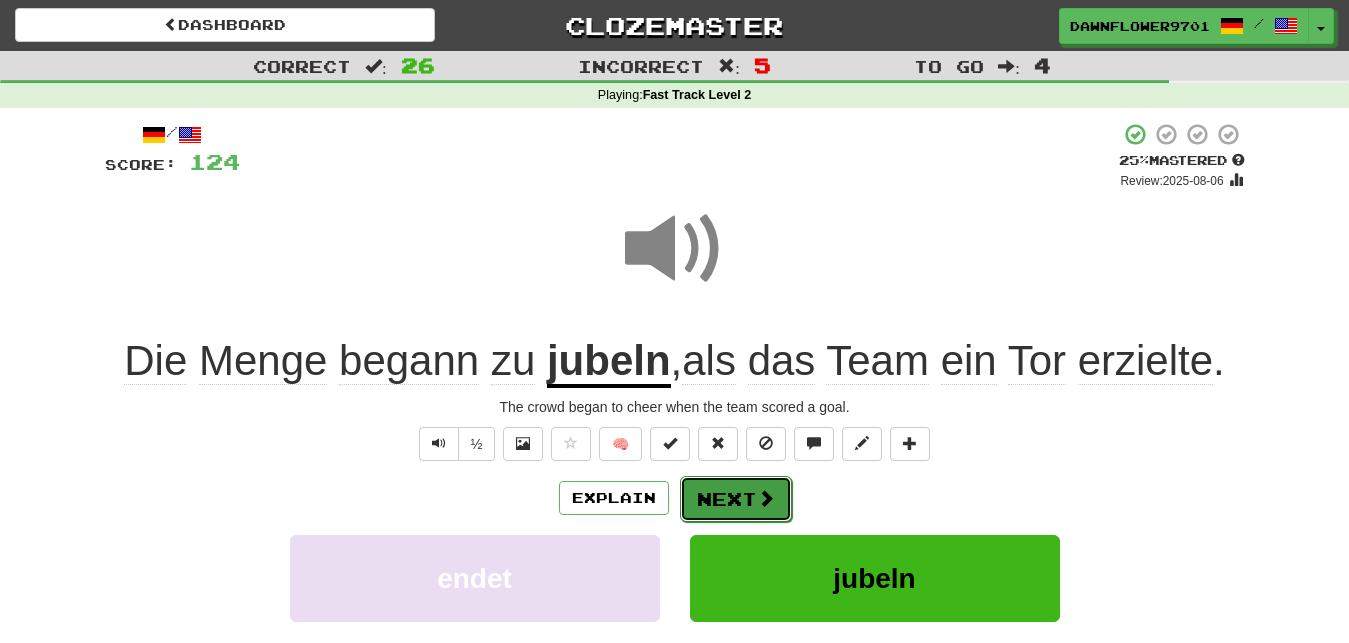 click on "Next" at bounding box center (736, 499) 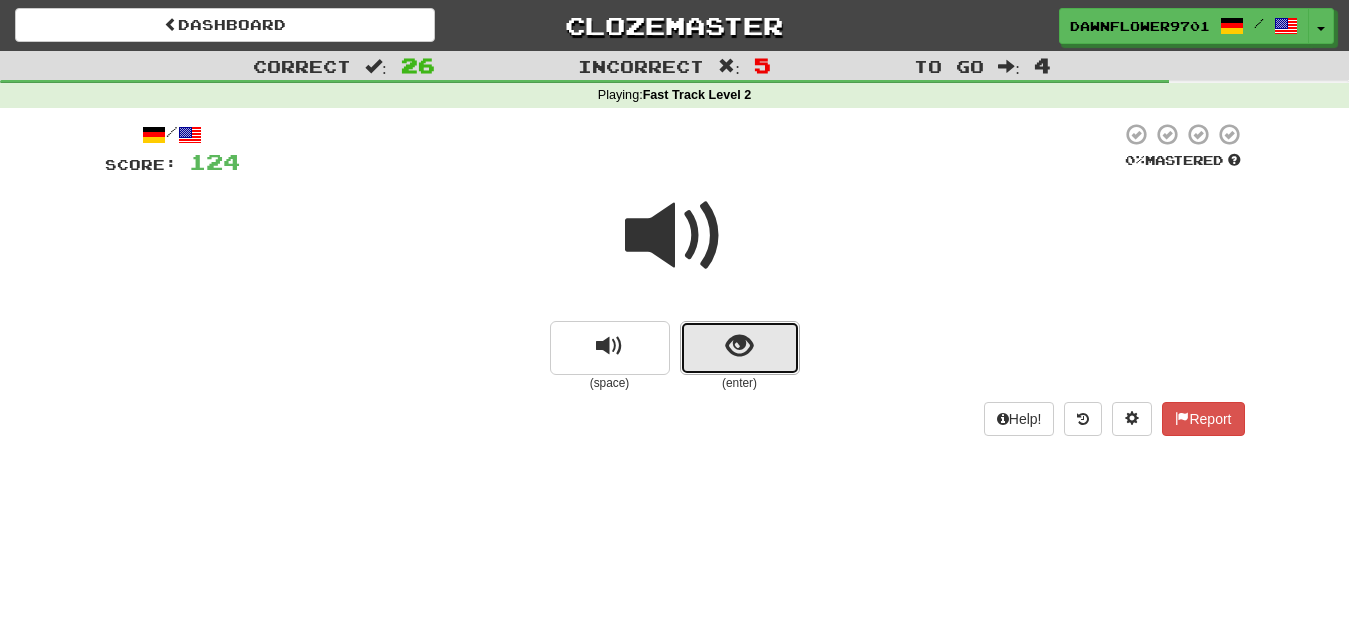 click at bounding box center [740, 348] 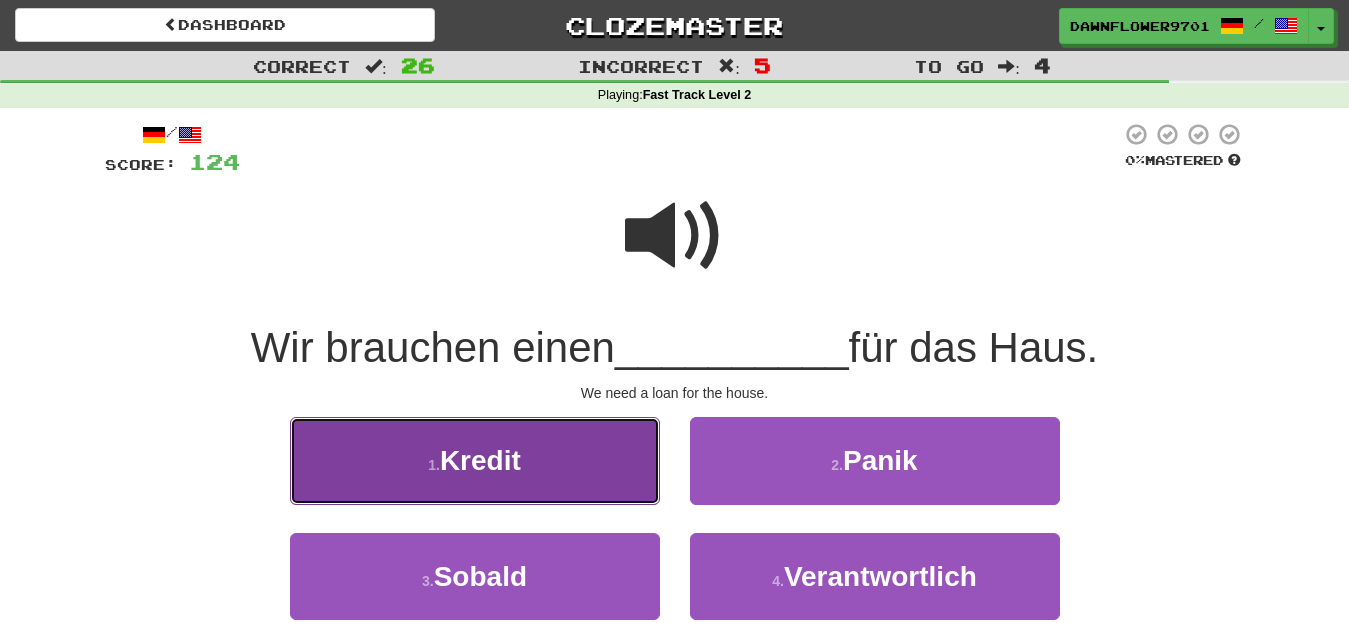 click on "1 .  Kredit" at bounding box center (475, 460) 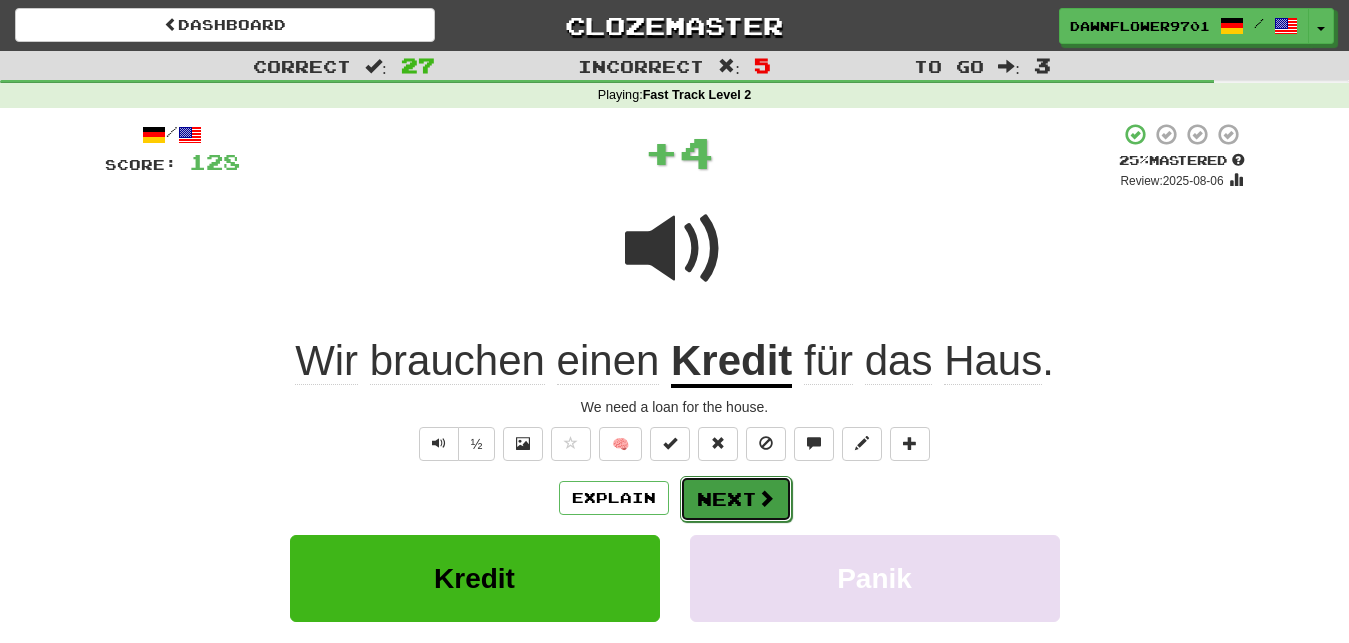 click on "Next" at bounding box center (736, 499) 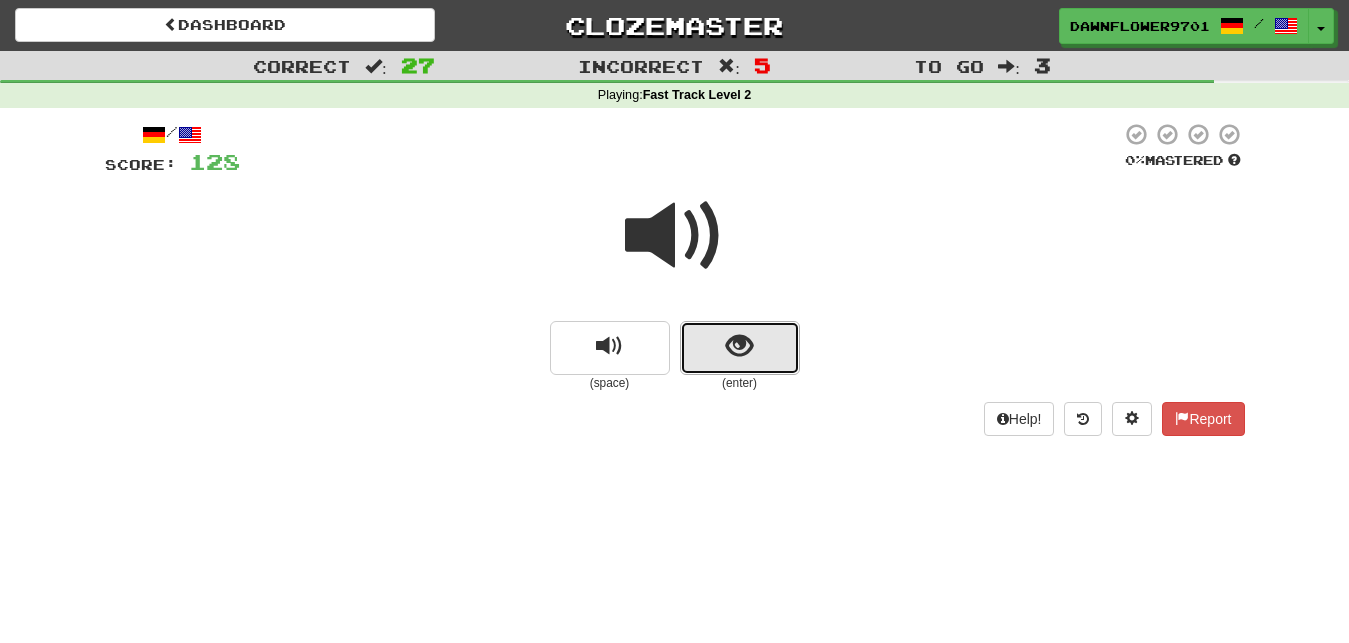 click at bounding box center (740, 348) 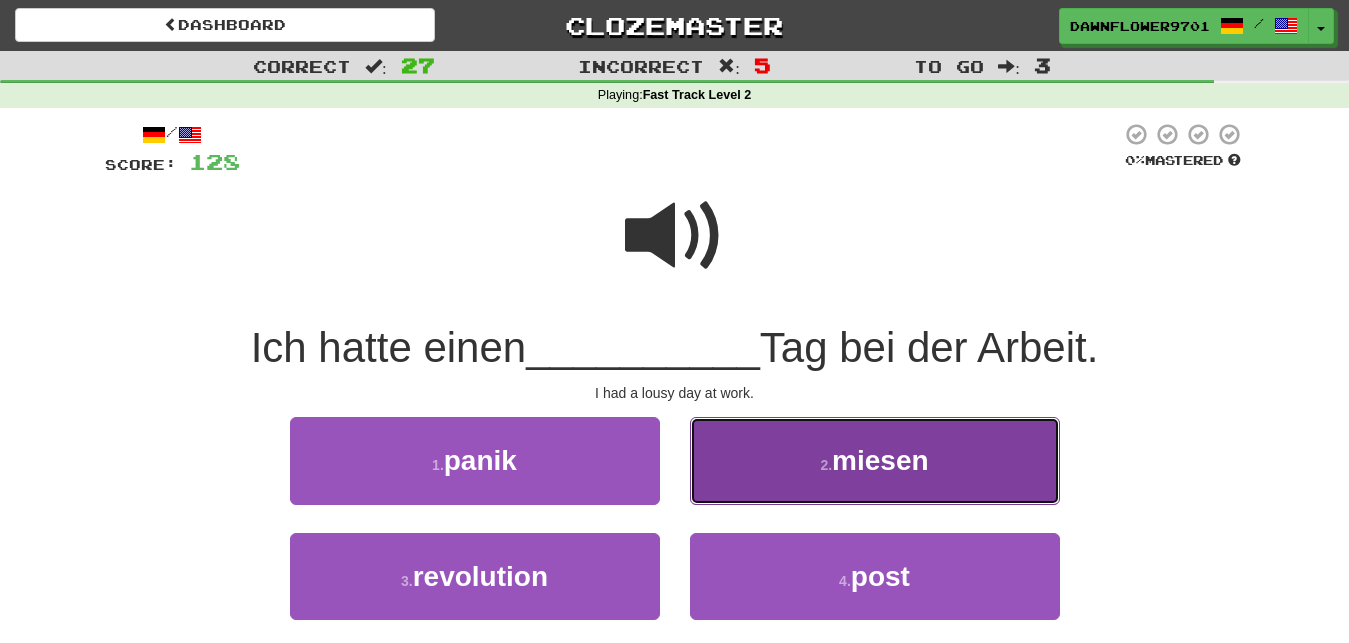 click on "2 .  miesen" at bounding box center [875, 460] 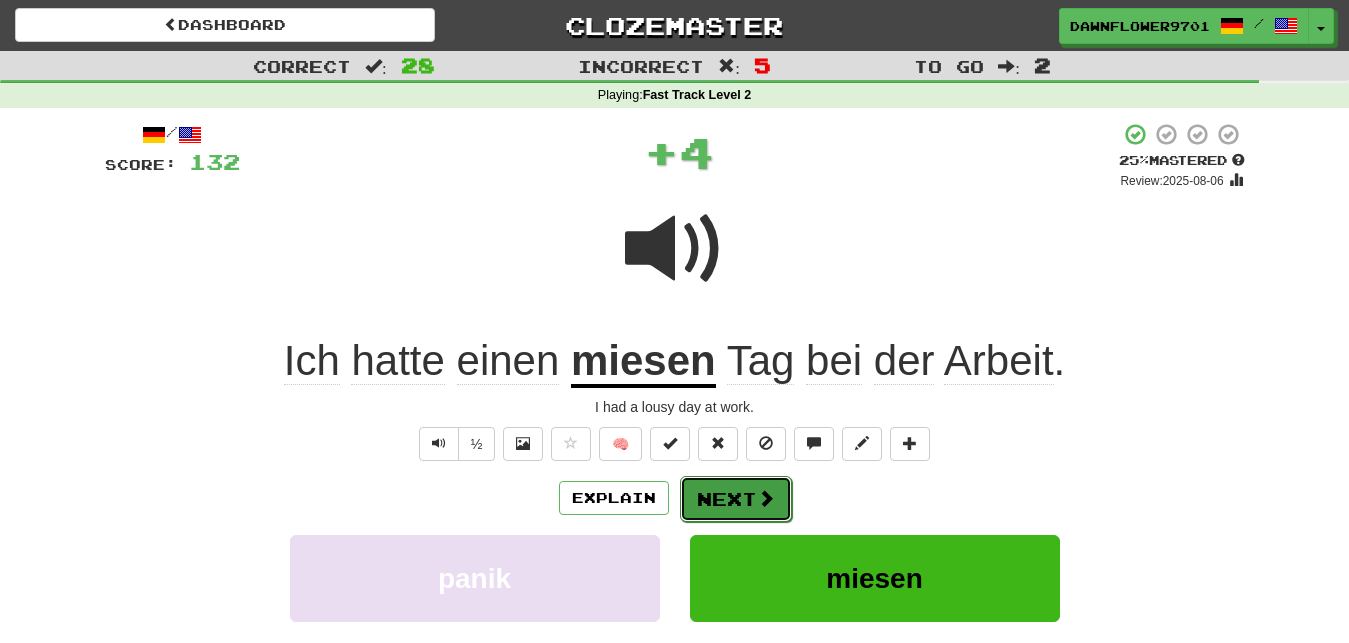 click on "Next" at bounding box center (736, 499) 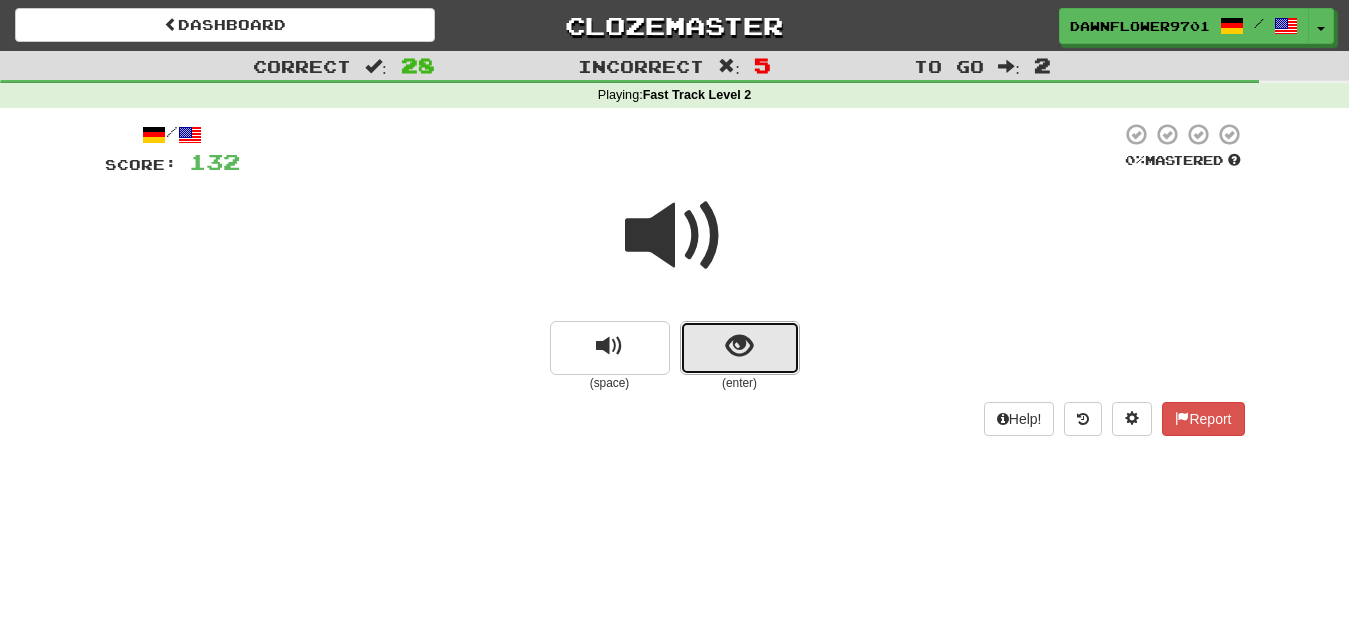 click at bounding box center [740, 348] 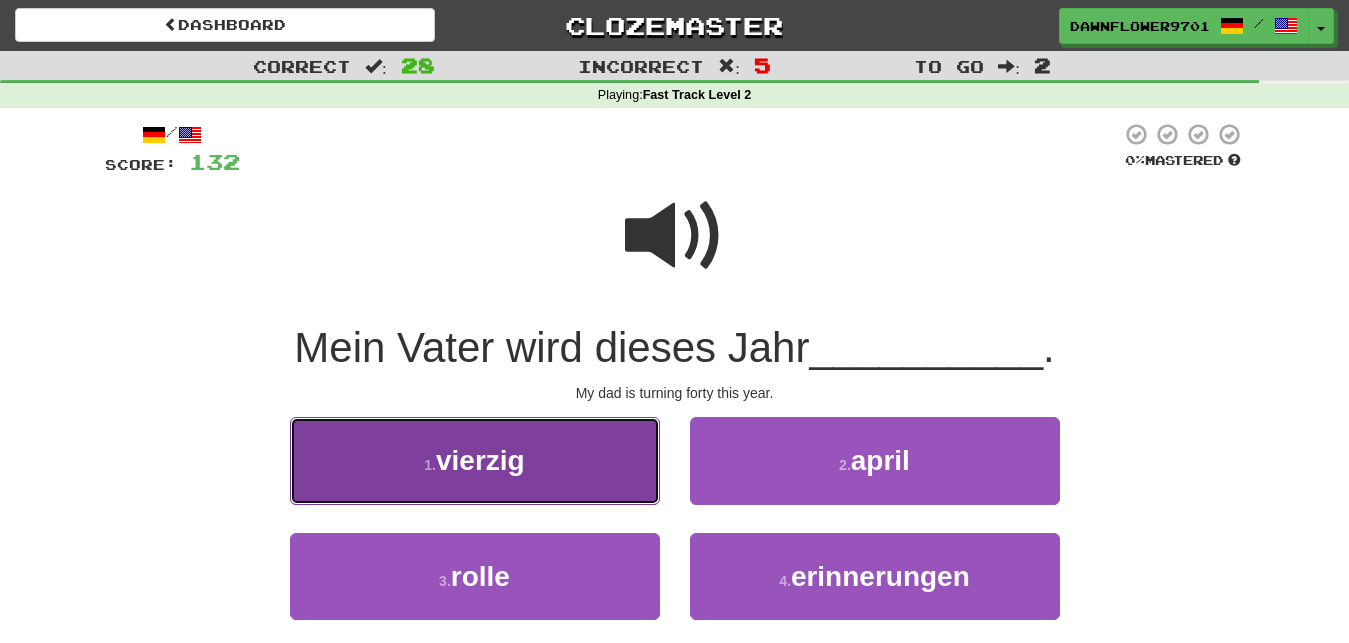 click on "1 .  vierzig" at bounding box center [475, 460] 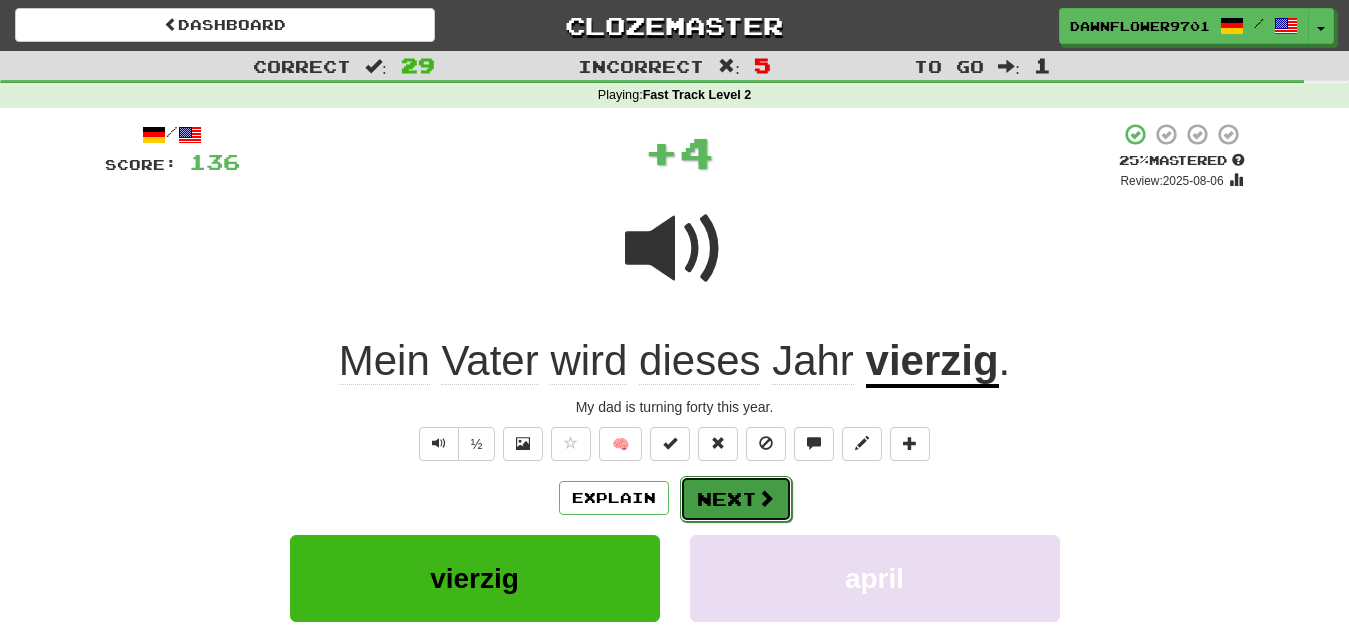 click on "Next" at bounding box center [736, 499] 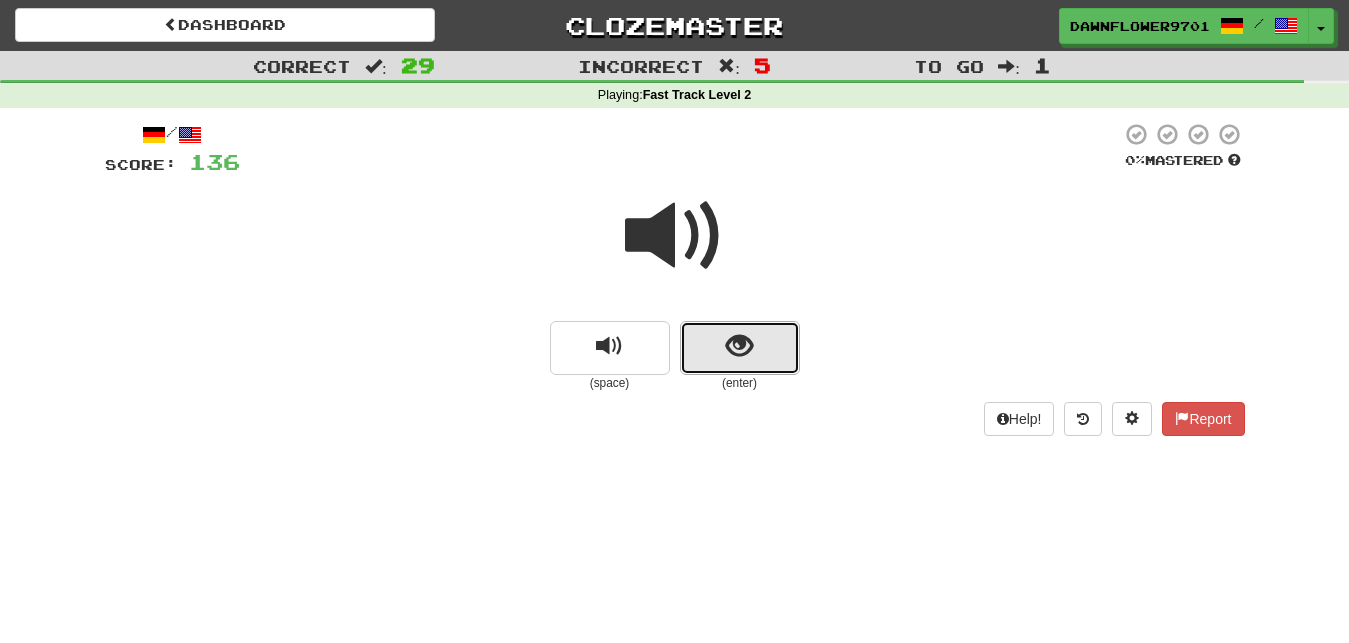 click at bounding box center [740, 348] 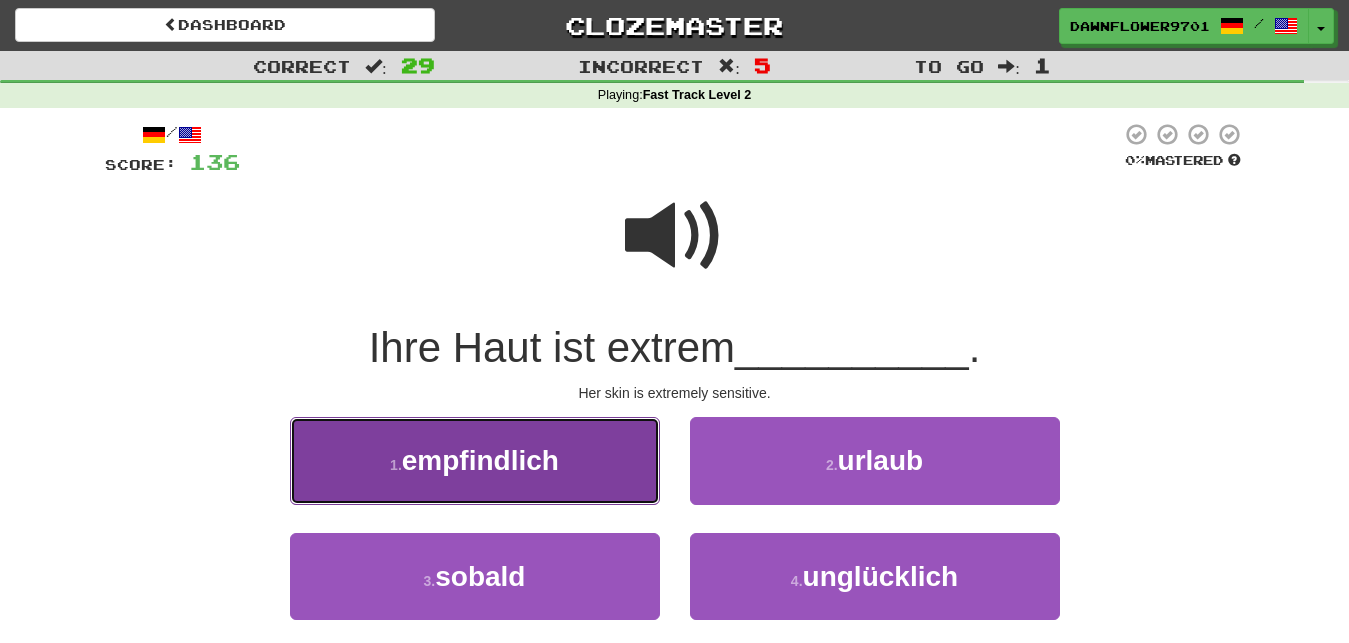 click on "1 .  empfindlich" at bounding box center [475, 460] 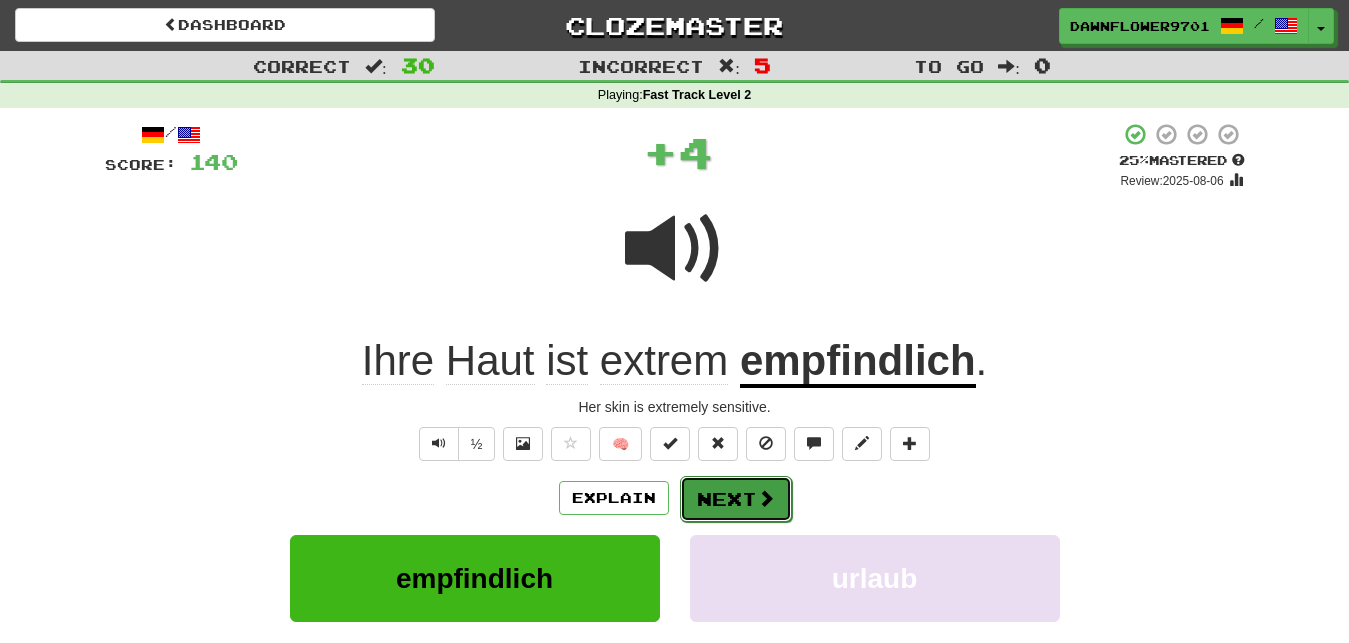 click on "Next" at bounding box center [736, 499] 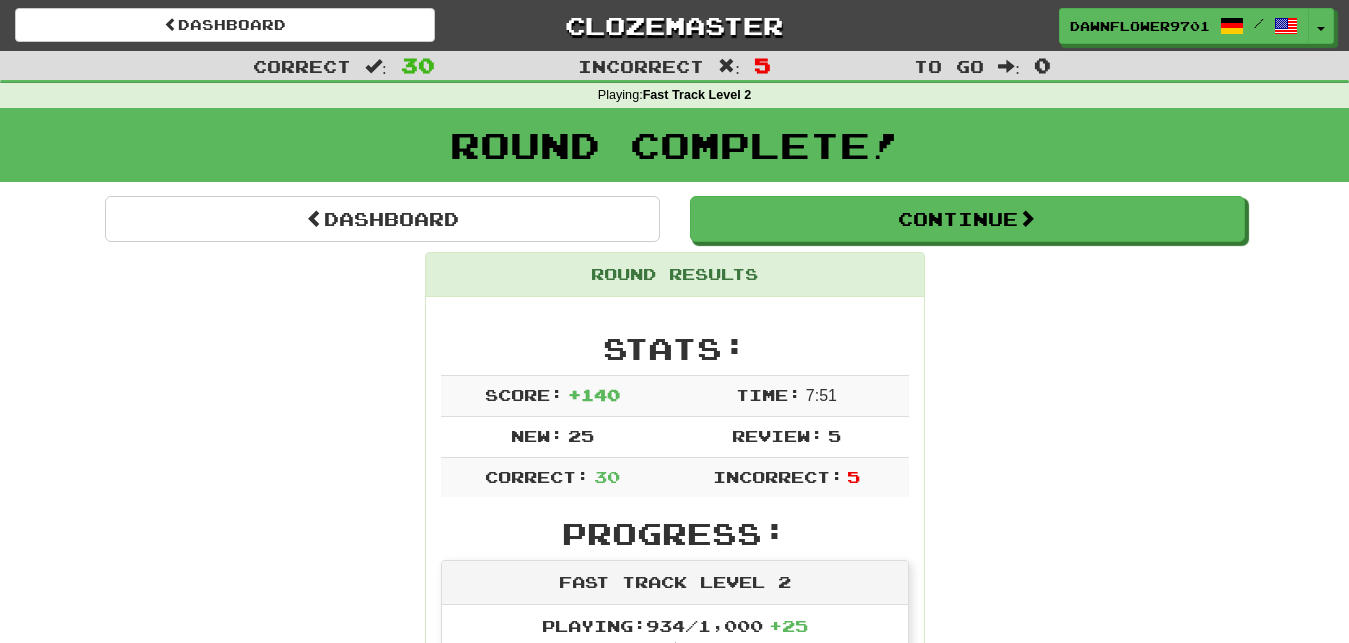 click on "Round Results Stats: Score:   + 140 Time:   7 : 51 New:   25 Review:   5 Correct:   30 Incorrect:   5 Progress: Fast Track Level 2 Playing:  934  /  1,000 + 25 90.9% 93.4% Mastered:  0  /  1,000 0% Ready for Review:  10  /  Level:  29 ⬆🎉🙌 539  points to level  30  - keep going! Ranked:  753 rd  this week ( 2  points to  752 nd ) Sentences:  Report Wir haben eine tolle  Bibliothek  in der Schule. We have a great school library.  Report Hawaii ist wie ein  Paradies  auf Erden. Hawaii is like a paradise on Earth.  Report Er wird in seinem Gebiet  sehr  respektiert. He is highly respected in his field.  Report Er ist hingefallen und hat sich seinen  Hintern  verletzt. He fell down and injured his bum.  Report Suppe wird in einer  Schüssel  serviert. Soup is served in a bowl.  Report Er wird mit wichtigen Informationen  vertraut . He is trusted with important information.  Report Ich muss meinen Koffer für die Reise  packen . I have to pack my suitcase for the trip.  Report Seine Entscheidung  bleibt . ." at bounding box center (675, 2095) 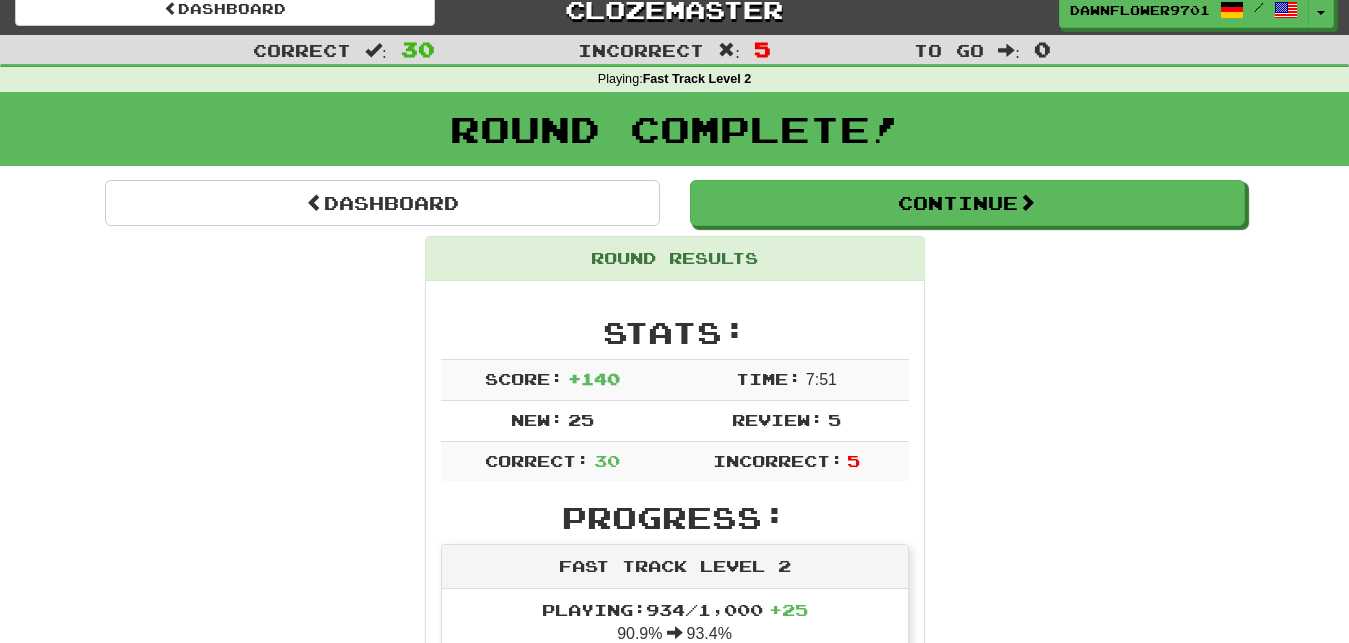 scroll, scrollTop: 0, scrollLeft: 0, axis: both 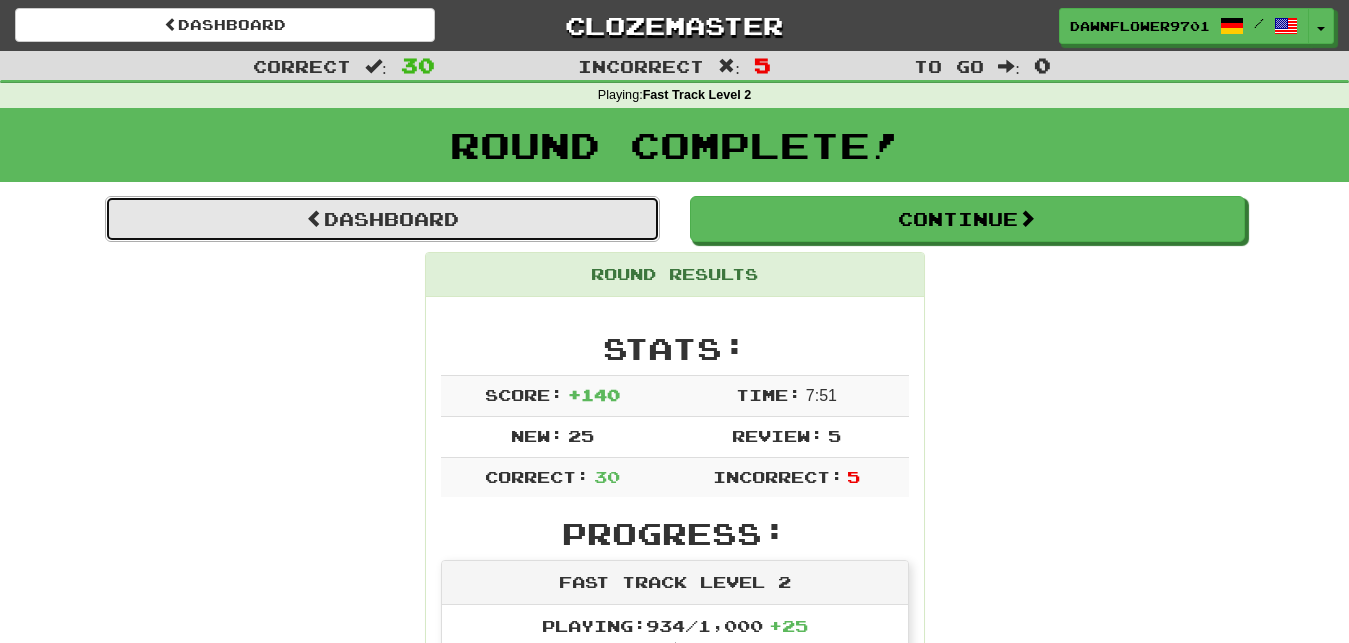 click on "Dashboard" at bounding box center [382, 219] 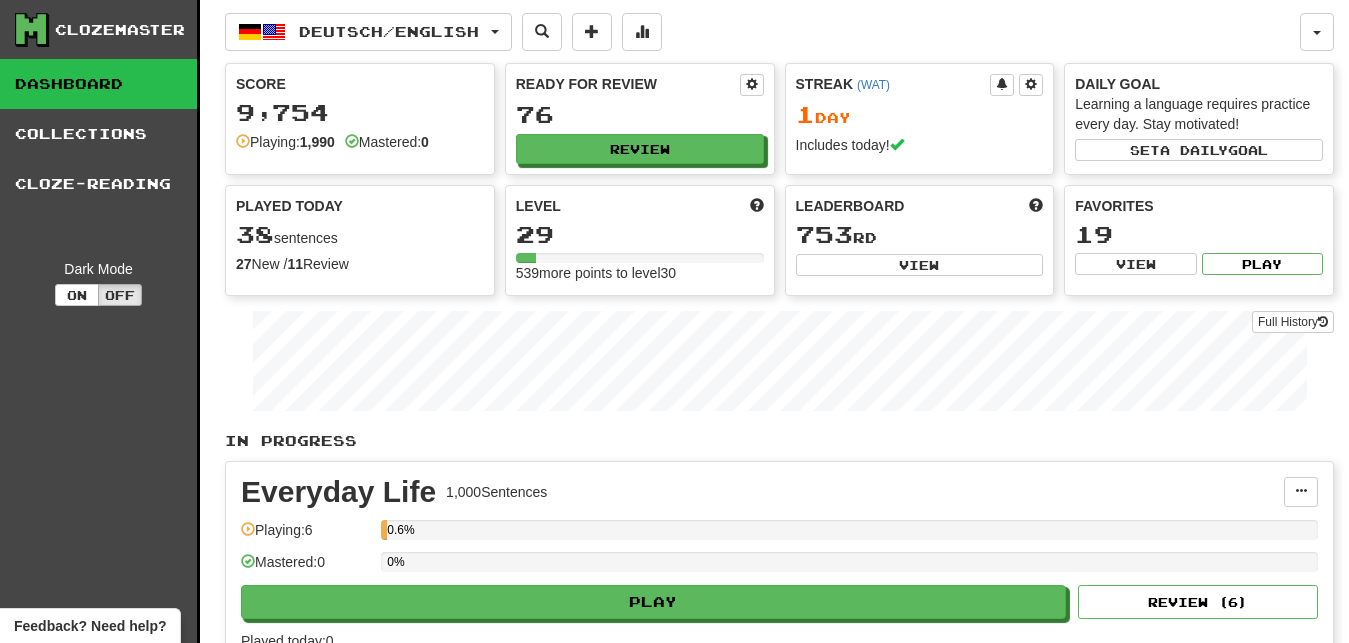 scroll, scrollTop: 0, scrollLeft: 0, axis: both 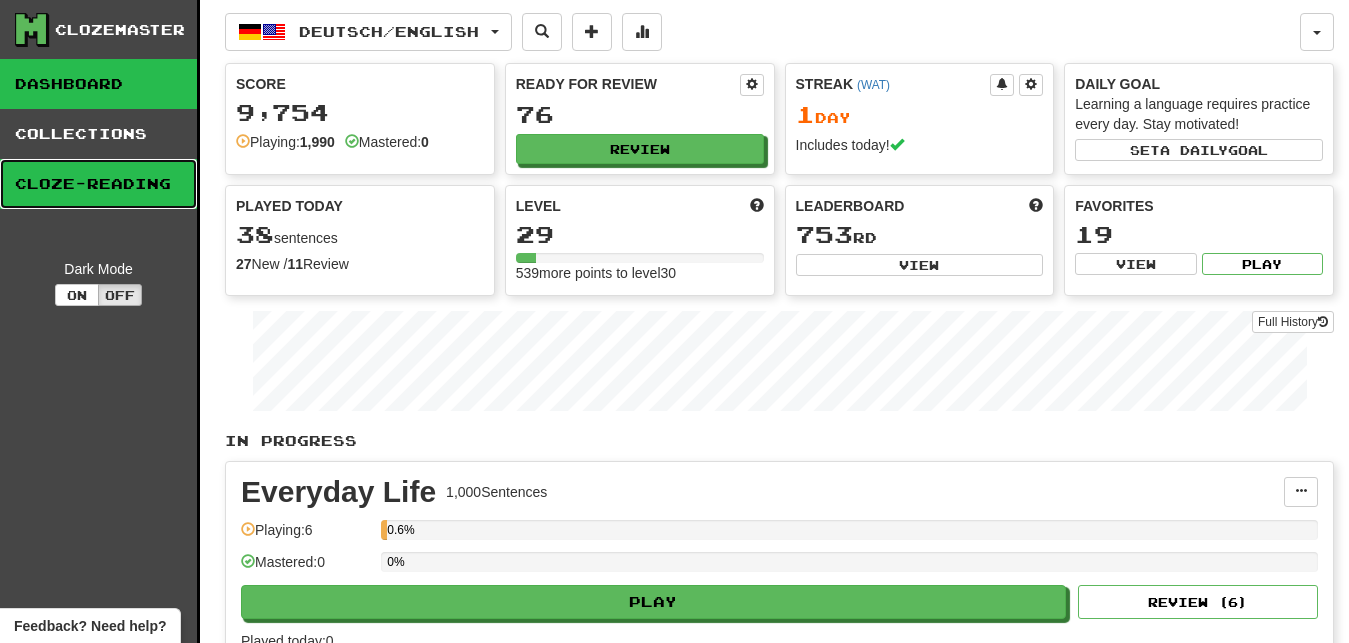 click on "Cloze-Reading" at bounding box center [98, 184] 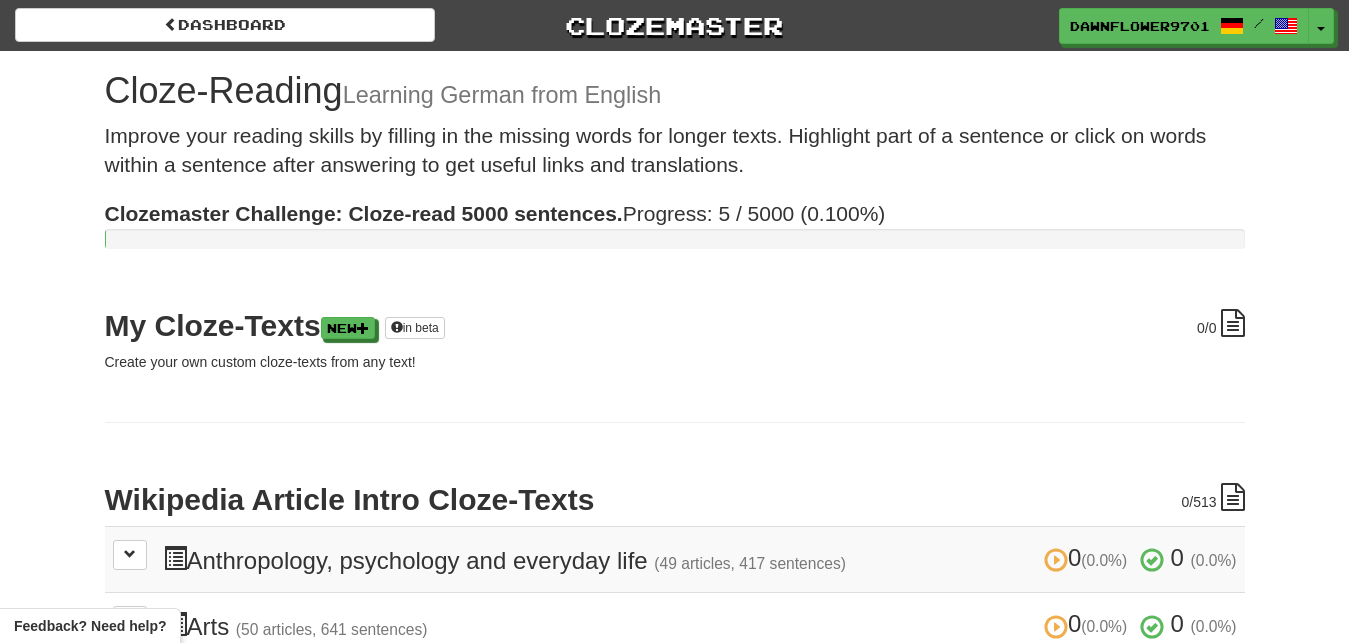 scroll, scrollTop: 0, scrollLeft: 0, axis: both 